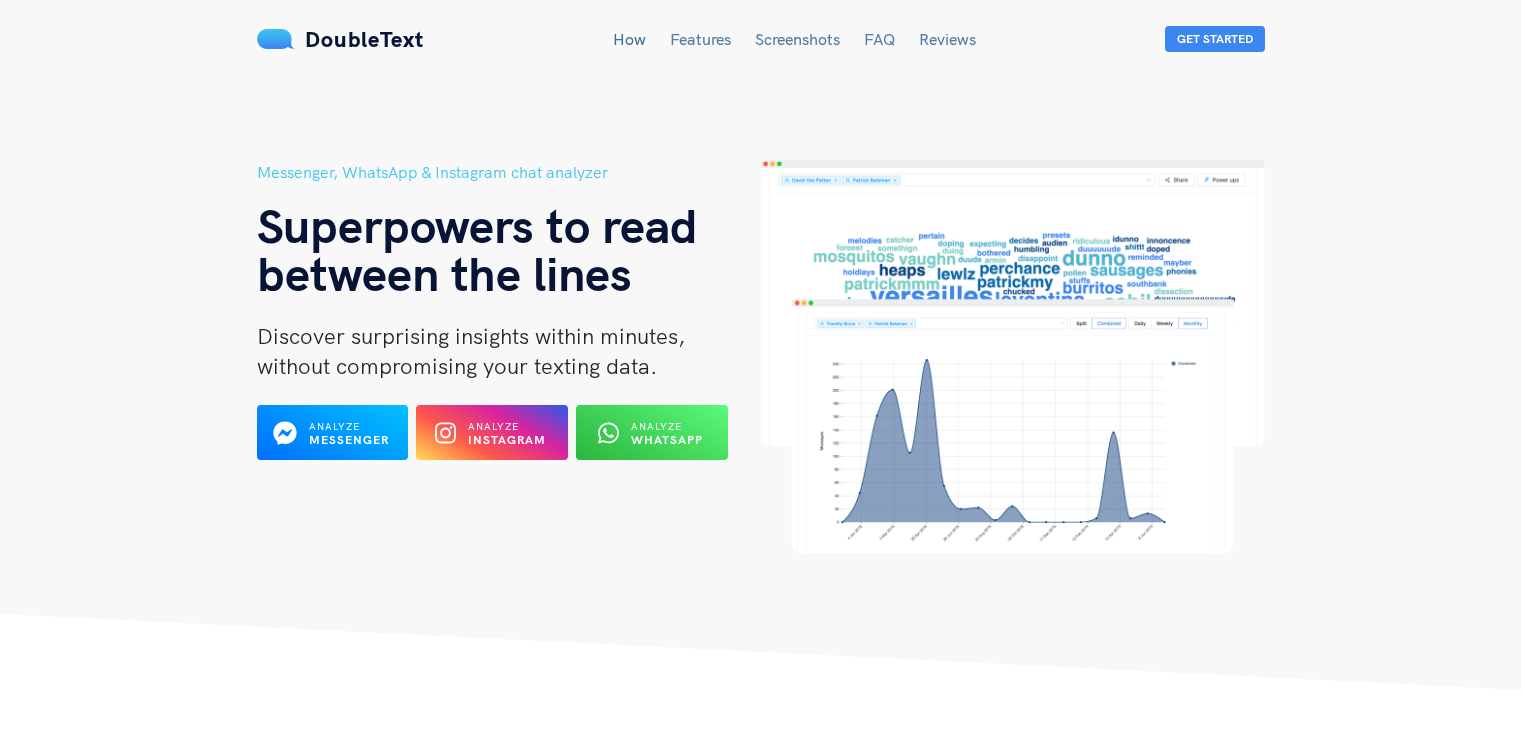 scroll, scrollTop: 0, scrollLeft: 0, axis: both 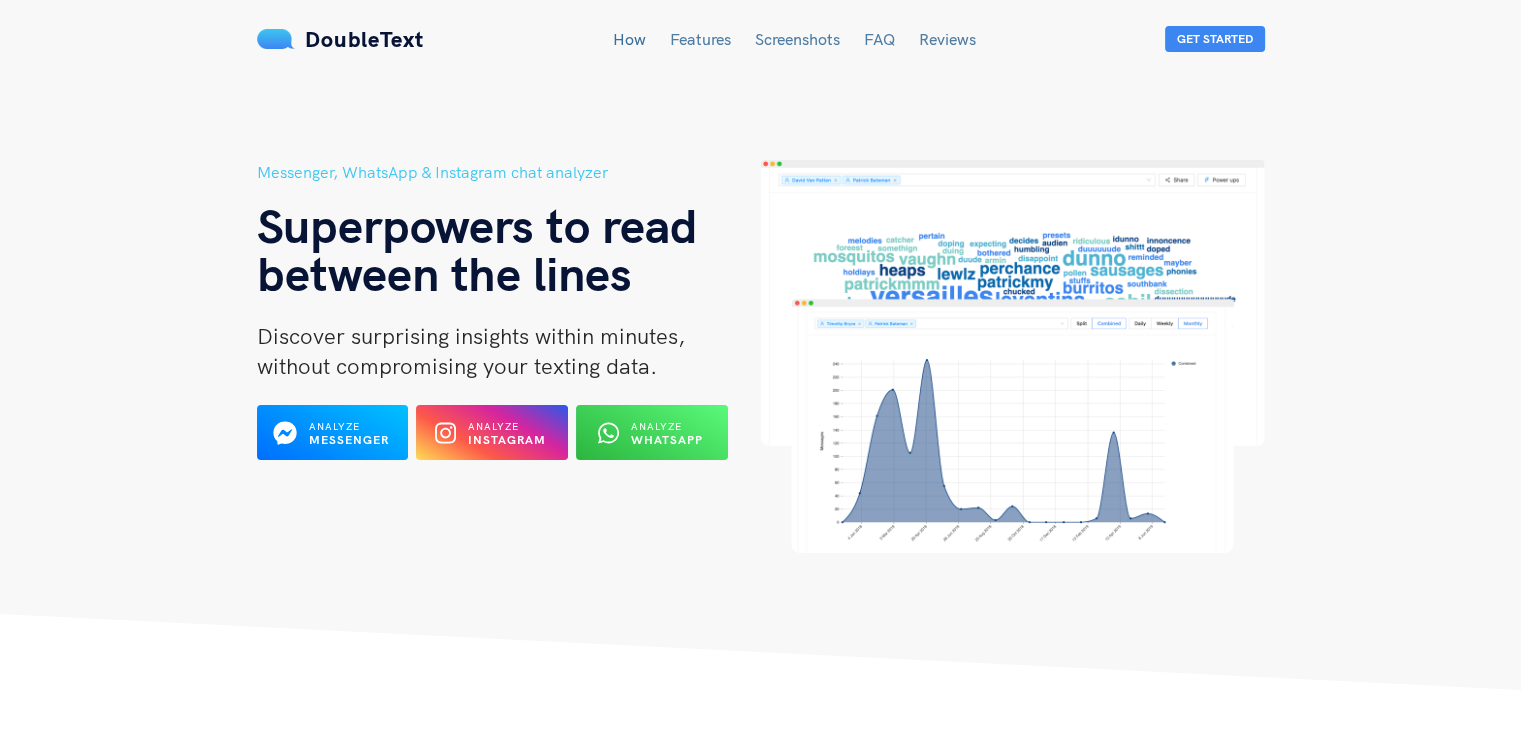 click on "Analyze   Instagram" at bounding box center [492, 432] 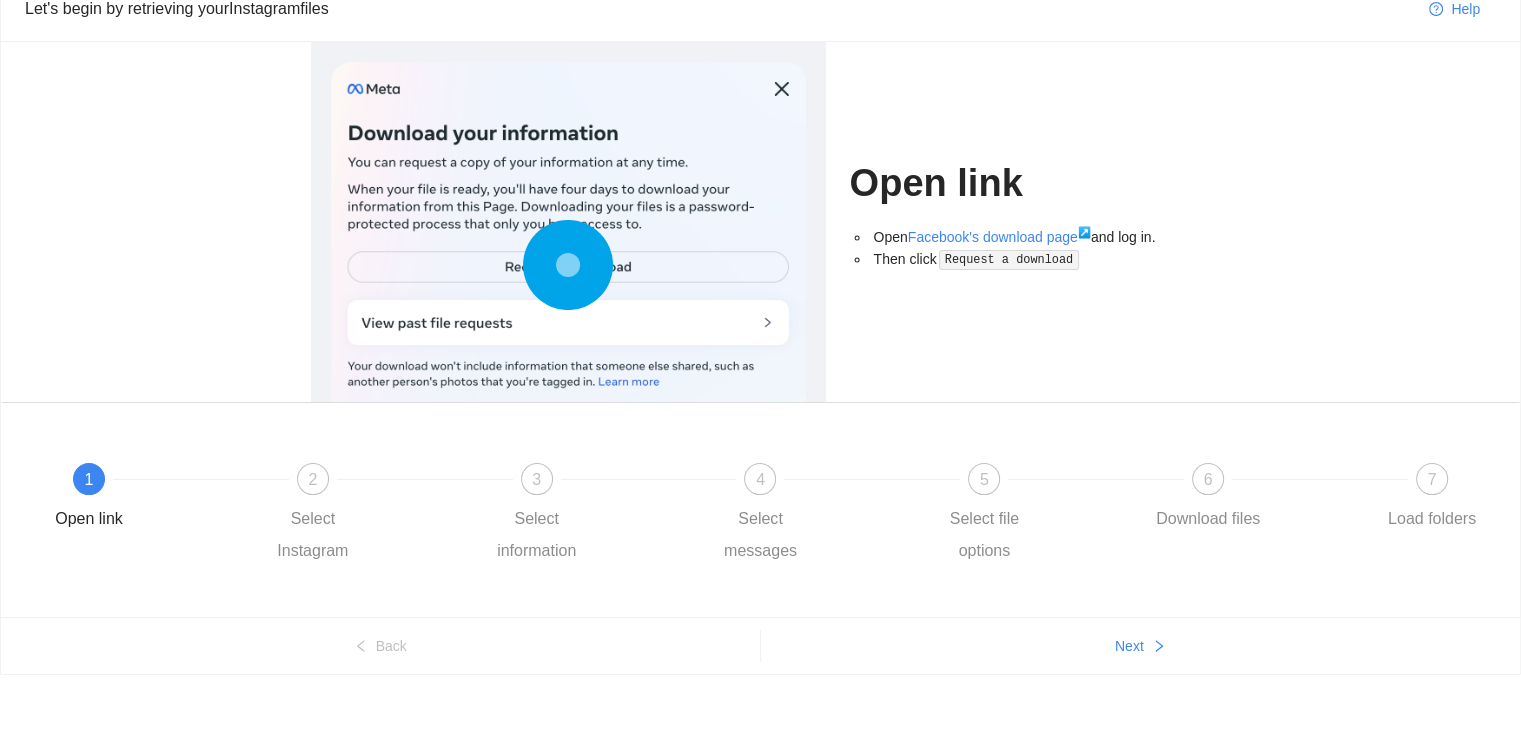 scroll, scrollTop: 109, scrollLeft: 0, axis: vertical 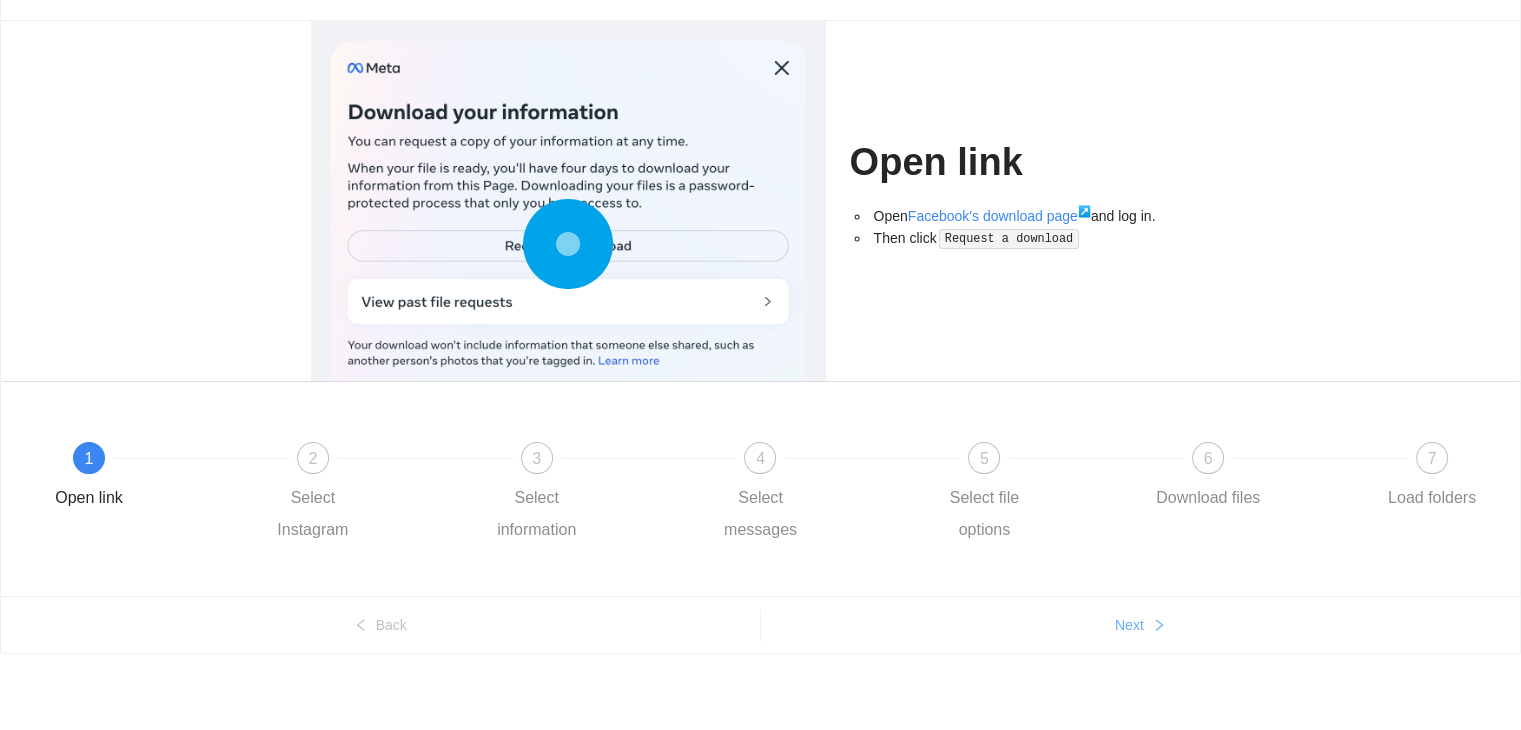 click on "Next" at bounding box center [1129, 625] 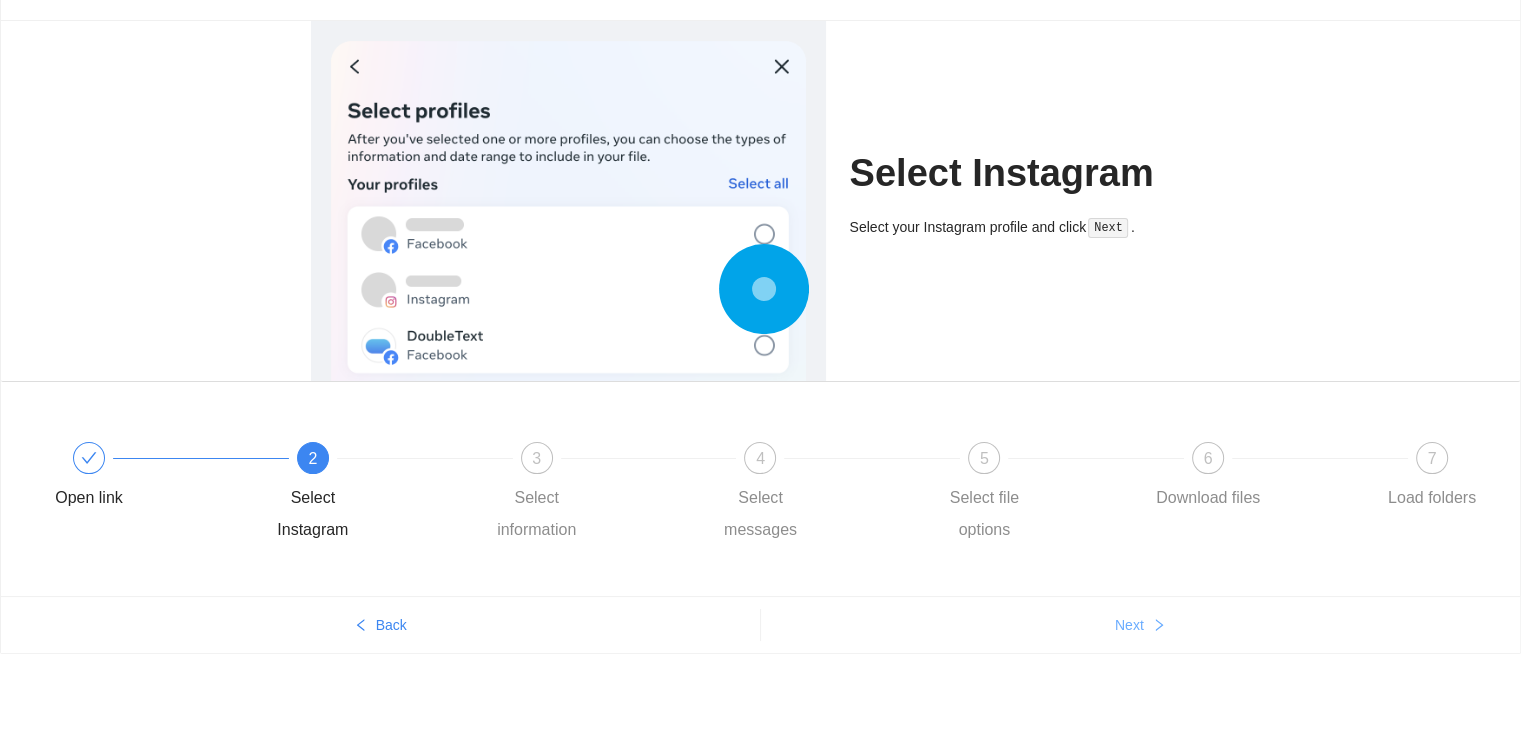 click on "Next" at bounding box center (1129, 625) 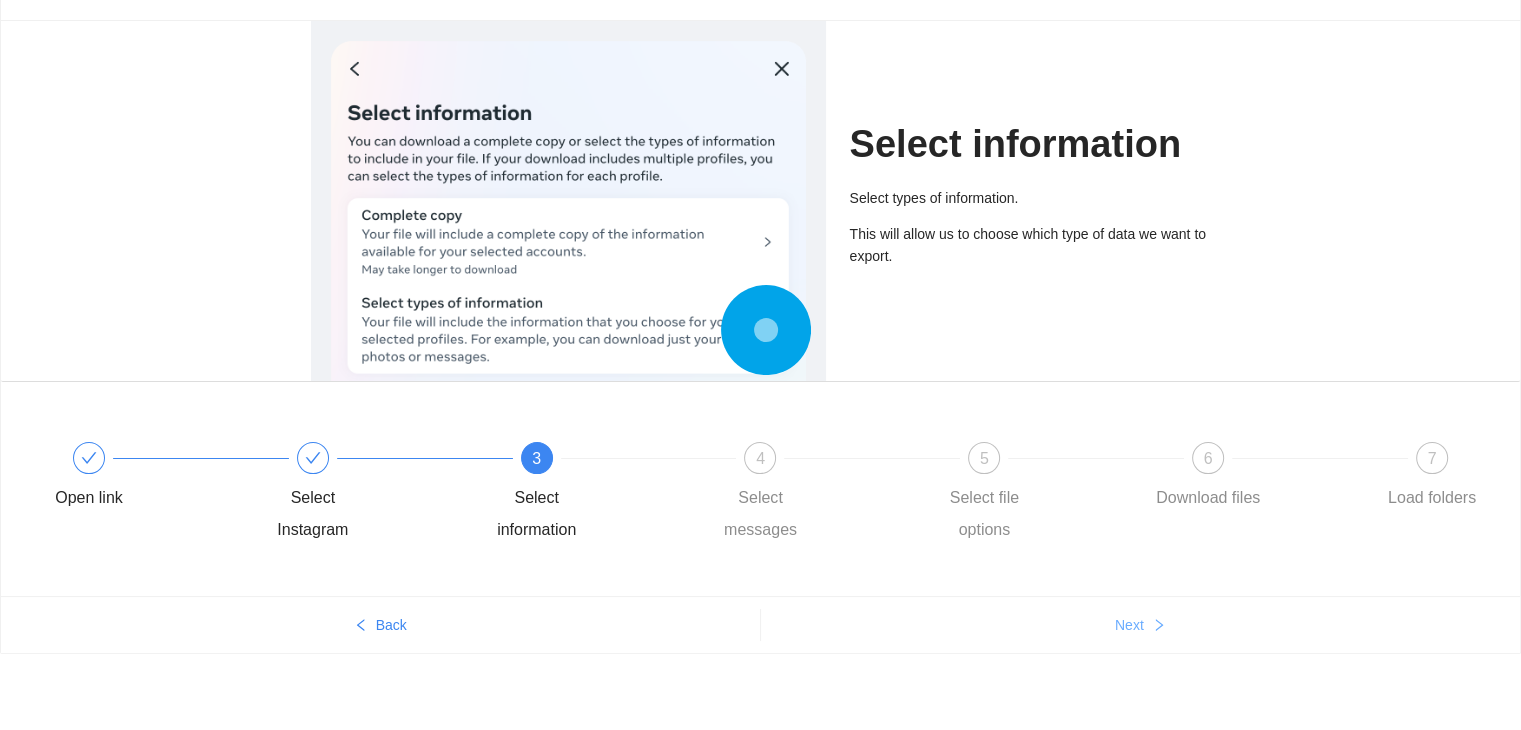 click on "Next" at bounding box center [1129, 625] 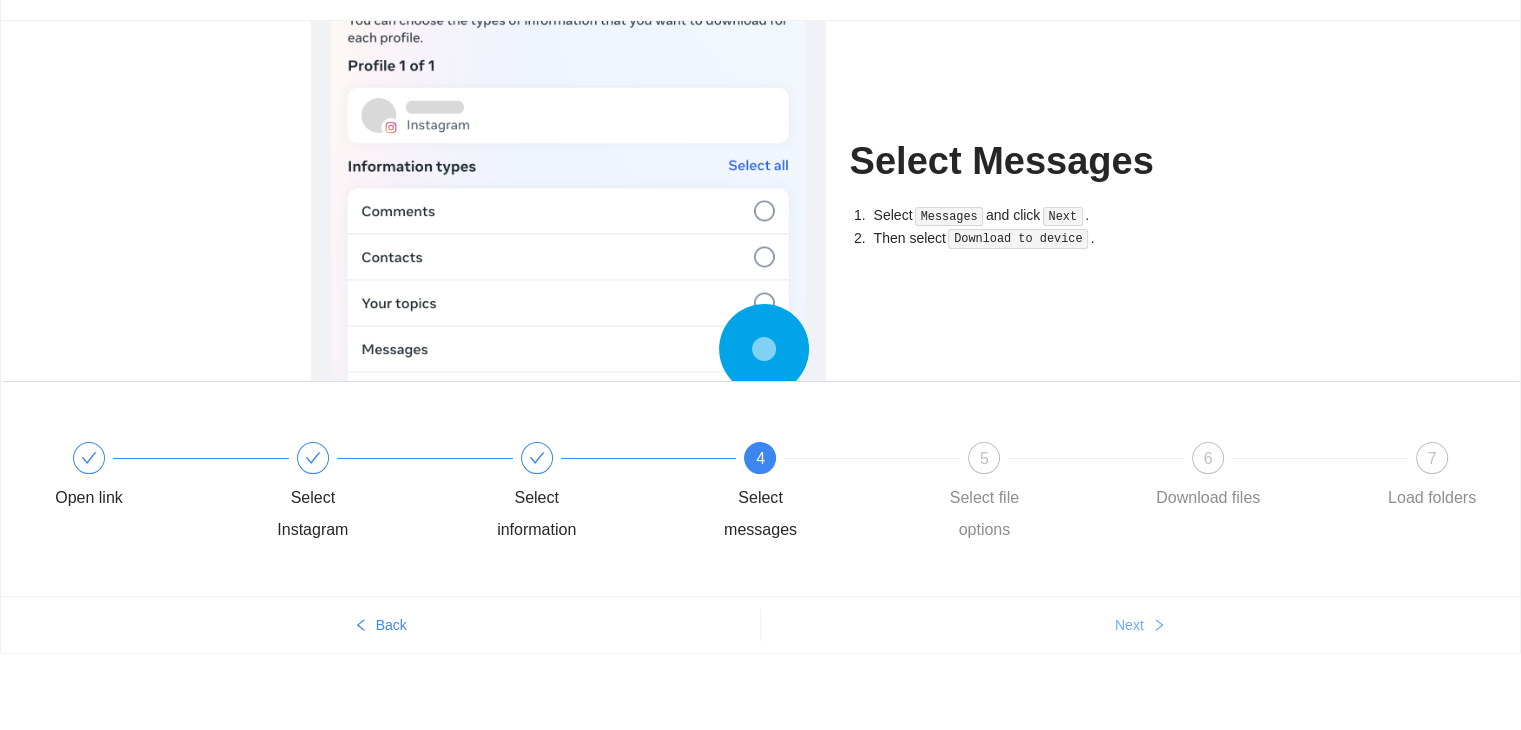 click on "Next" at bounding box center (1129, 625) 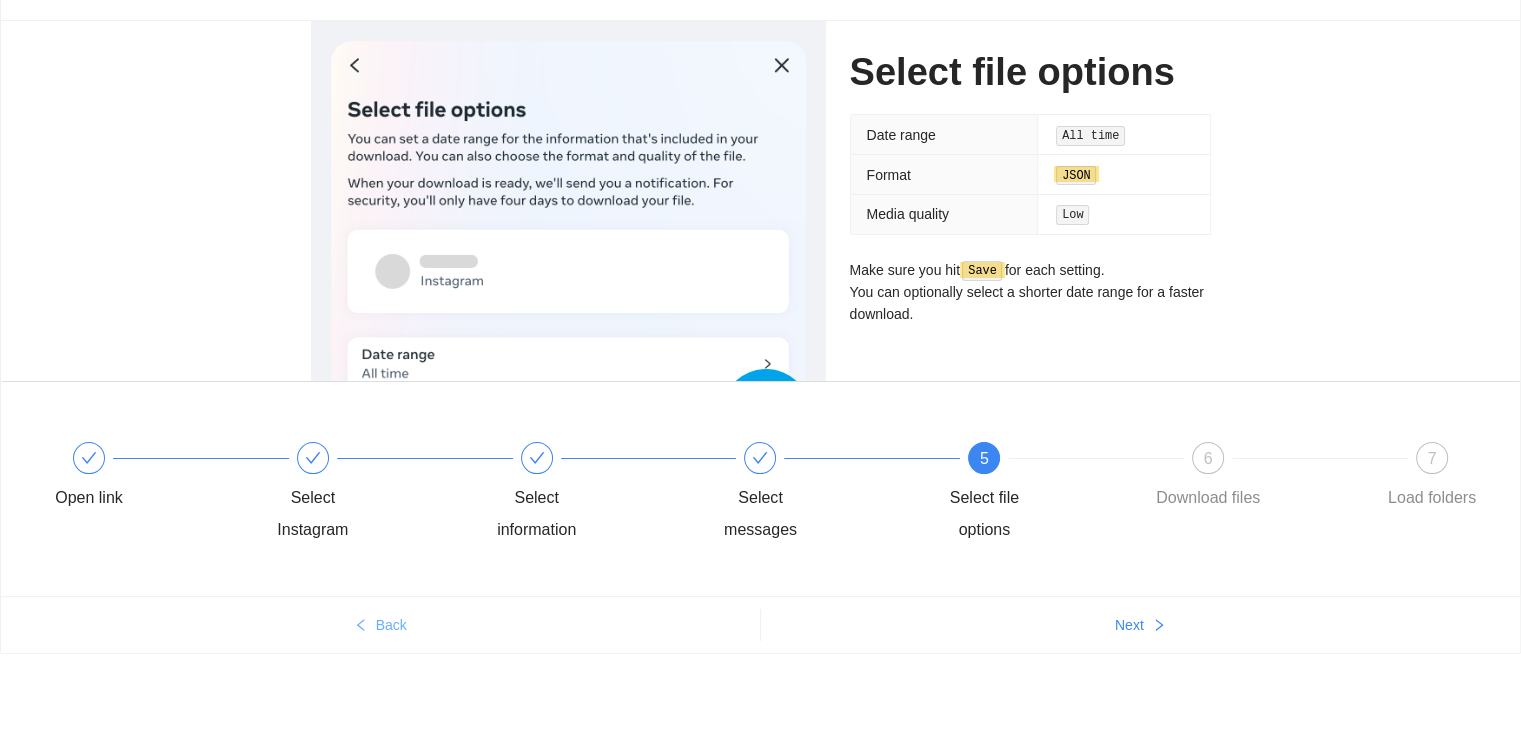 click on "Back" at bounding box center [380, 625] 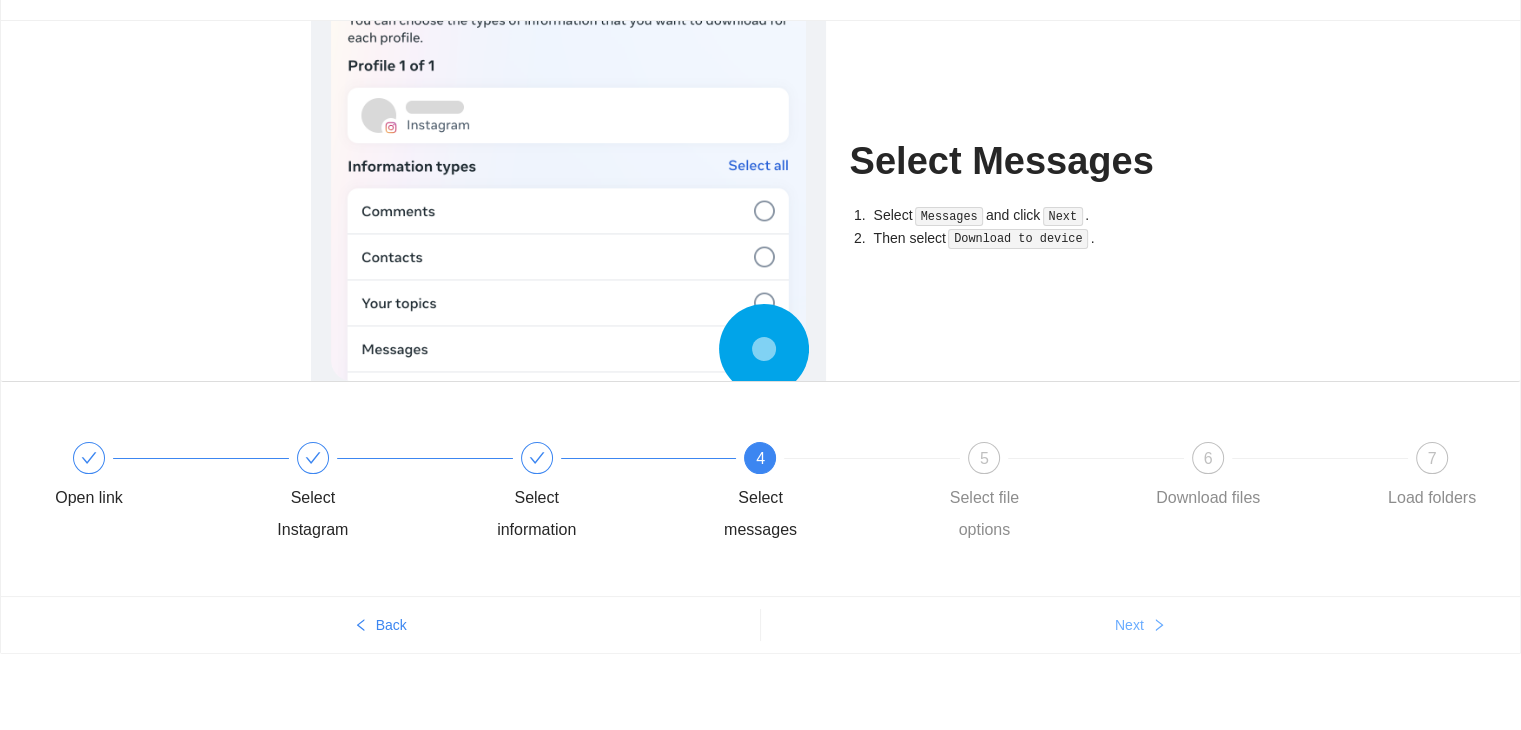 click 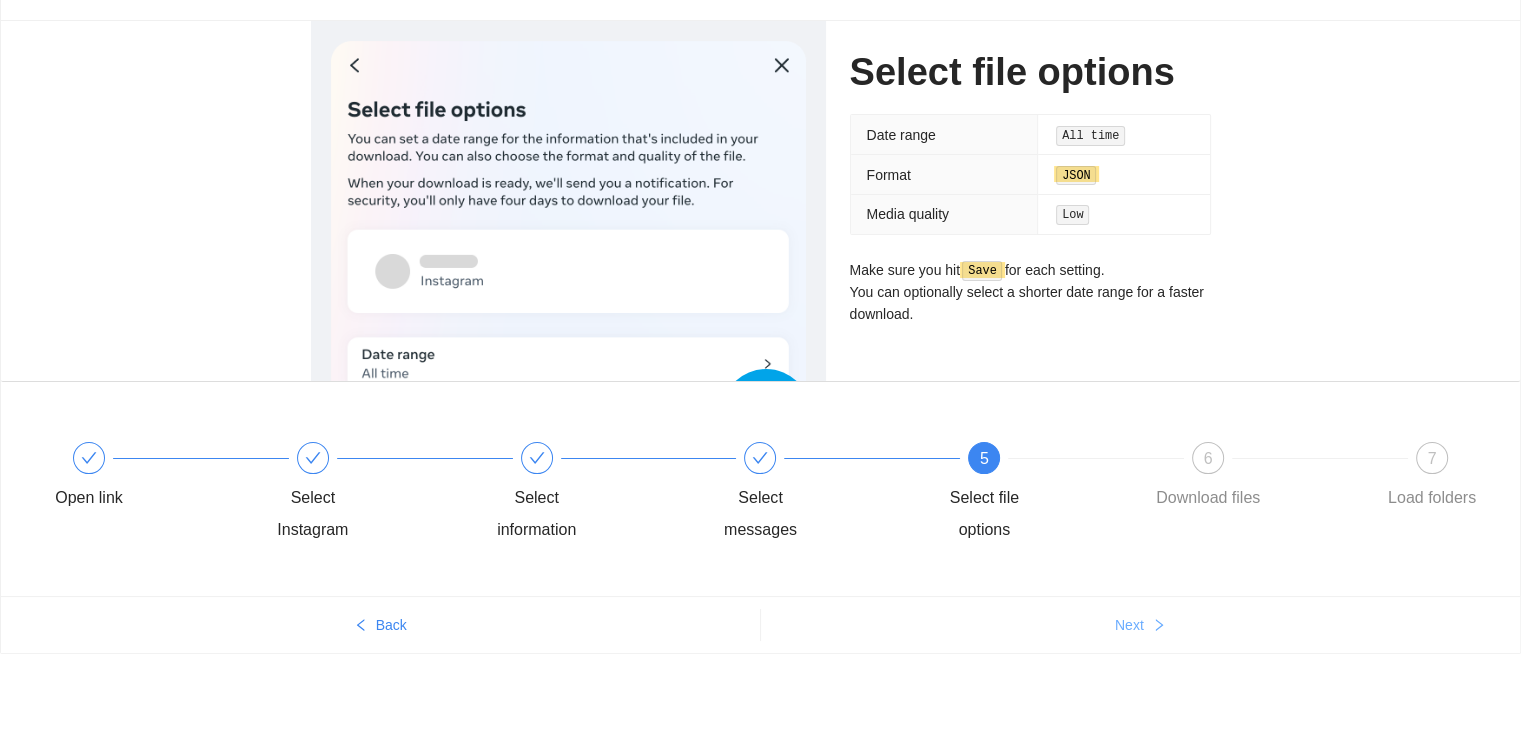 click 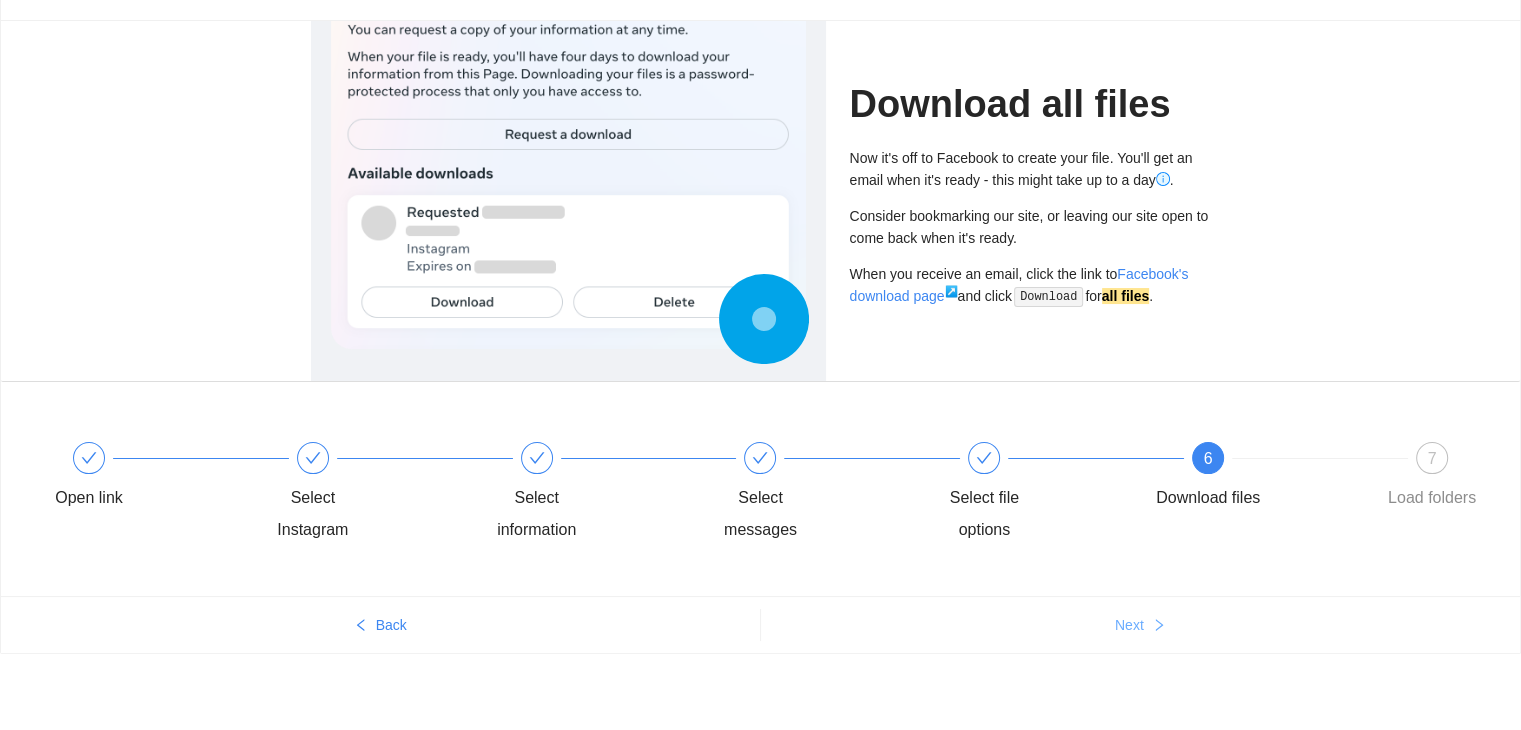 click 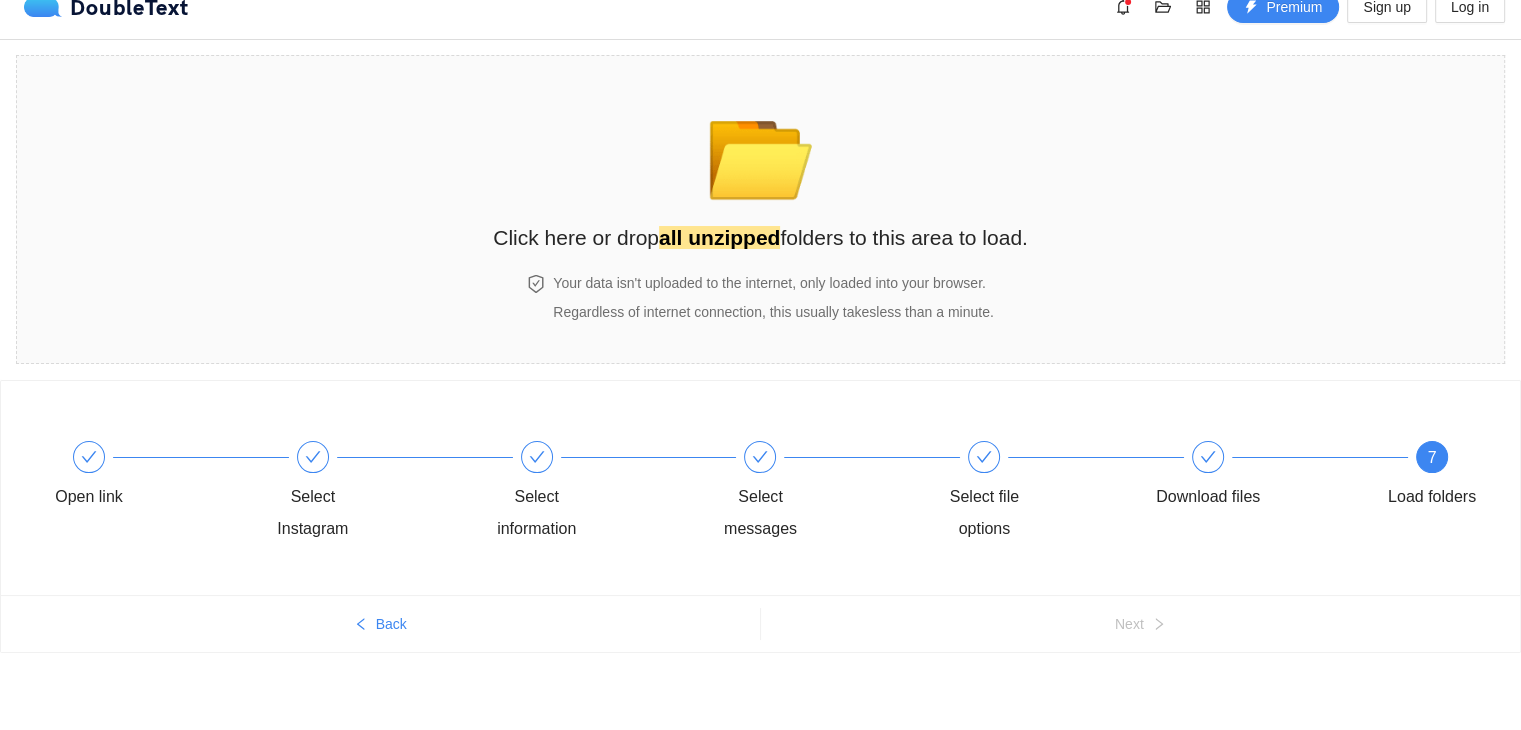 scroll, scrollTop: 24, scrollLeft: 0, axis: vertical 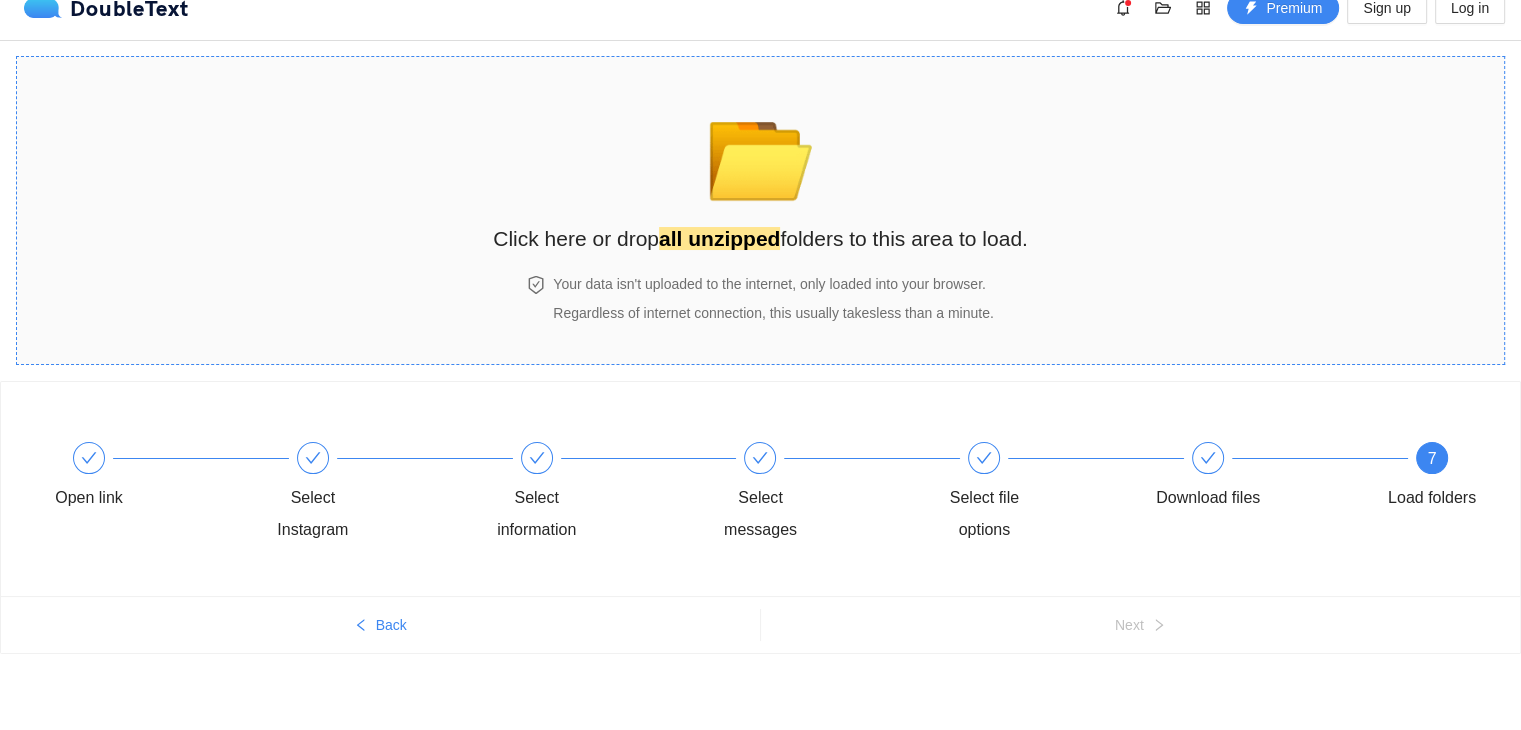 click on "📂 Click here or drop  all unzipped  folders to this area to load." at bounding box center [760, 171] 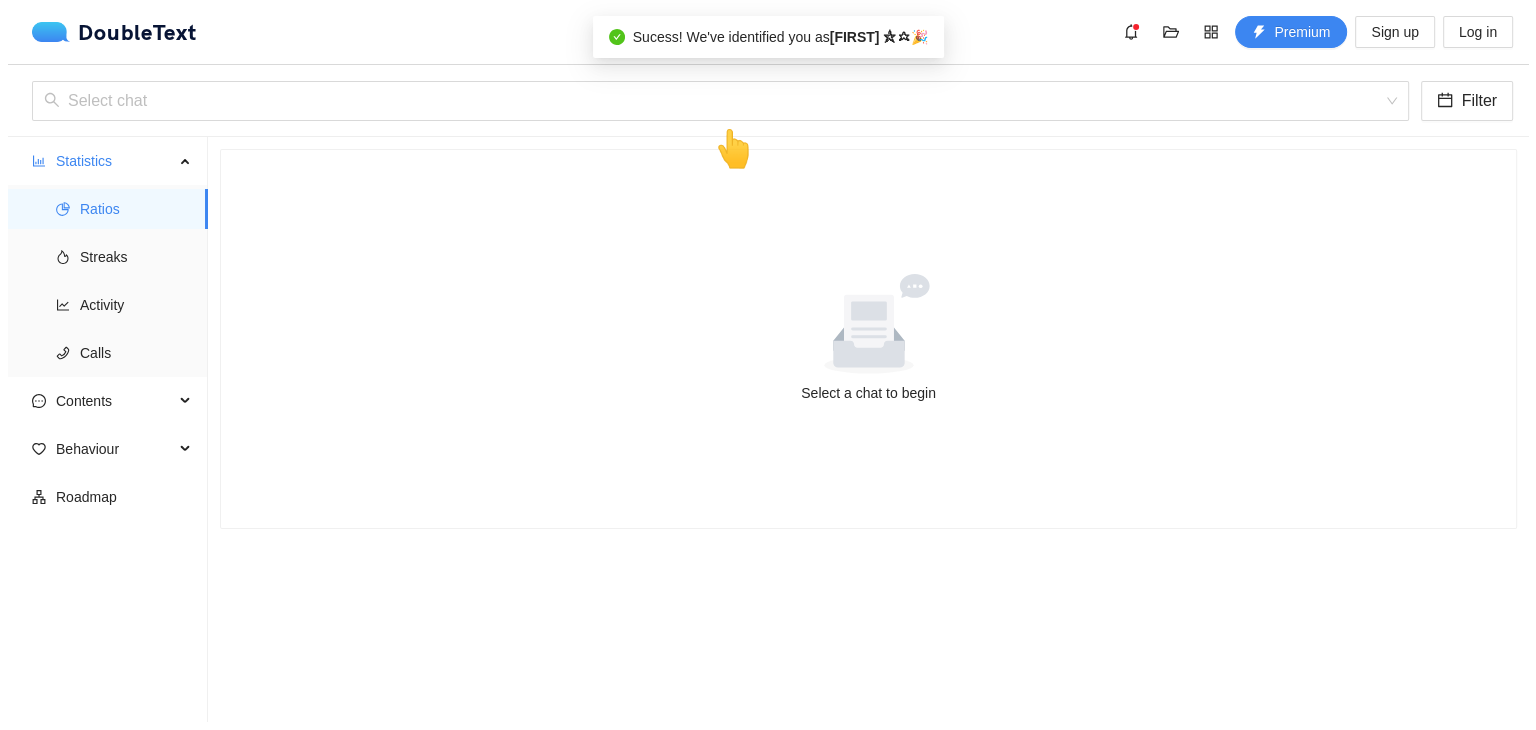 scroll, scrollTop: 0, scrollLeft: 0, axis: both 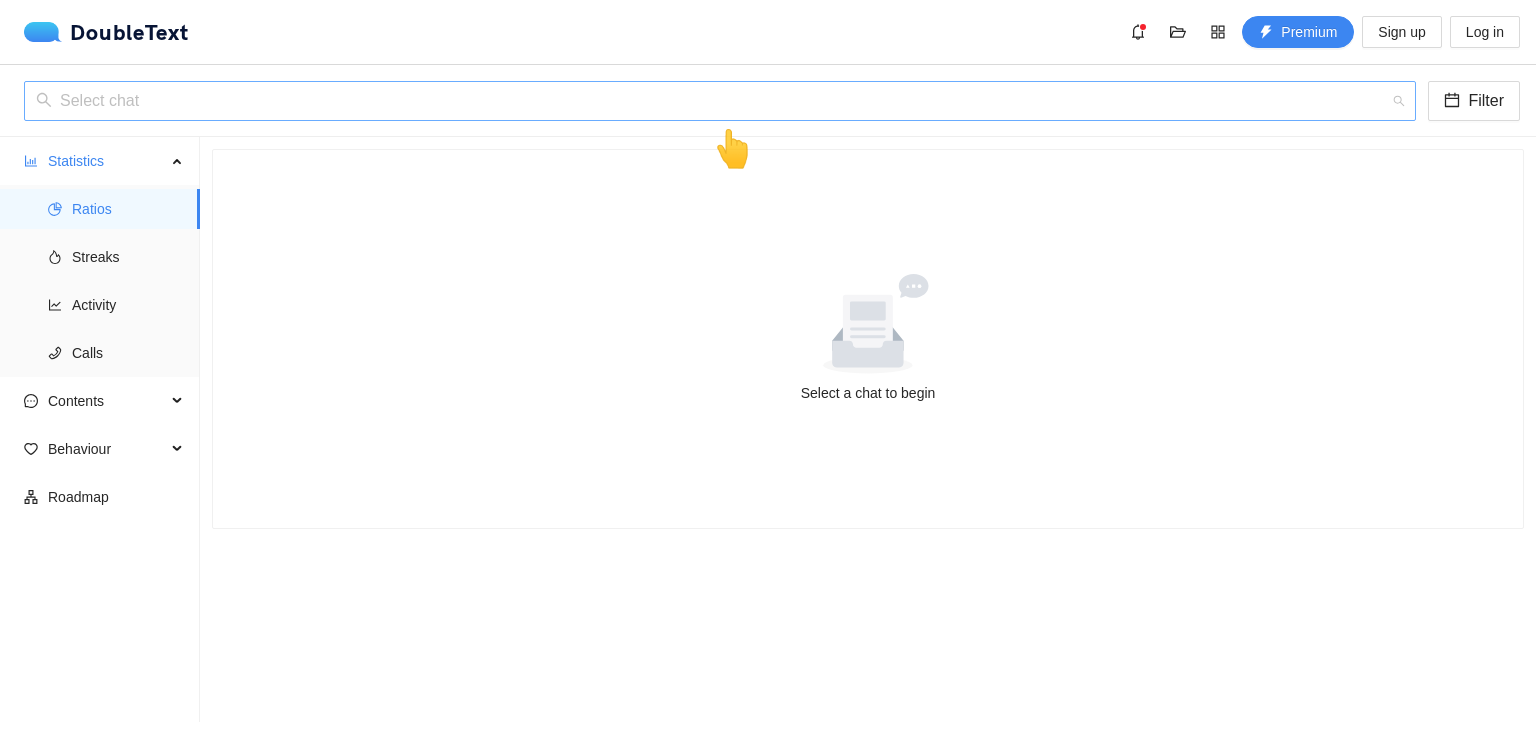 click at bounding box center [713, 101] 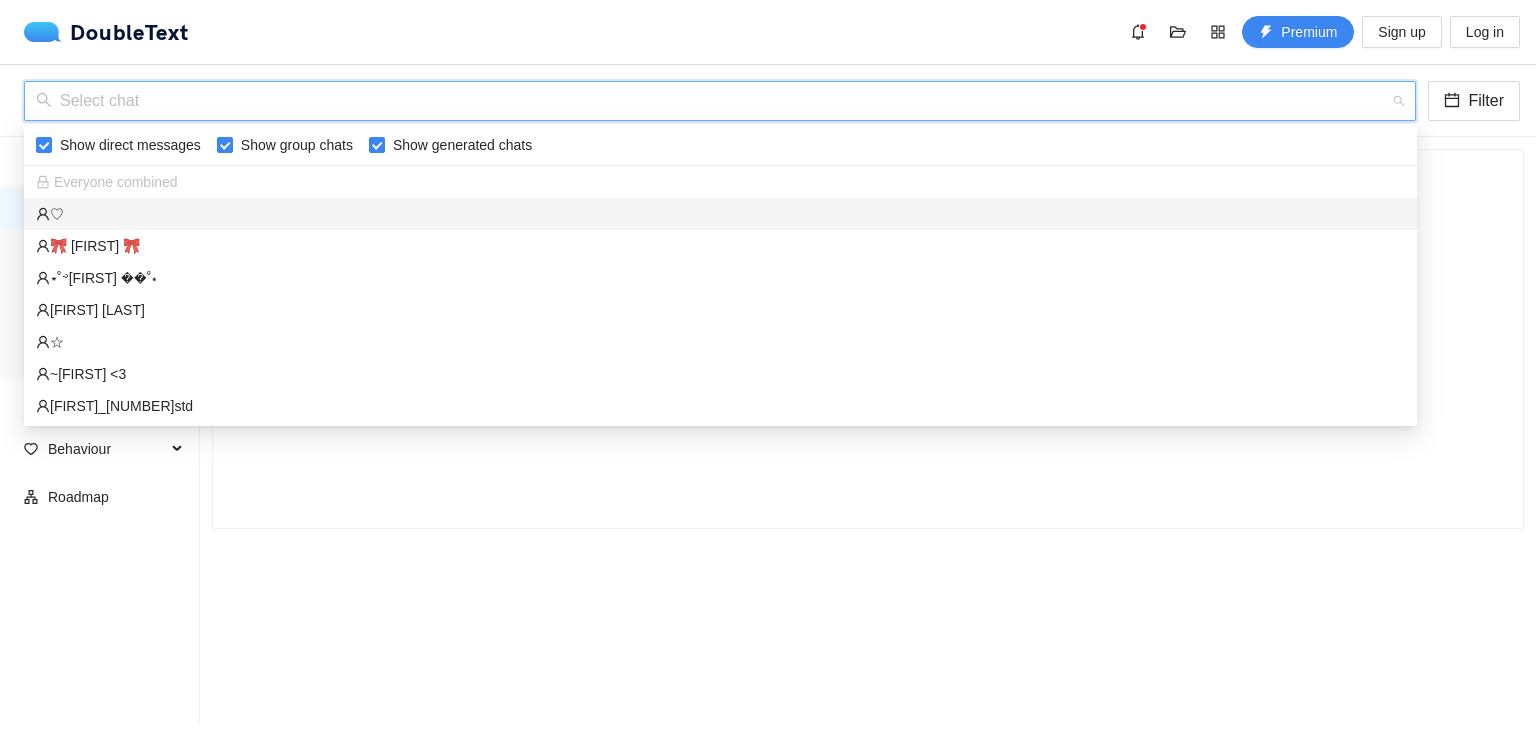 click on "♡︎" at bounding box center [720, 214] 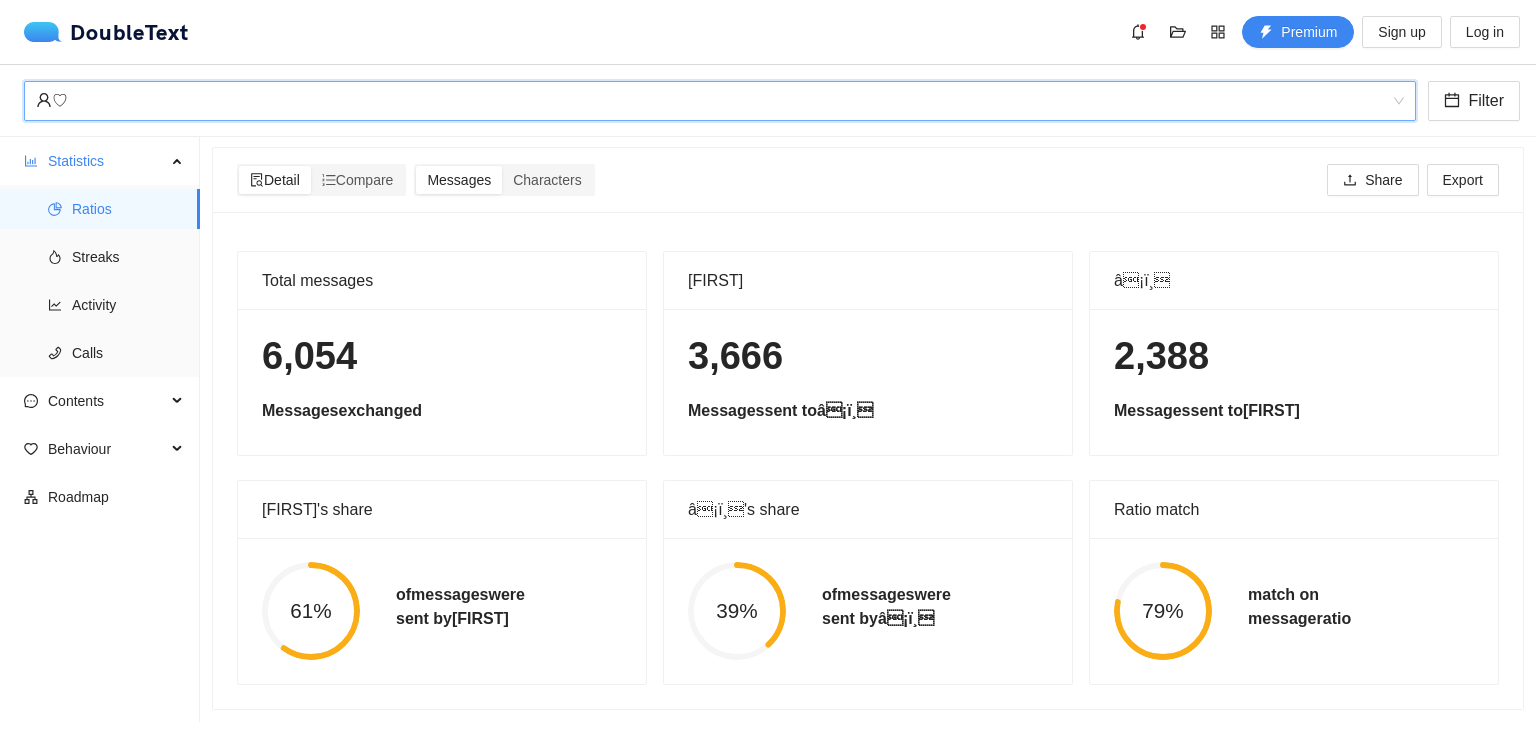 scroll, scrollTop: 16, scrollLeft: 0, axis: vertical 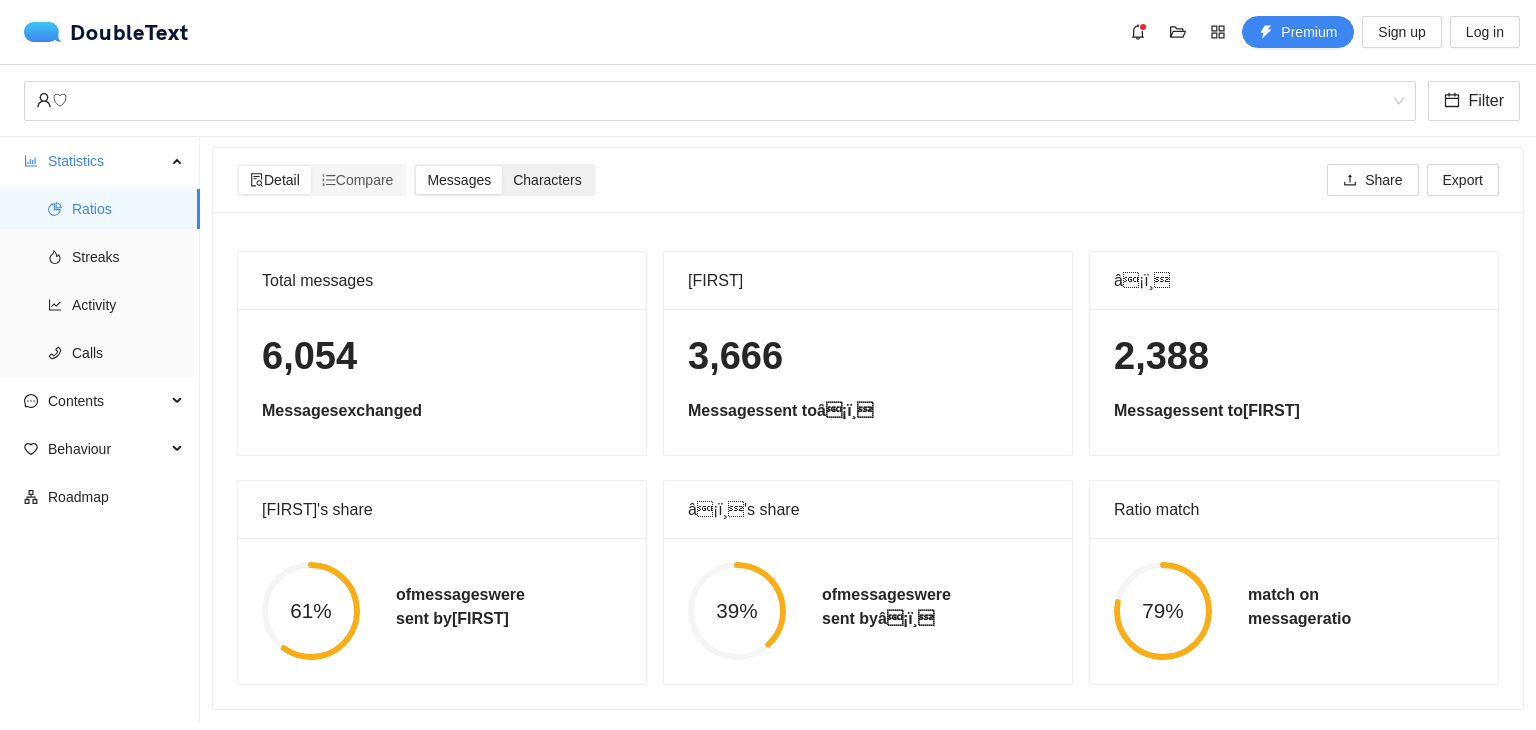 click on "Characters" at bounding box center (547, 180) 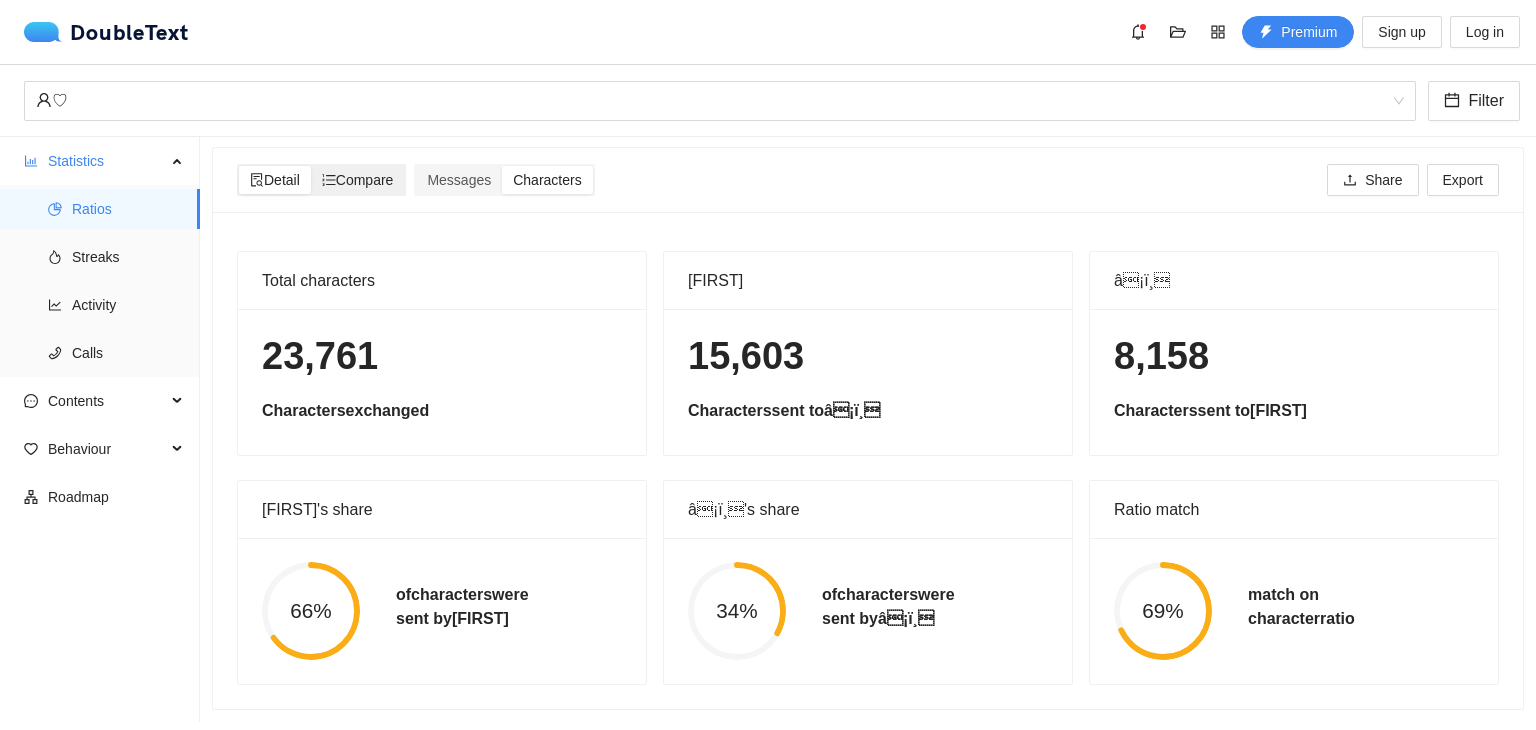click on "Compare" at bounding box center [358, 180] 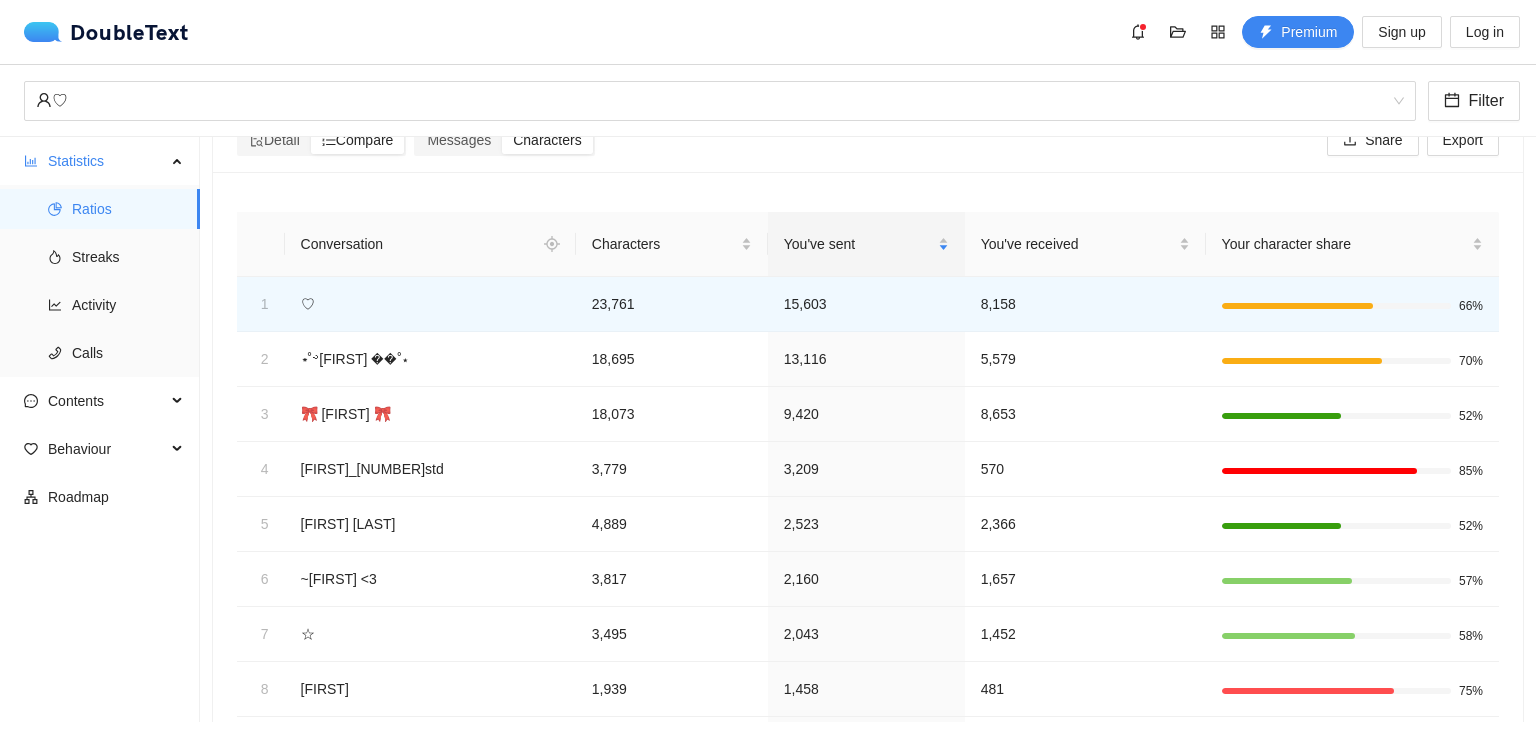 scroll, scrollTop: 0, scrollLeft: 0, axis: both 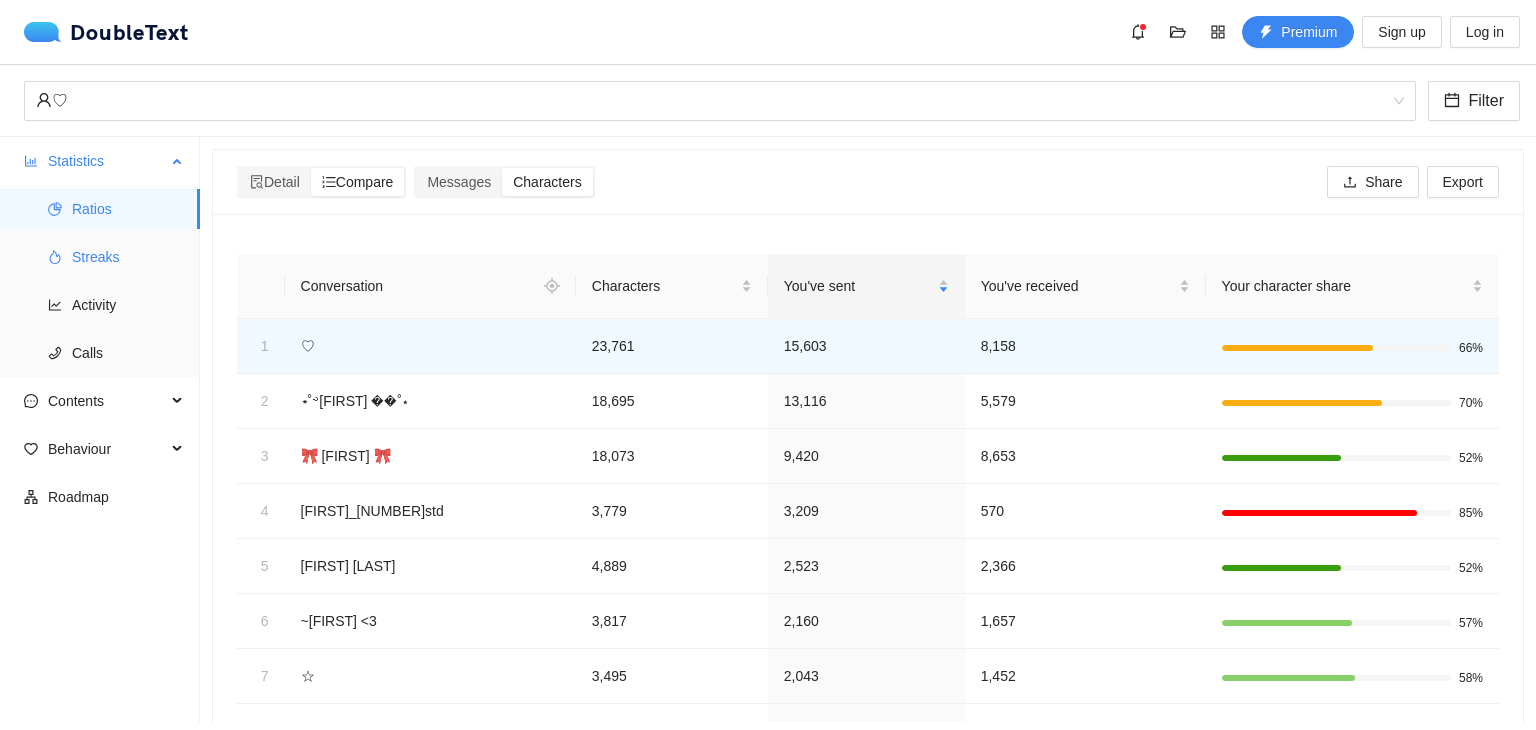 click on "Streaks" at bounding box center [128, 257] 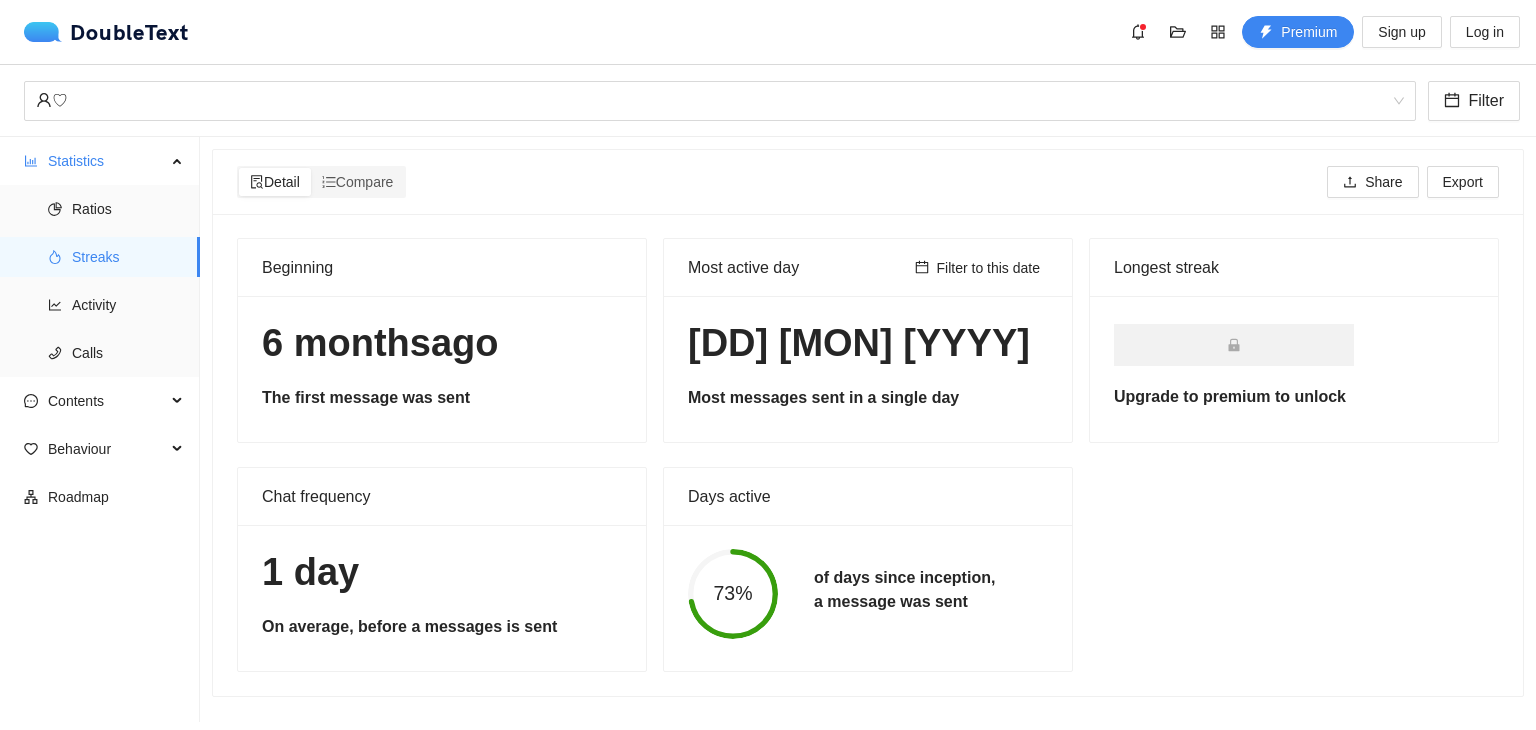 click on "[DD] [MON] [YYYY]" at bounding box center (868, 343) 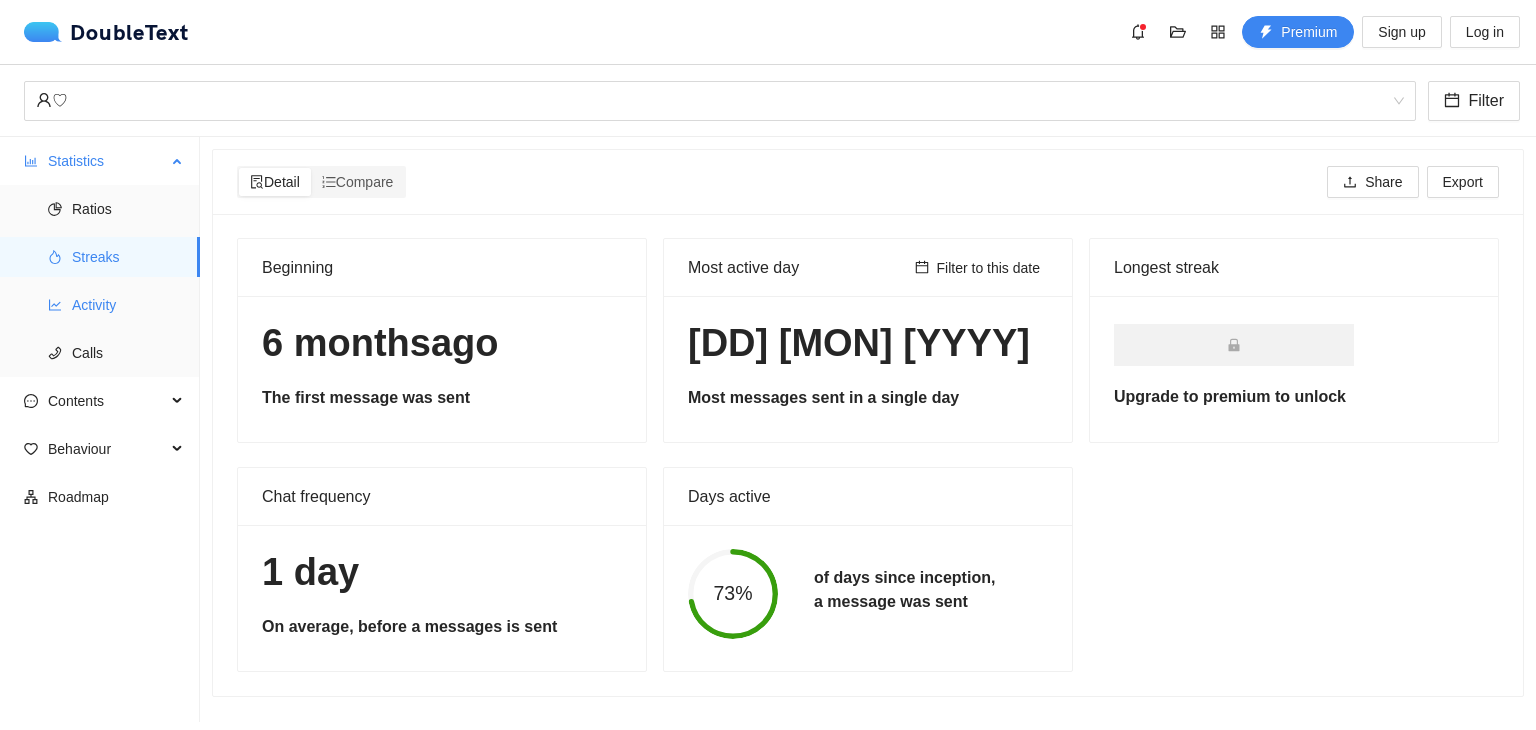 click on "Activity" at bounding box center [128, 305] 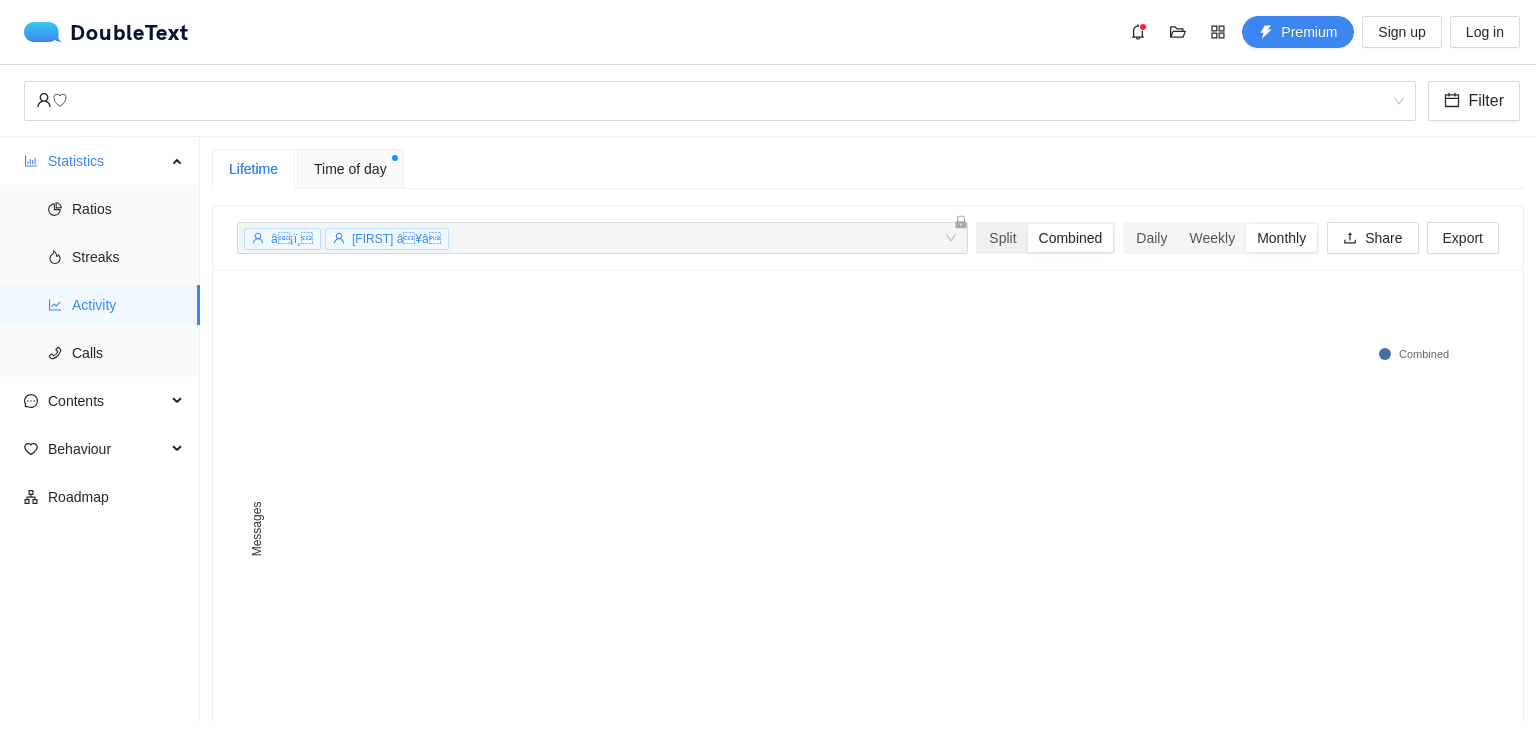 click on "Combined" at bounding box center (1071, 238) 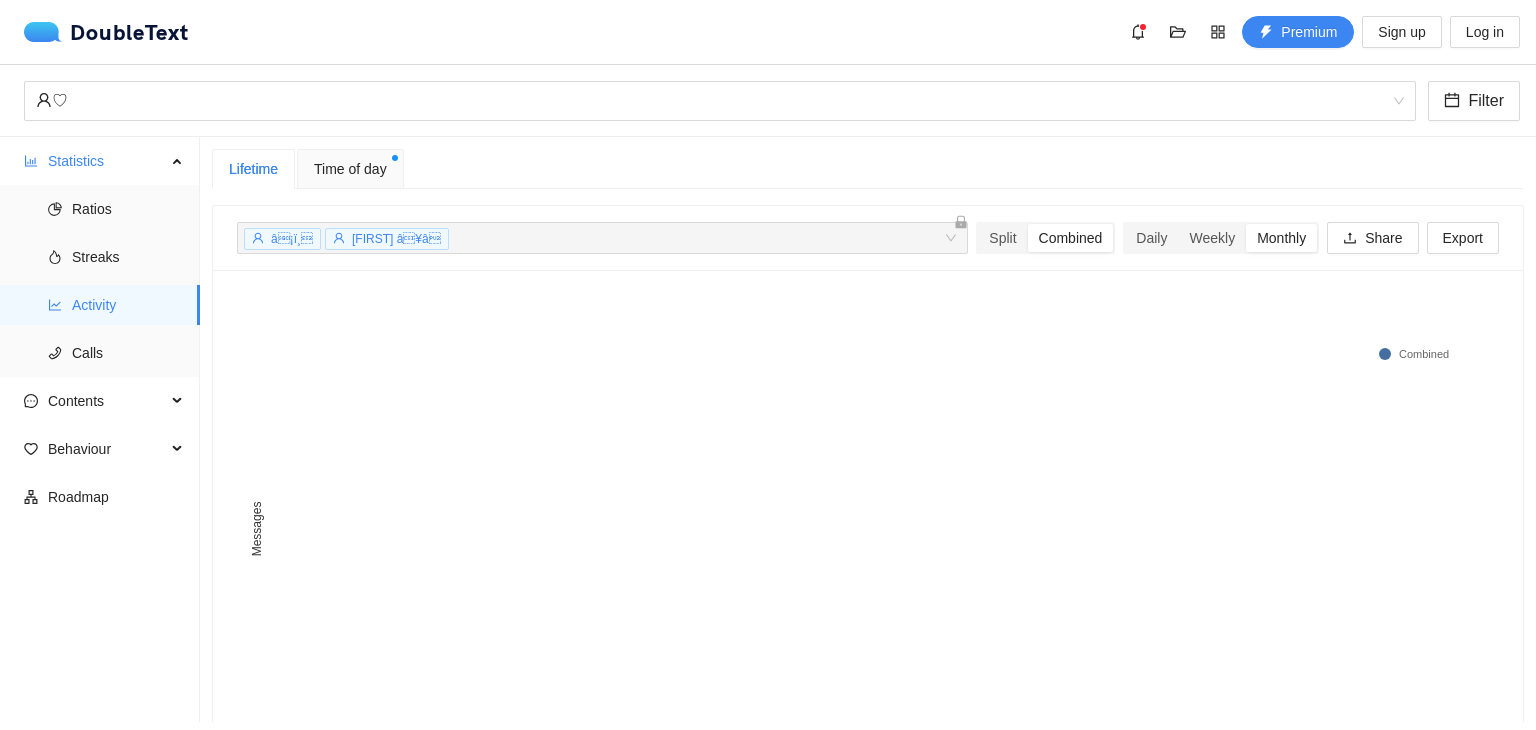 click on "â¡ï¸ [FIRST] â¥â­ + 0 ..." at bounding box center [602, 238] 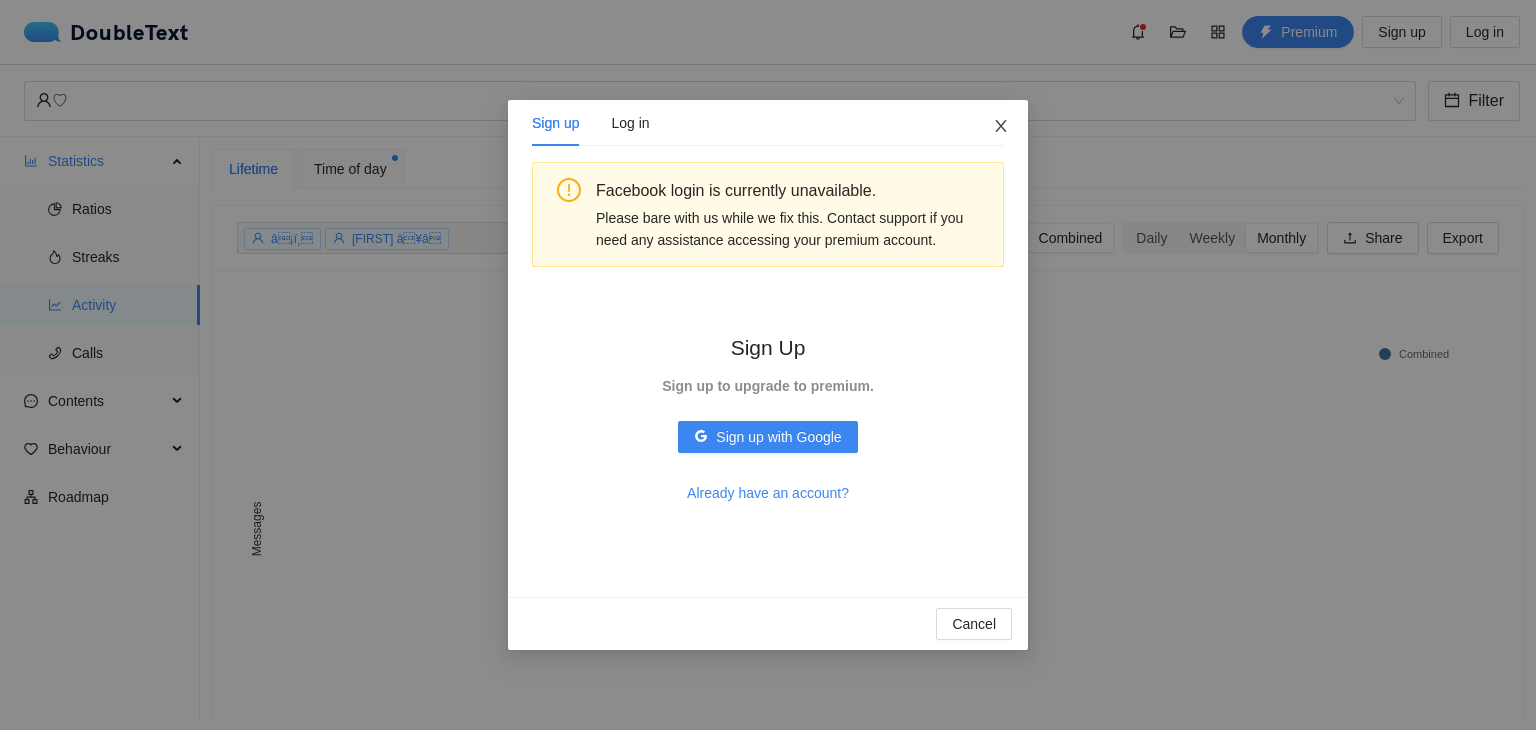 click 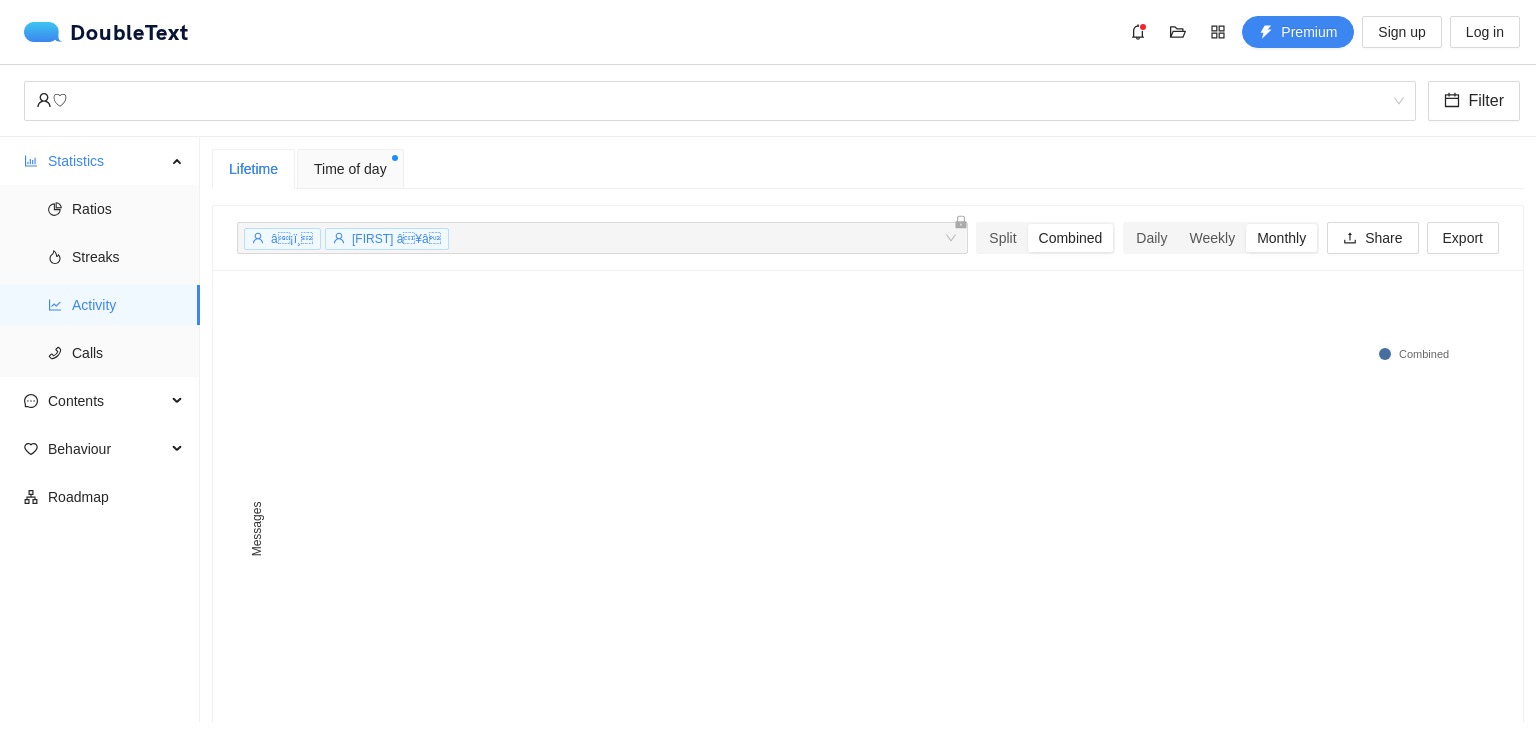 click on "Time of day" at bounding box center (350, 169) 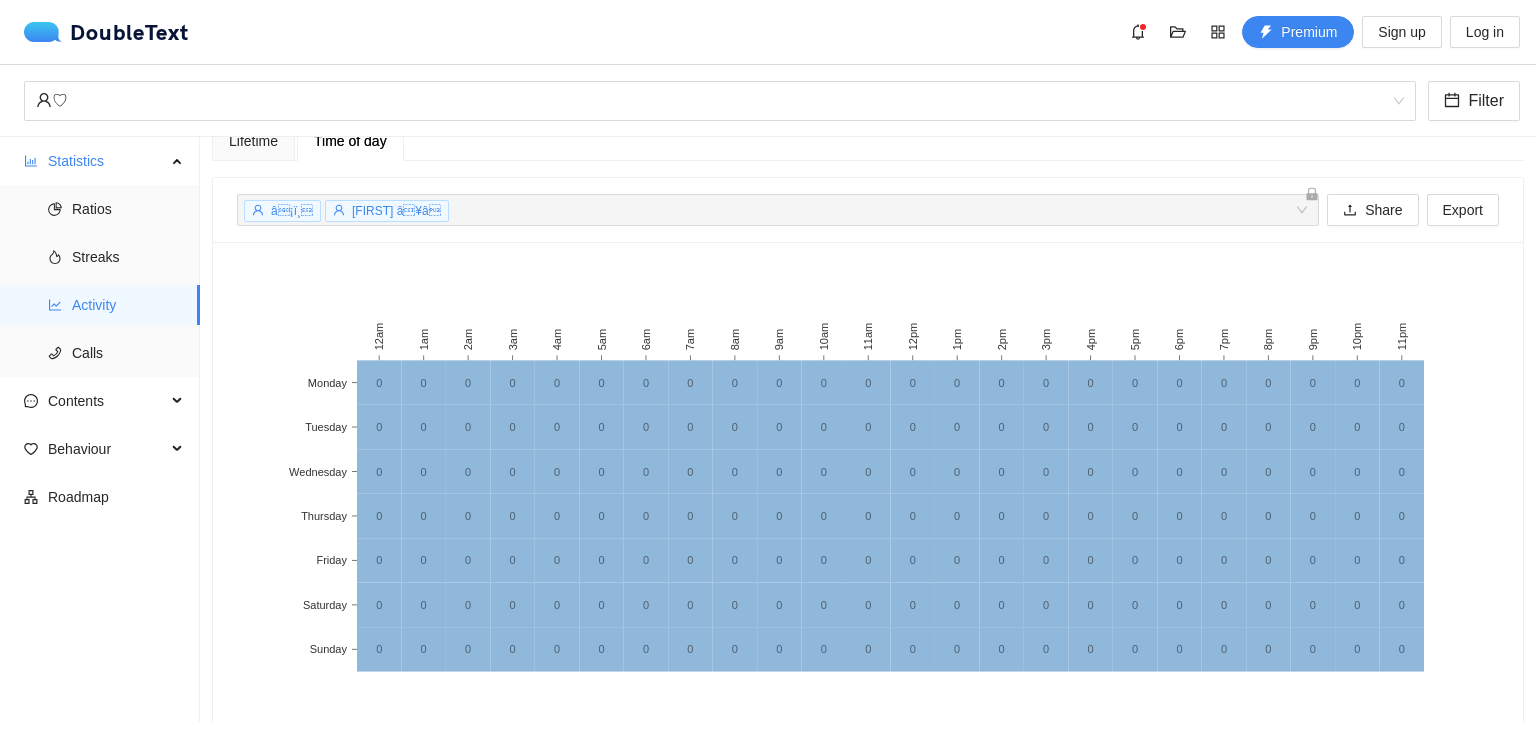 scroll, scrollTop: 0, scrollLeft: 0, axis: both 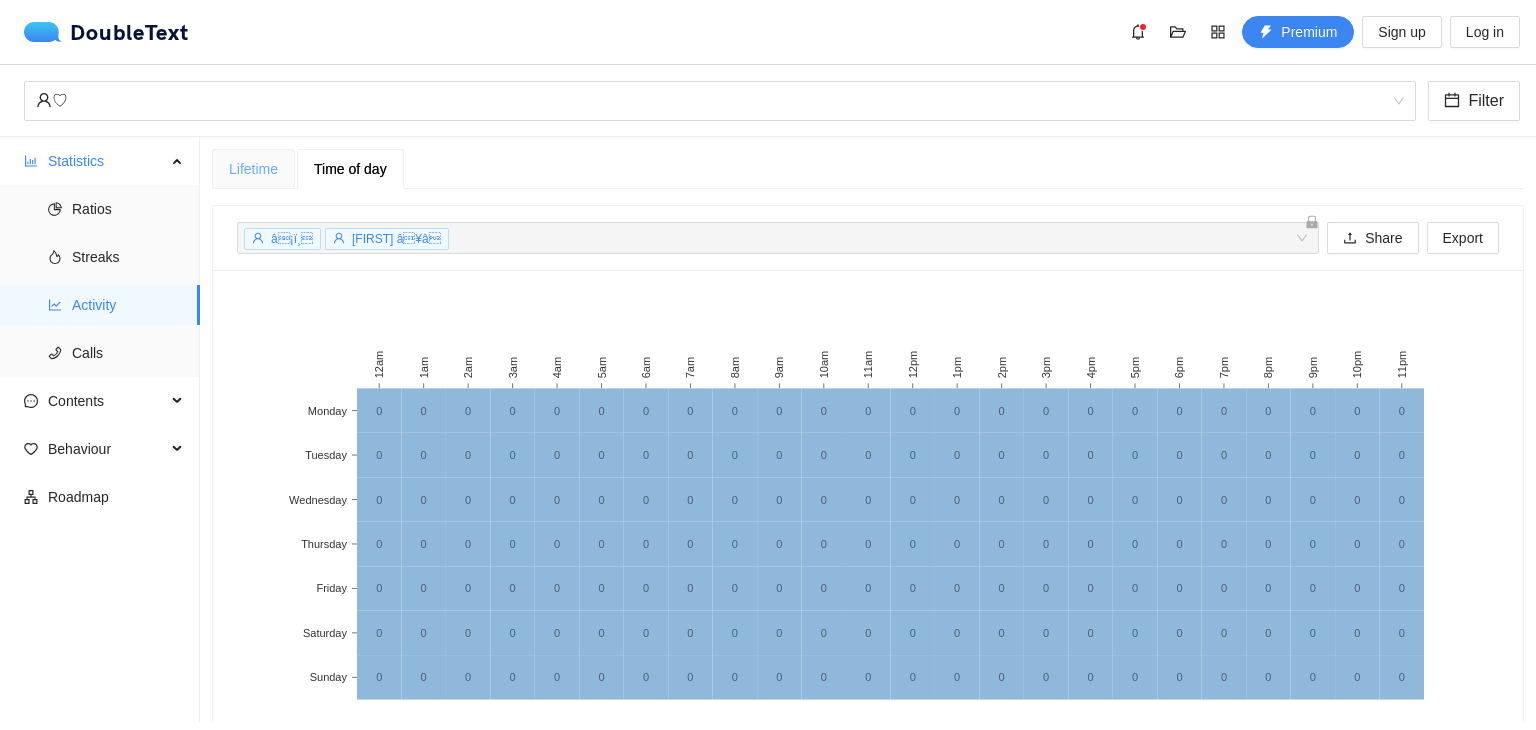 click on "Lifetime" at bounding box center [253, 169] 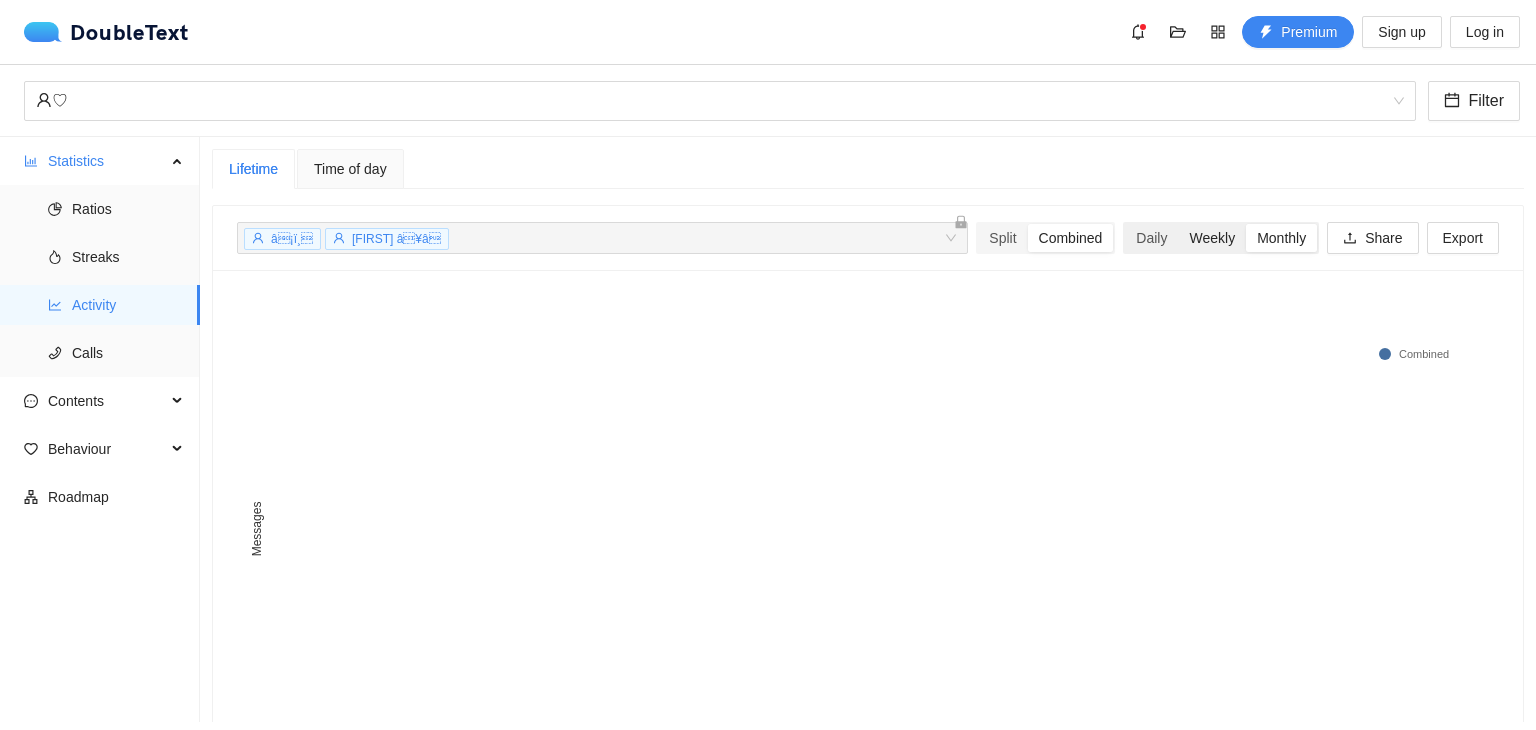 click on "Weekly" at bounding box center [1212, 238] 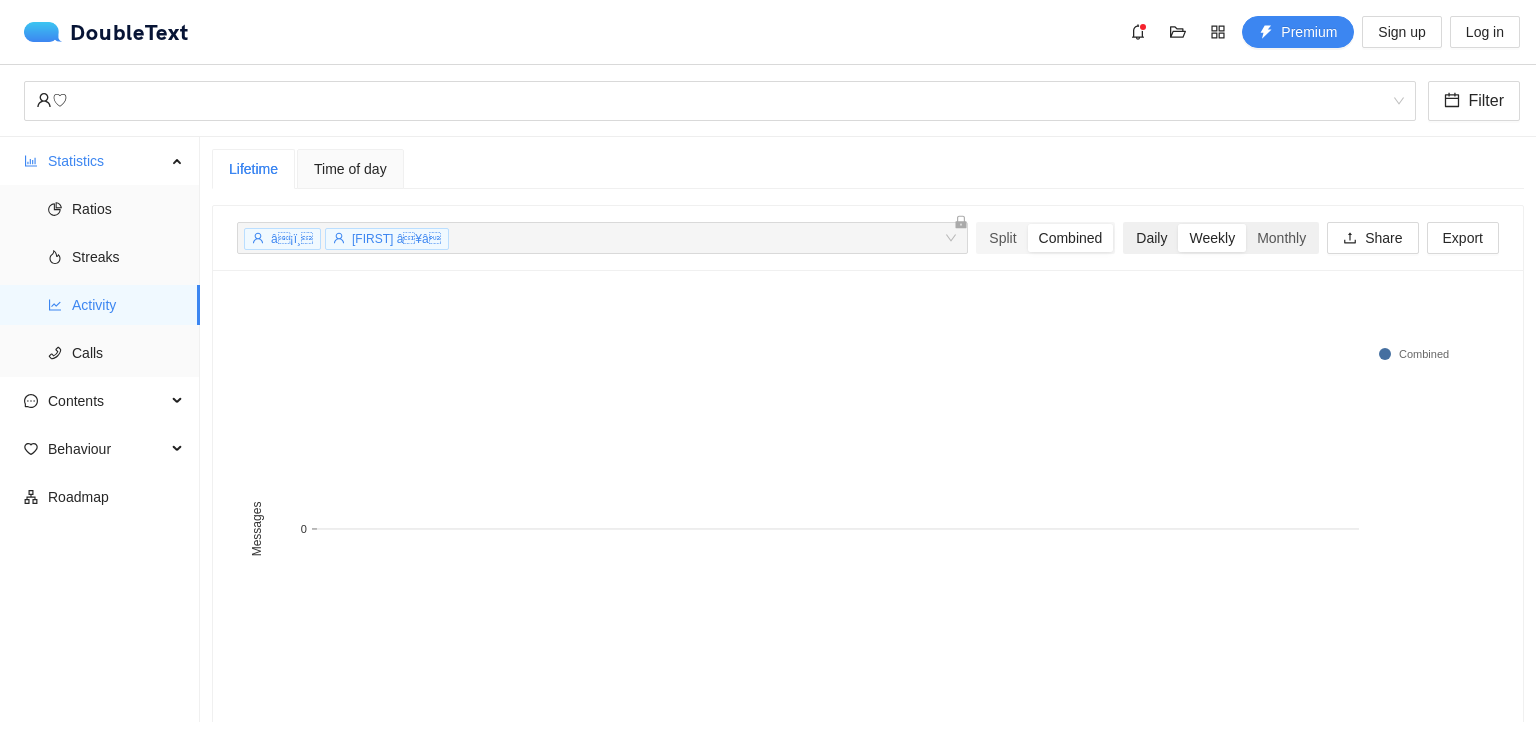 click on "Daily" at bounding box center (1151, 238) 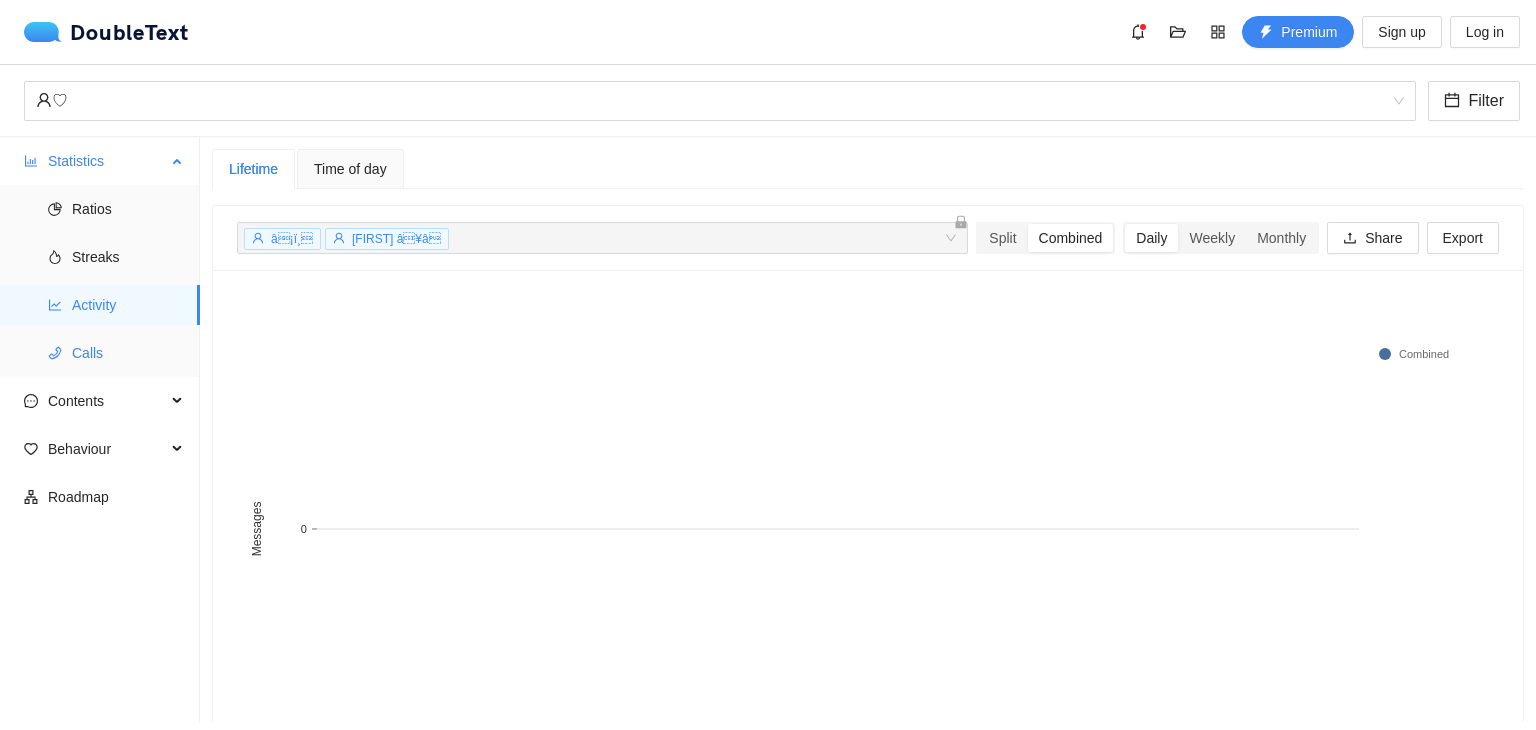 click on "Calls" at bounding box center [128, 353] 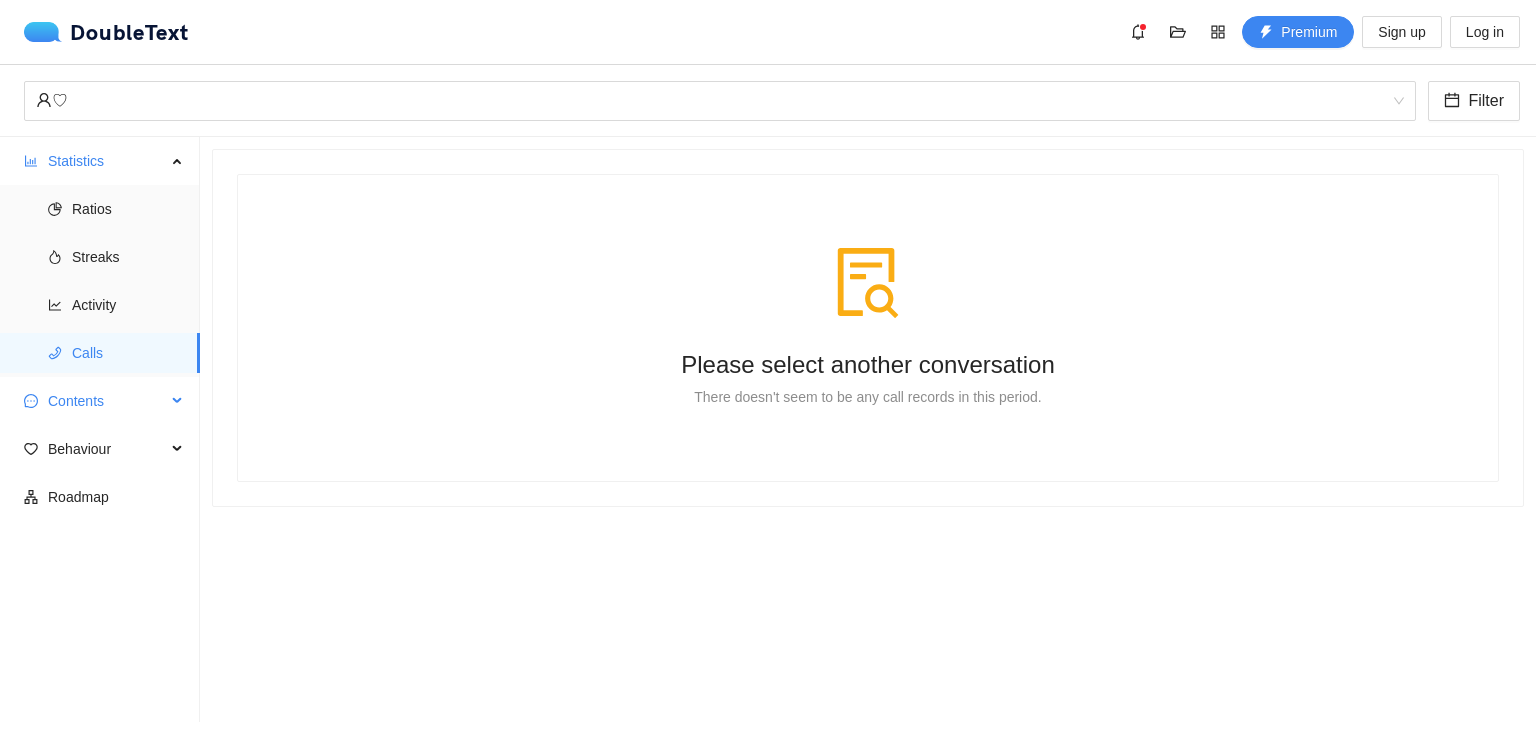 click on "Contents" at bounding box center [107, 401] 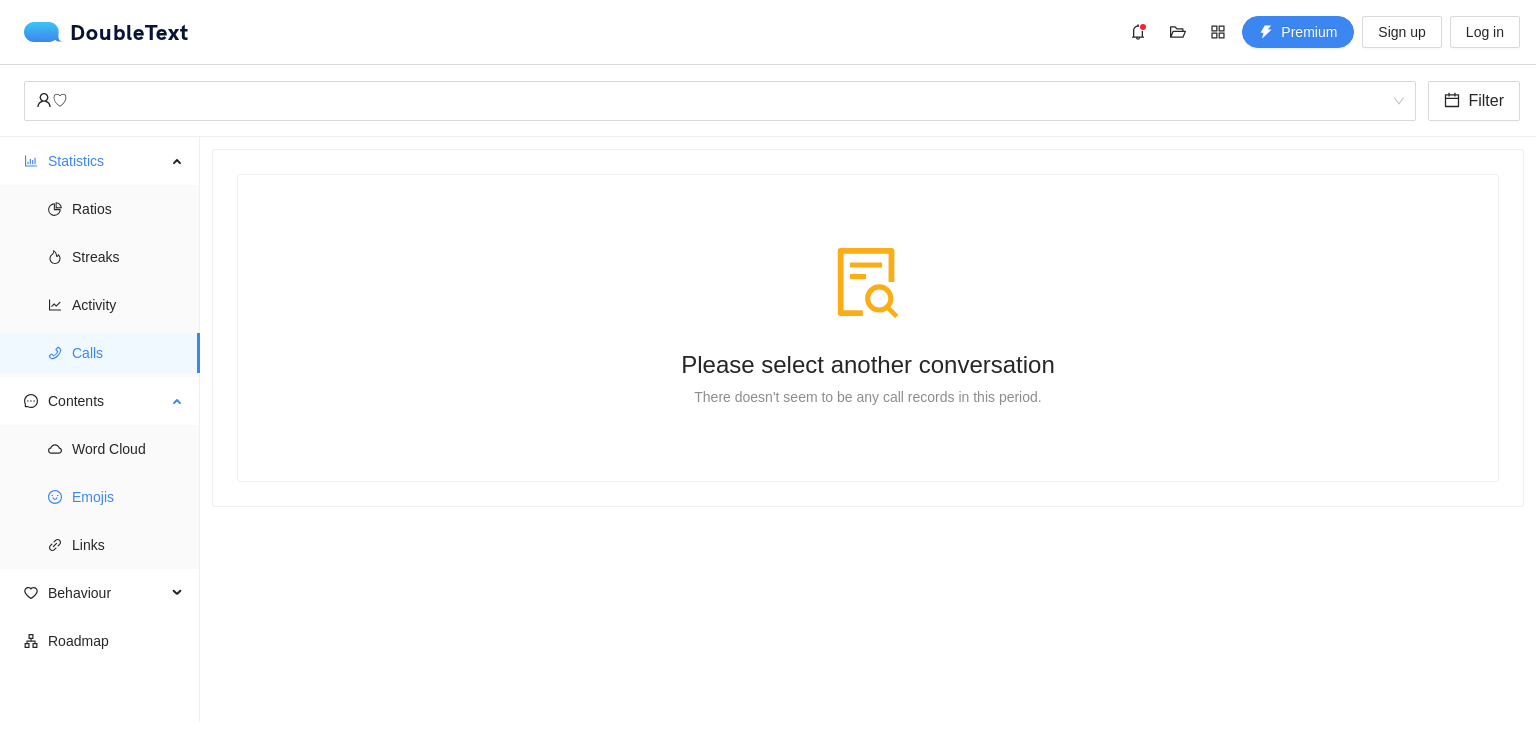 click on "Emojis" at bounding box center [100, 497] 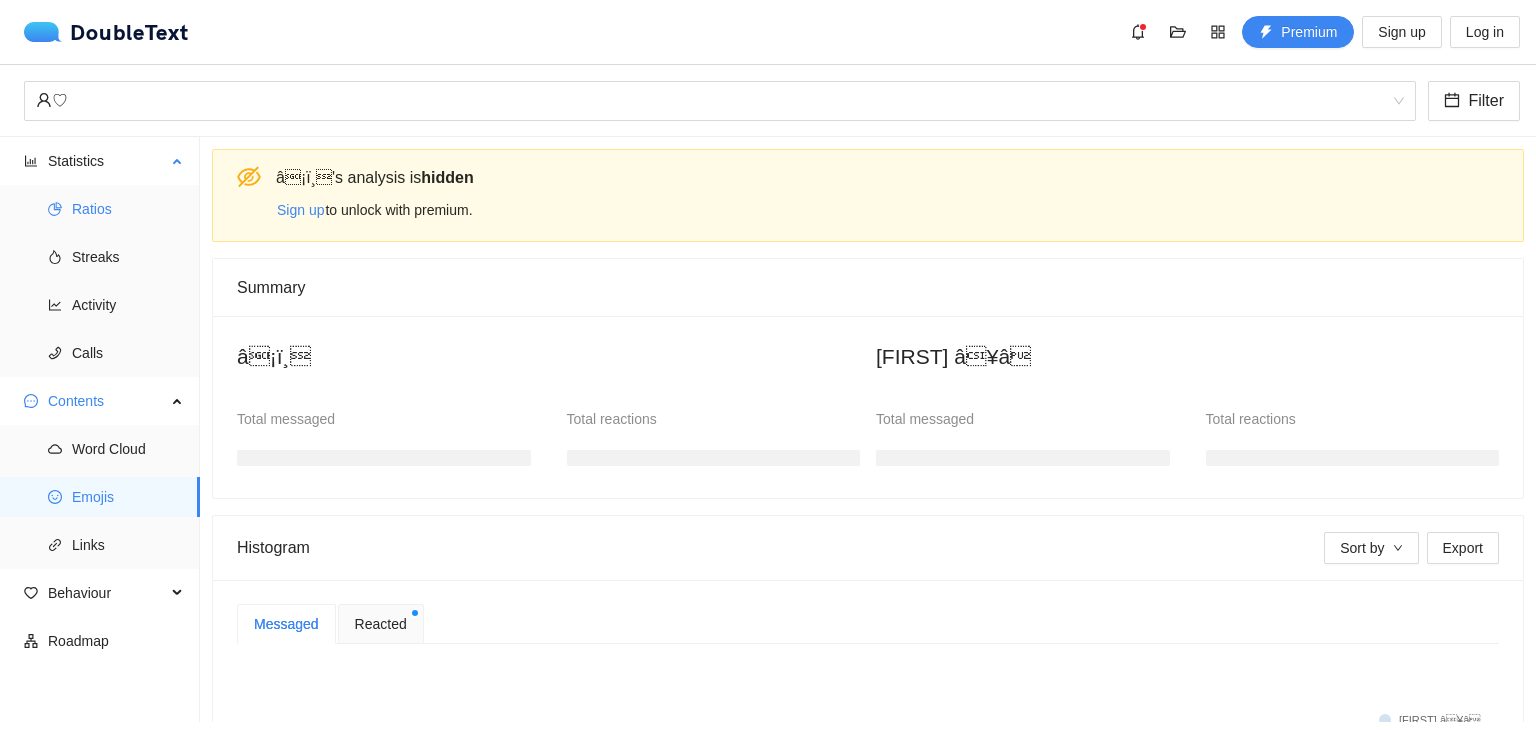 click on "Ratios" at bounding box center (128, 209) 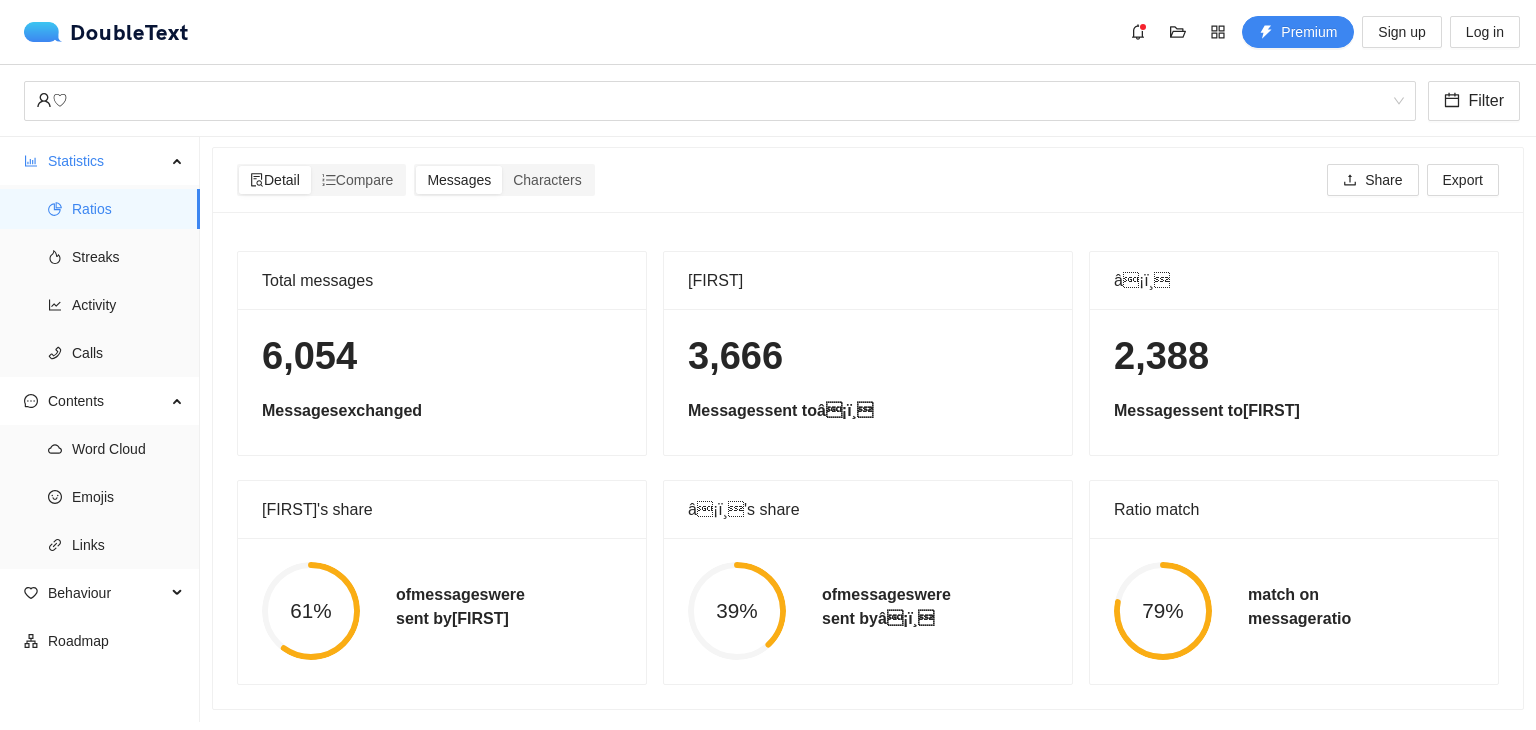 scroll, scrollTop: 3, scrollLeft: 0, axis: vertical 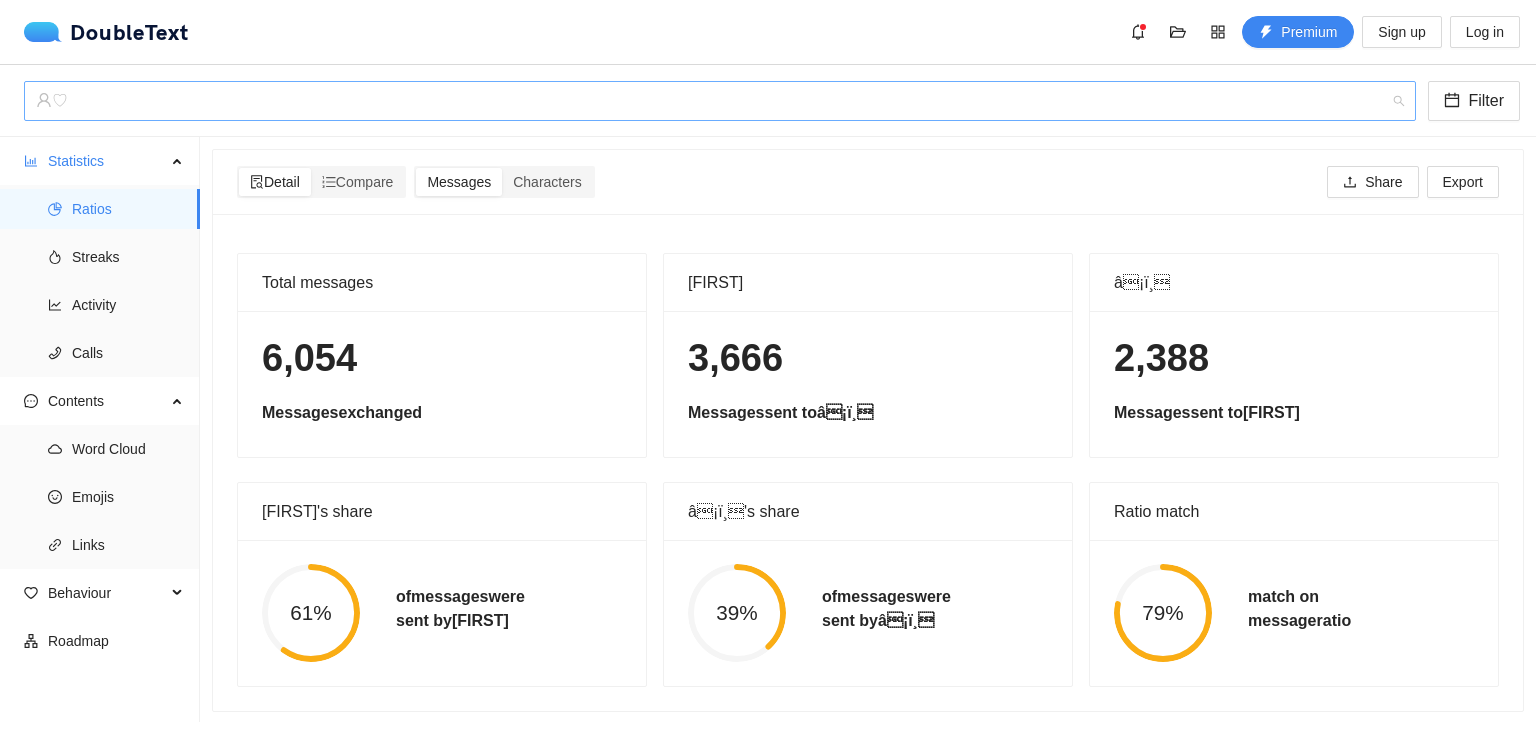 click on "♡︎" at bounding box center [711, 101] 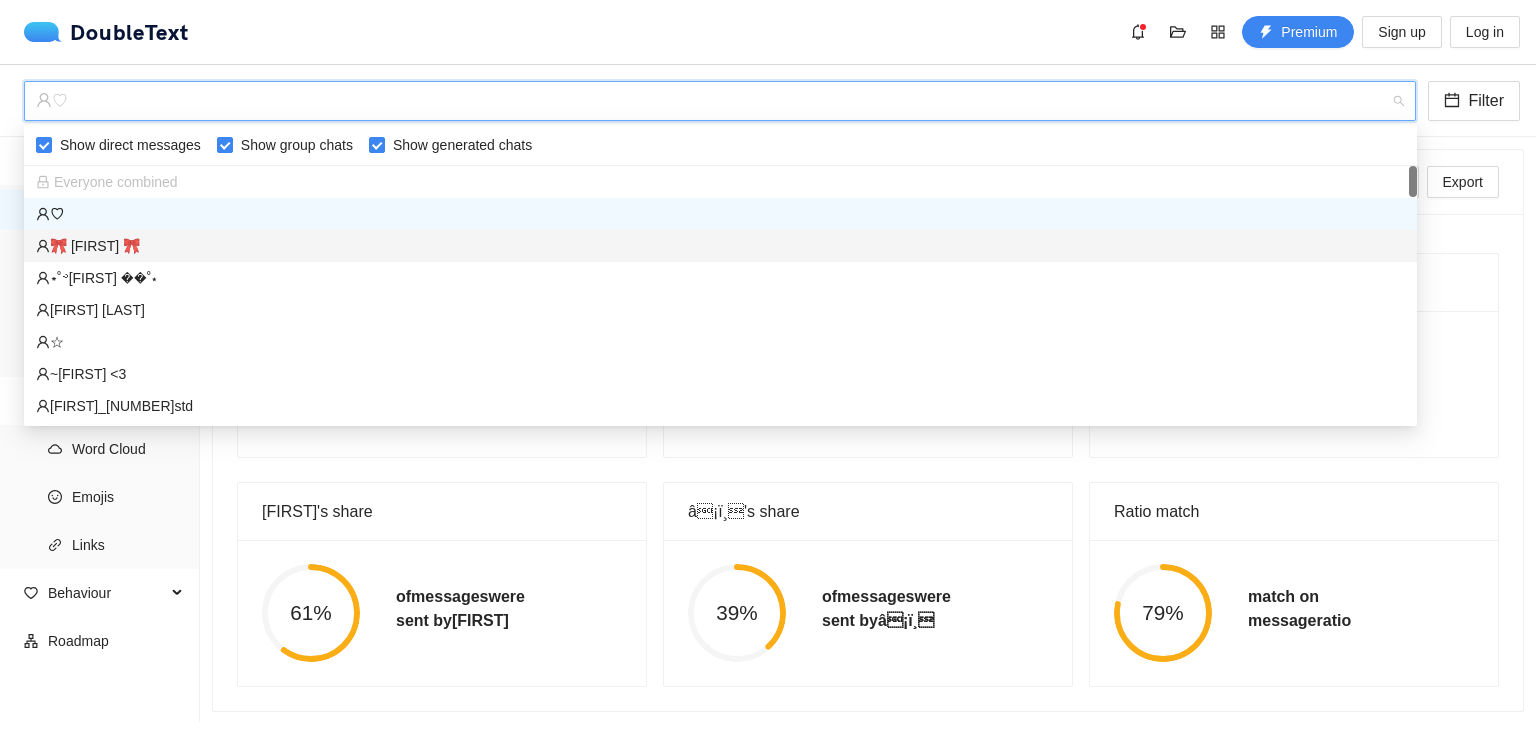 click on "🎀 [FIRST] 🎀" at bounding box center [720, 246] 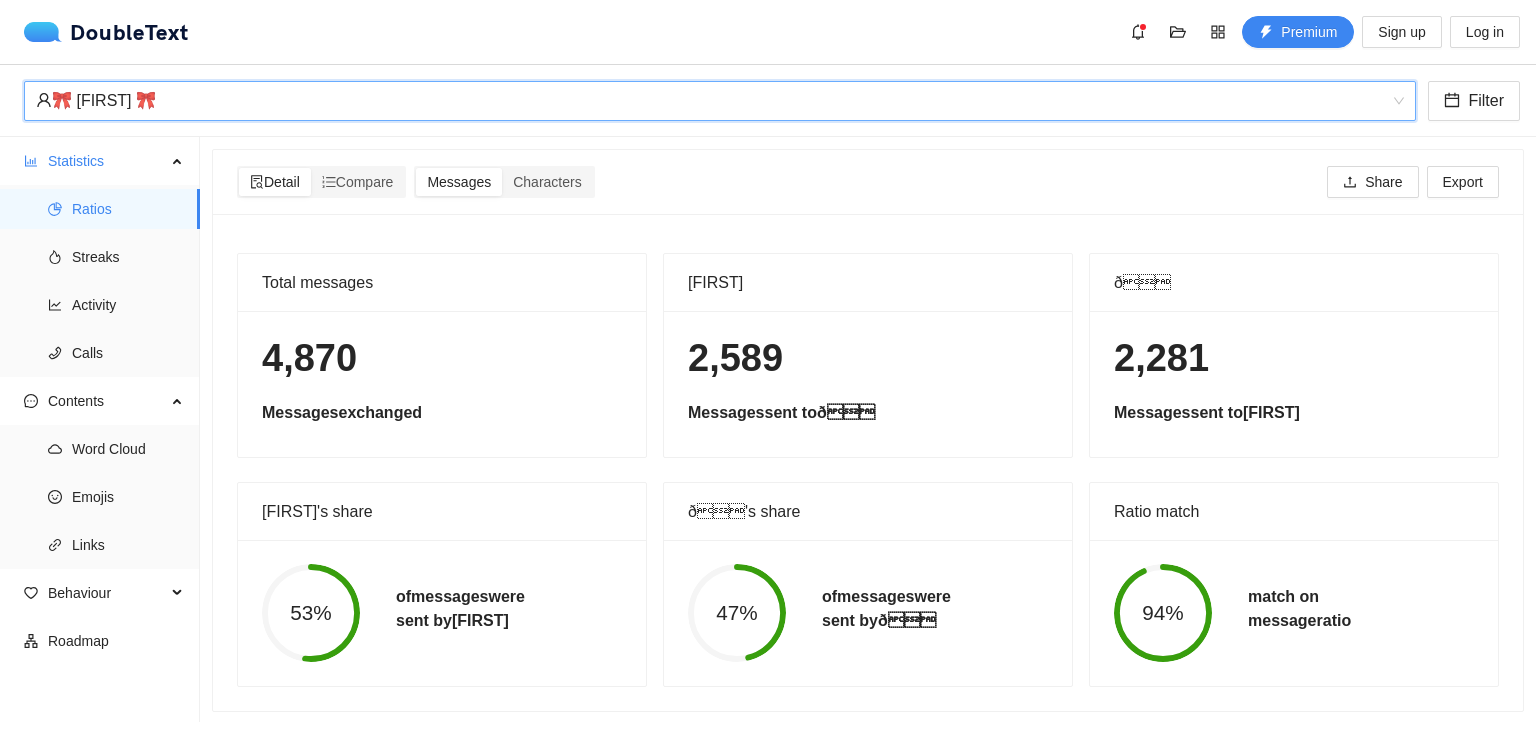 scroll, scrollTop: 16, scrollLeft: 0, axis: vertical 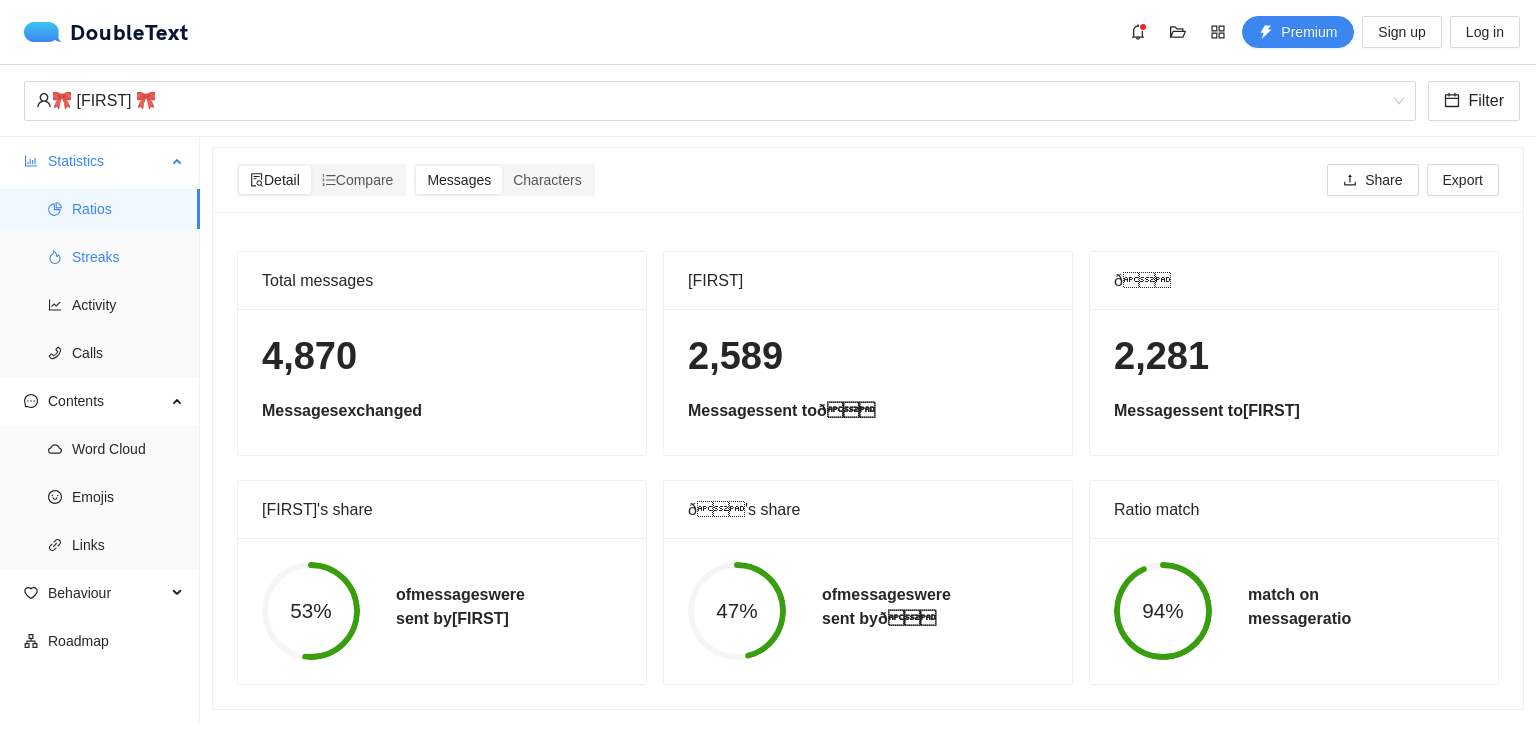 click on "Streaks" at bounding box center [128, 257] 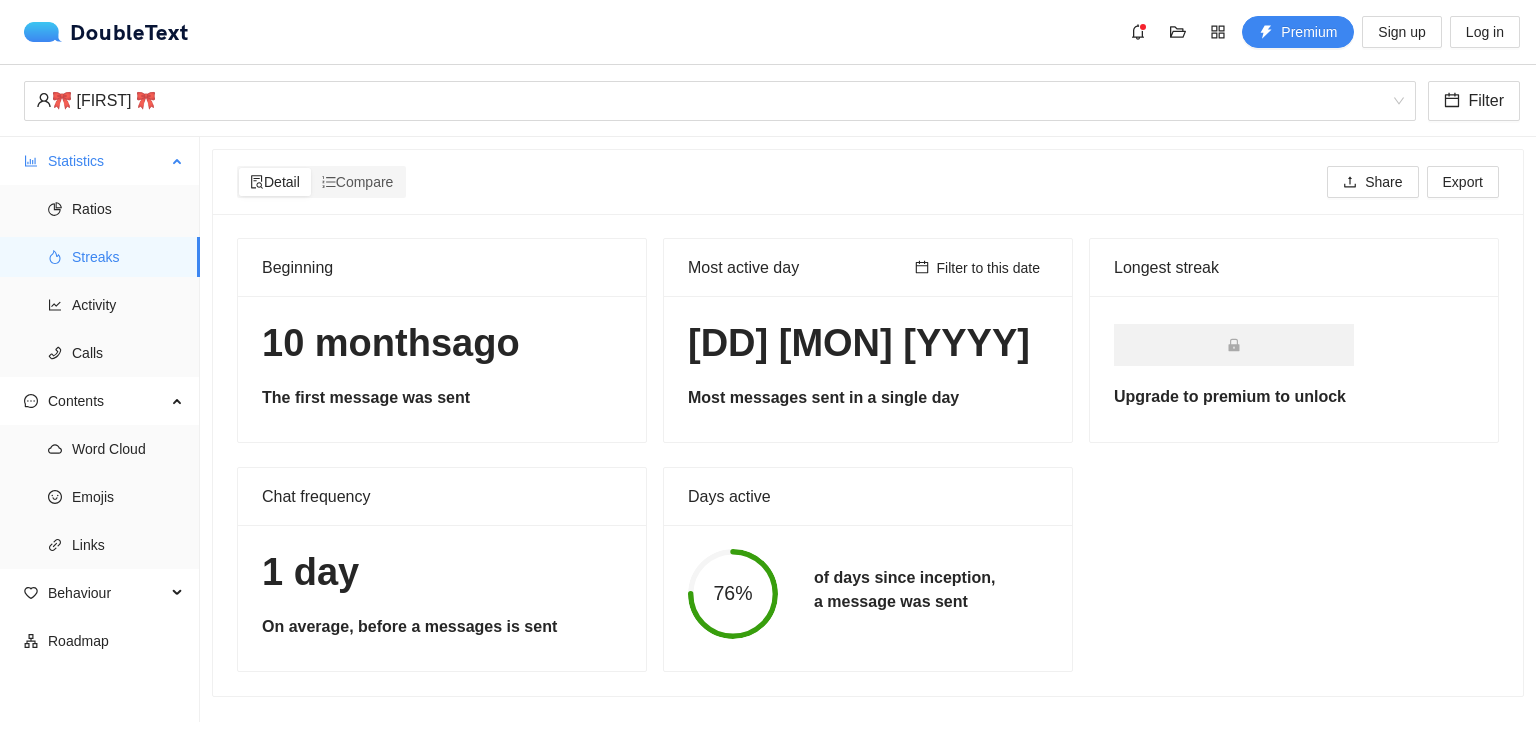 scroll, scrollTop: 1, scrollLeft: 0, axis: vertical 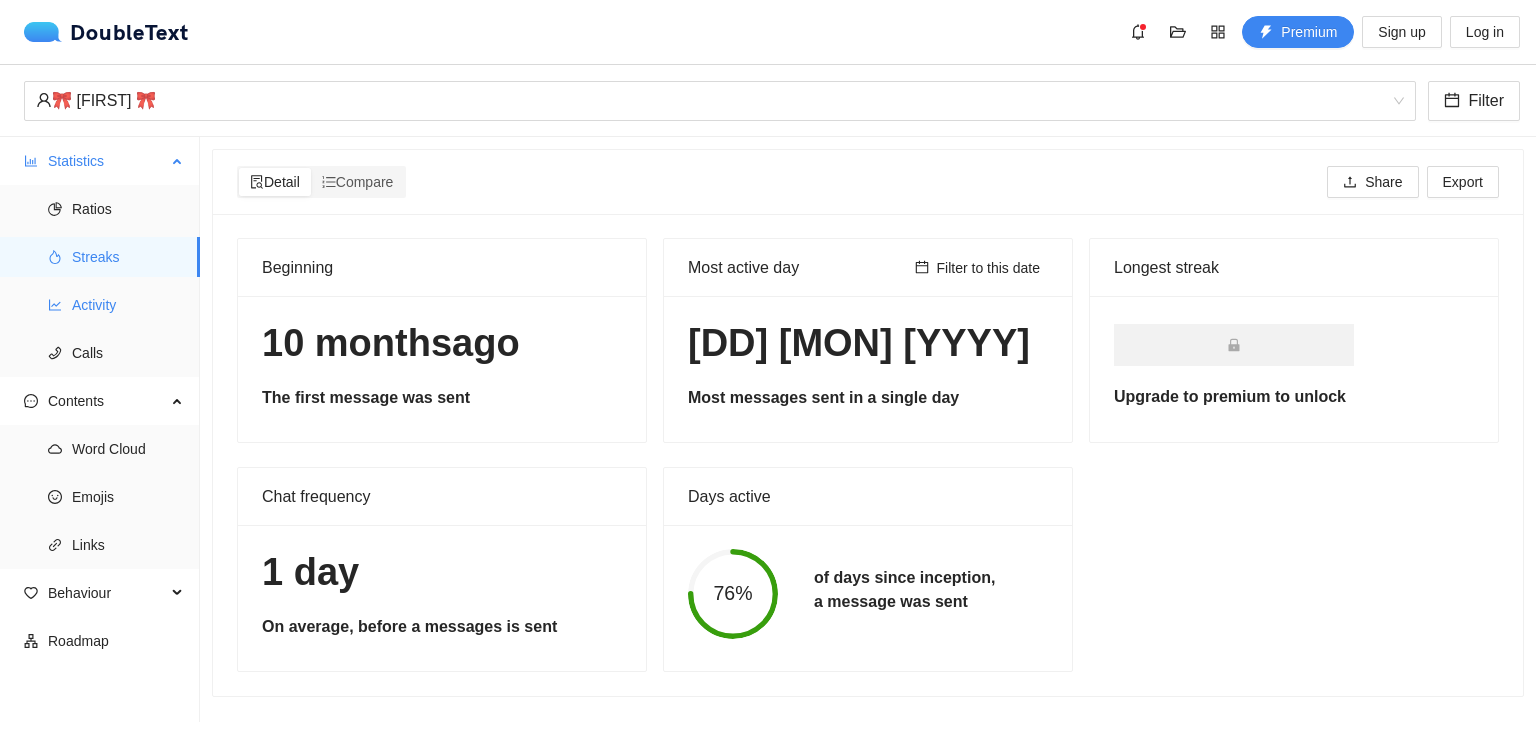 click on "Activity" at bounding box center [128, 305] 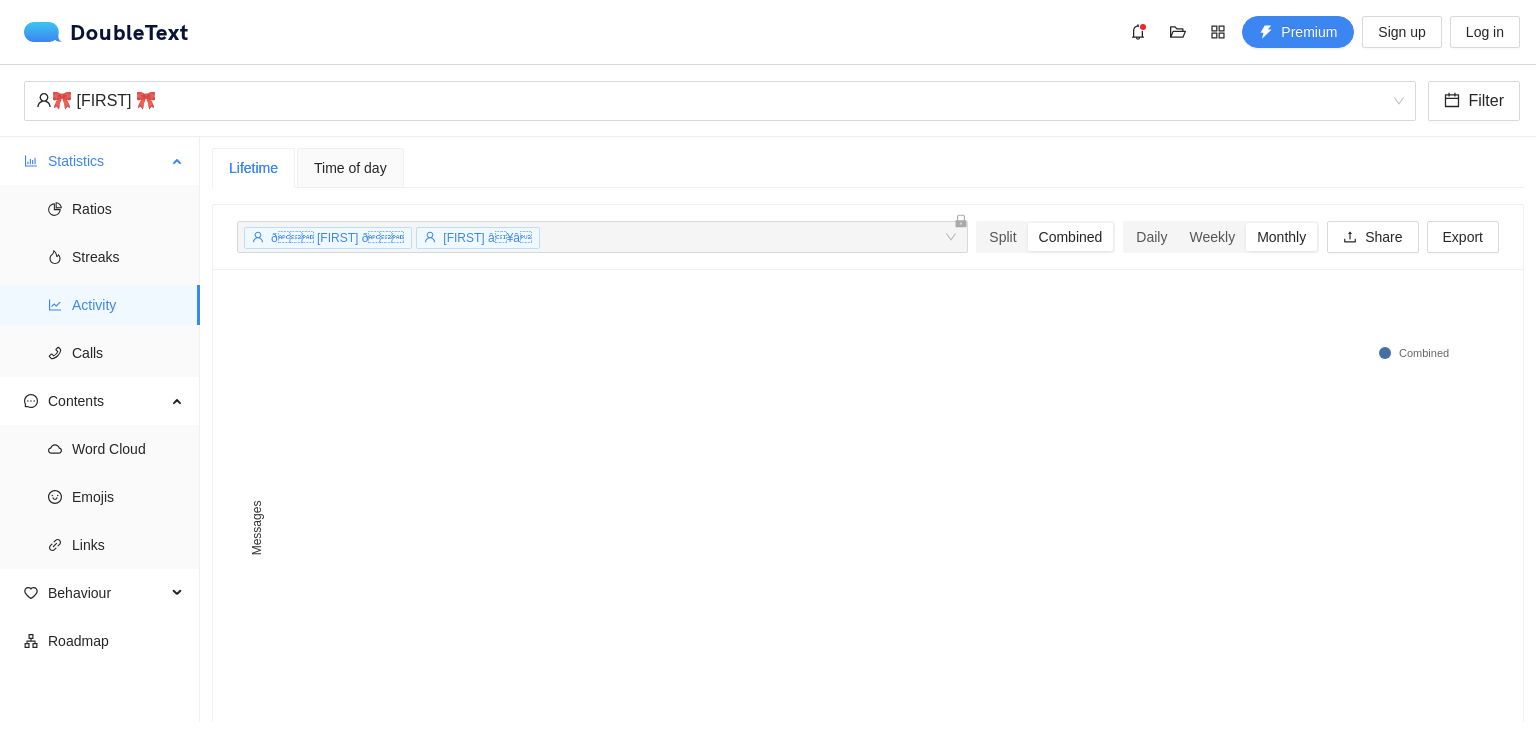 scroll, scrollTop: 16, scrollLeft: 0, axis: vertical 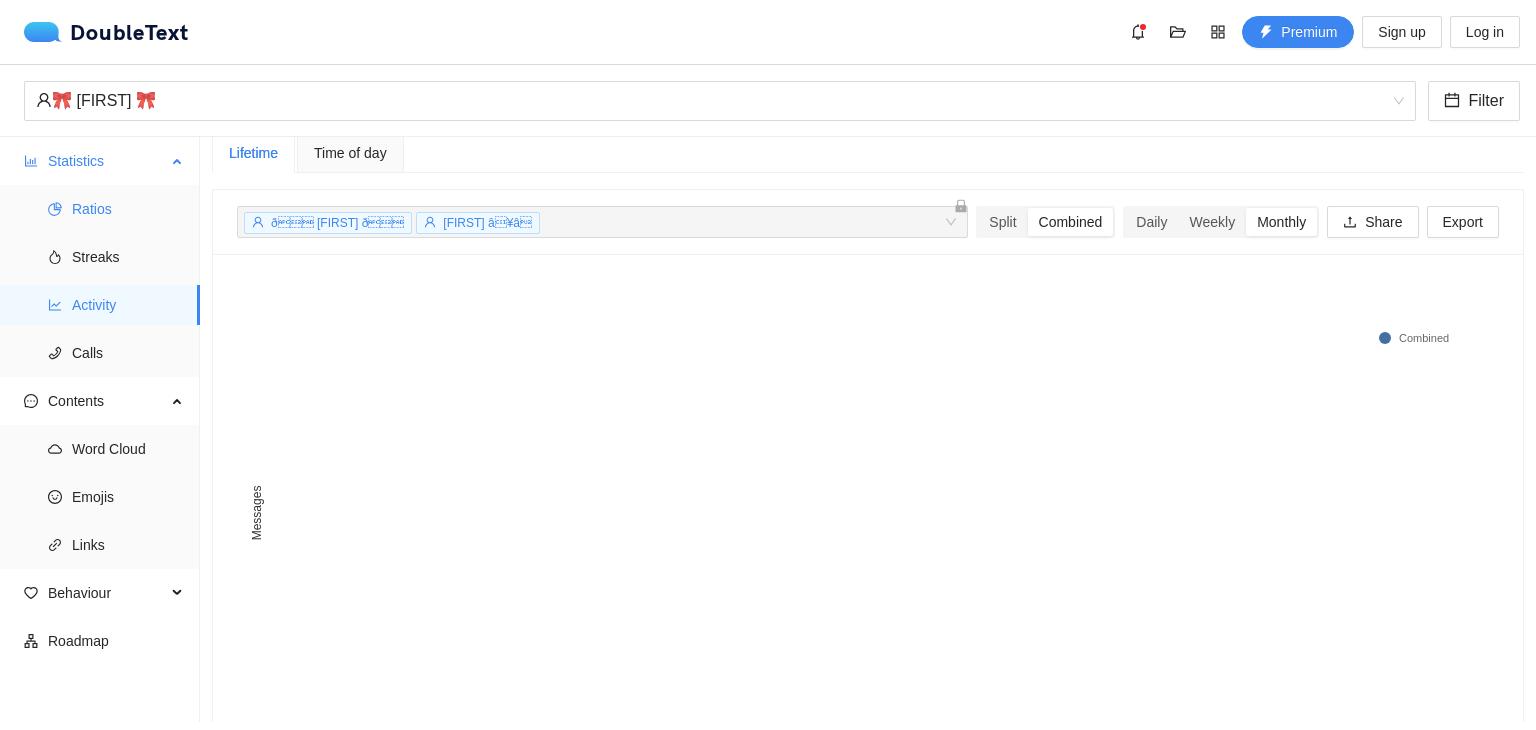 click on "Ratios" at bounding box center [128, 209] 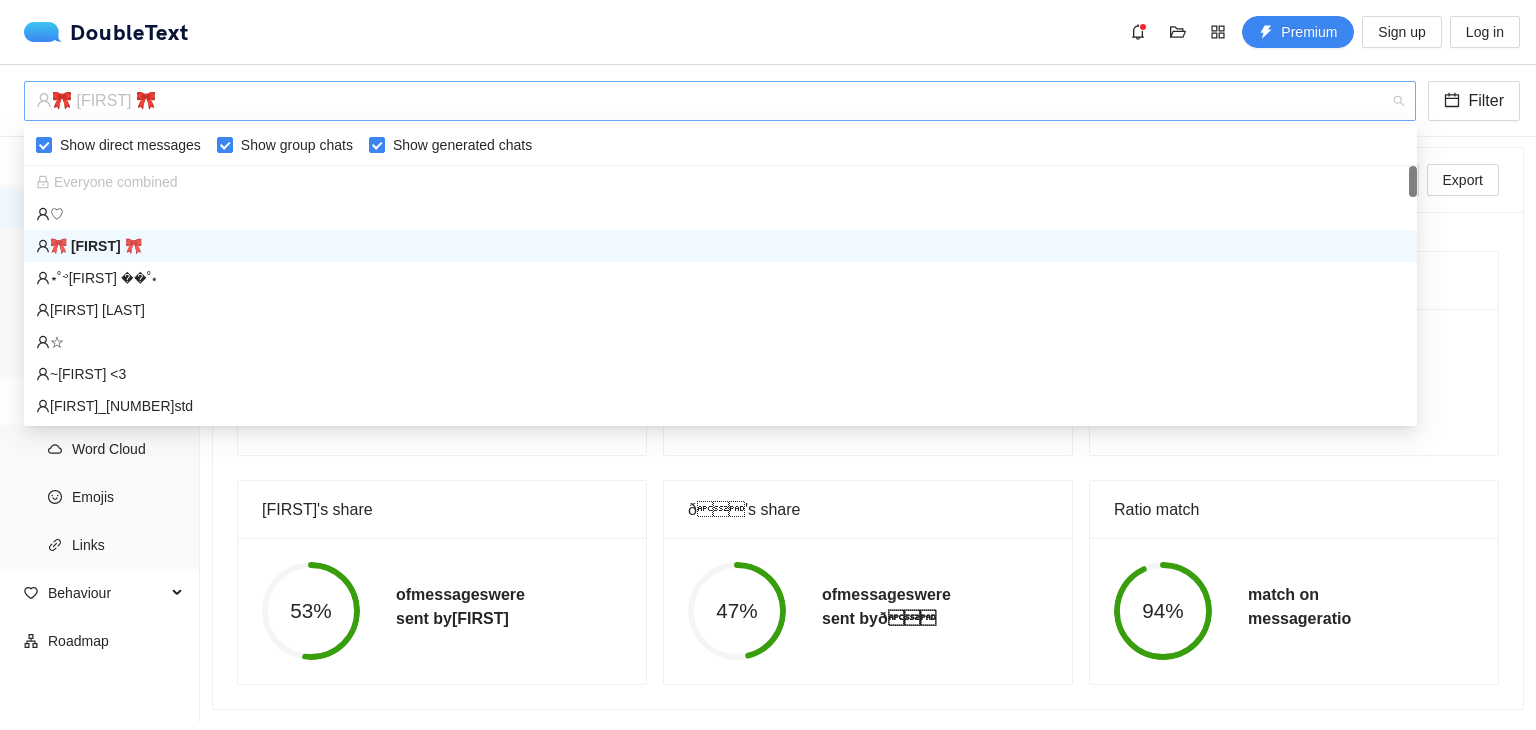 click on "🎀 [FIRST] 🎀" at bounding box center [711, 101] 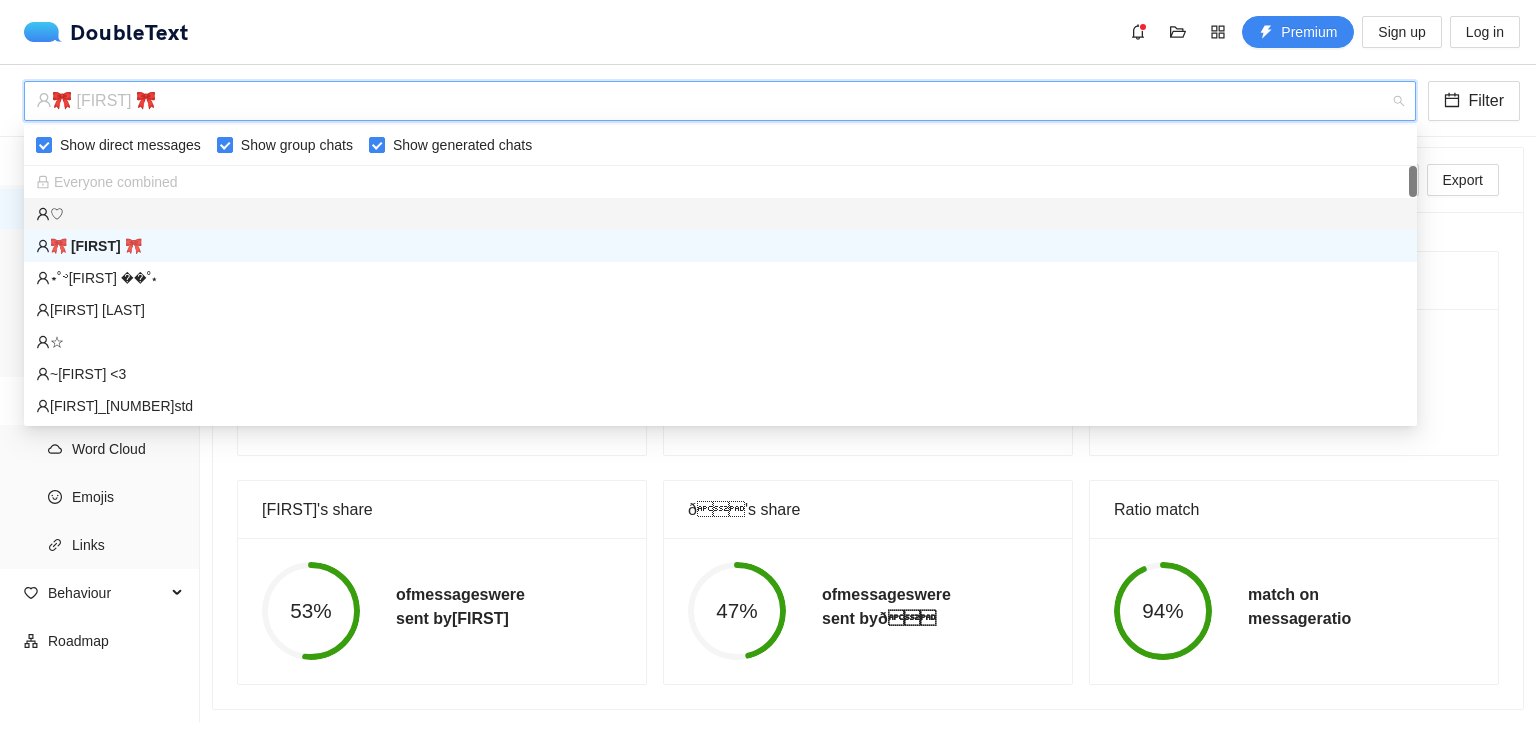 click on "♡︎" at bounding box center [720, 214] 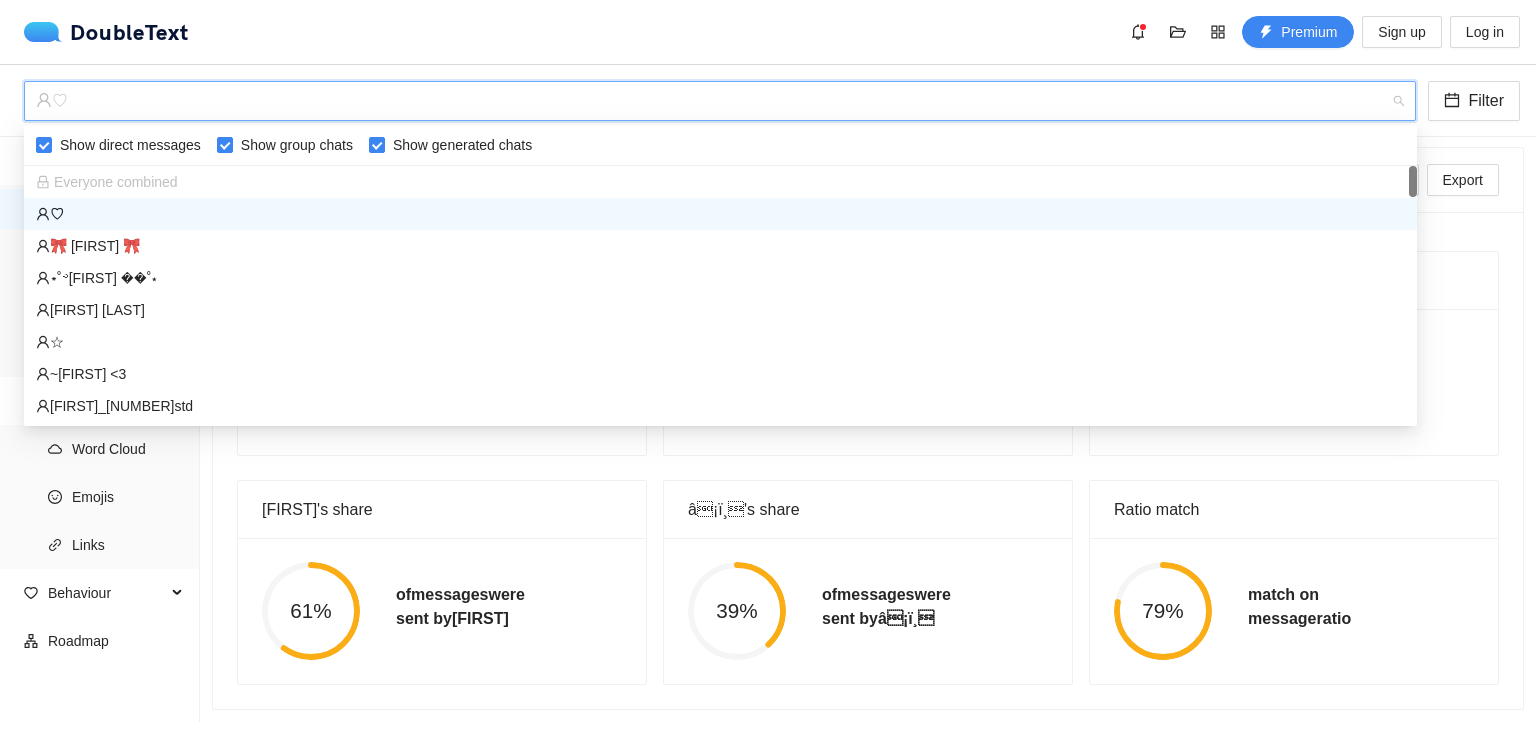click on "♡︎" at bounding box center [711, 101] 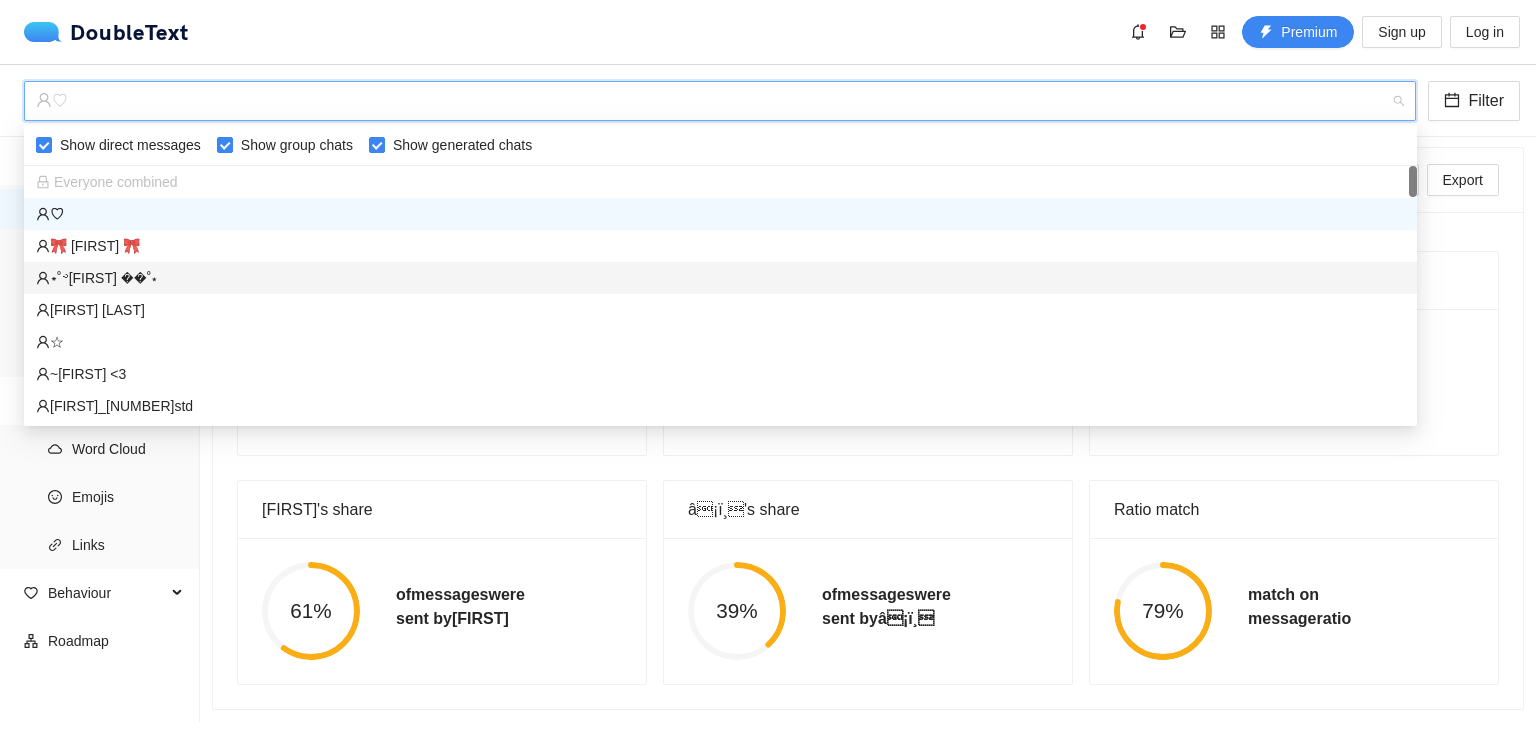 click on "⋆˚࿔[FIRST] ��˚⋆" at bounding box center [720, 278] 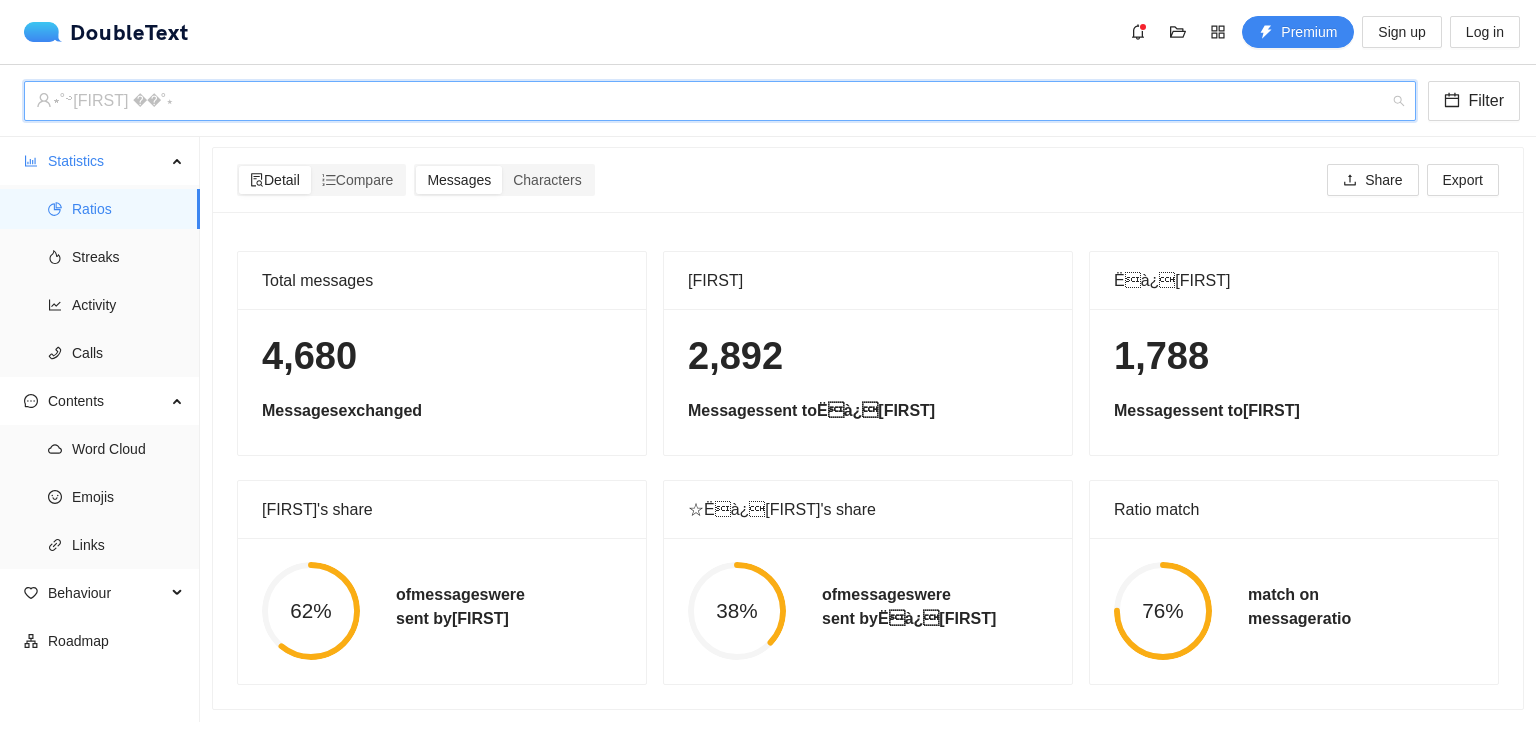 click on "⋆˚࿔[FIRST] ��˚⋆" at bounding box center [711, 101] 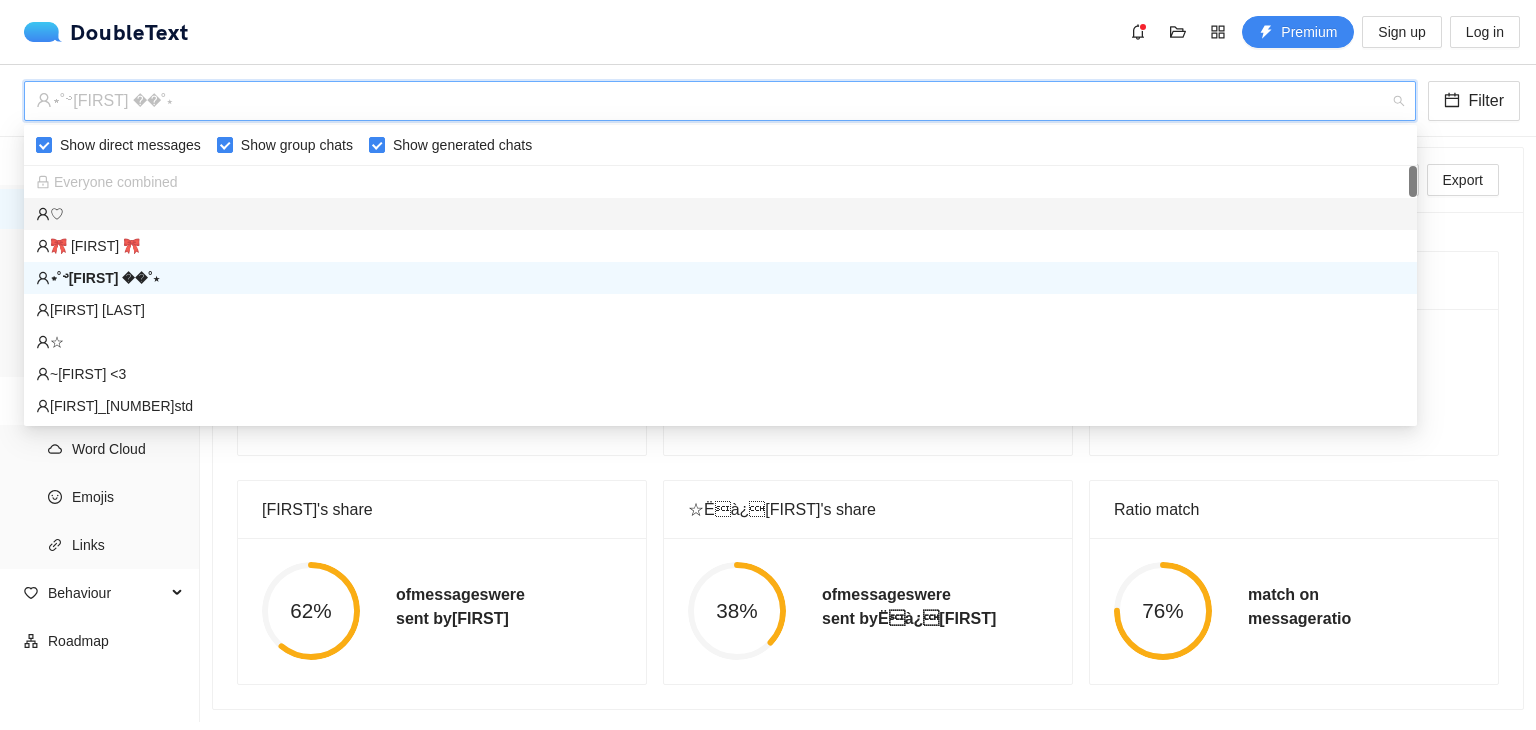 click on "🎀 [FIRST] 🎀" at bounding box center [720, 246] 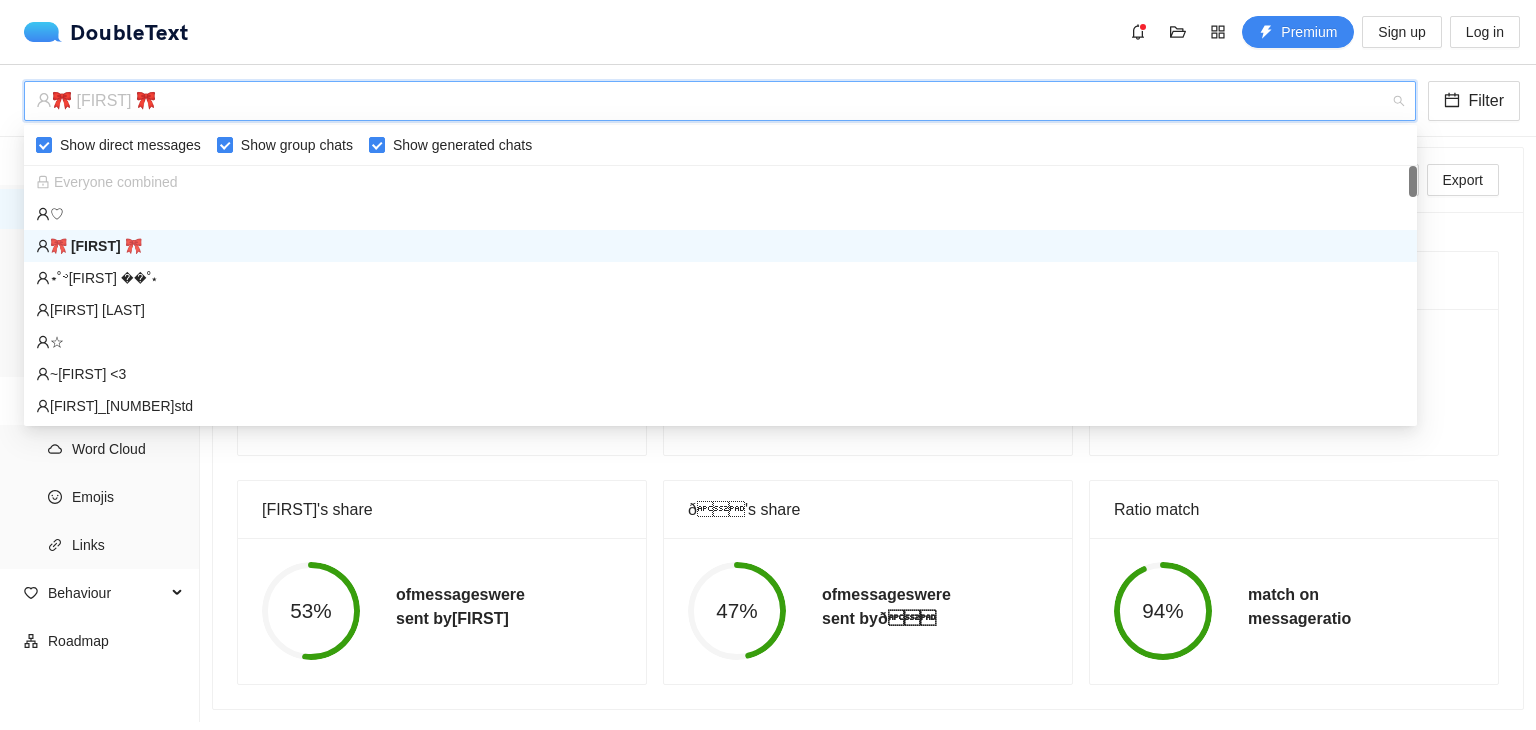 click on "🎀 [FIRST] 🎀" at bounding box center (711, 101) 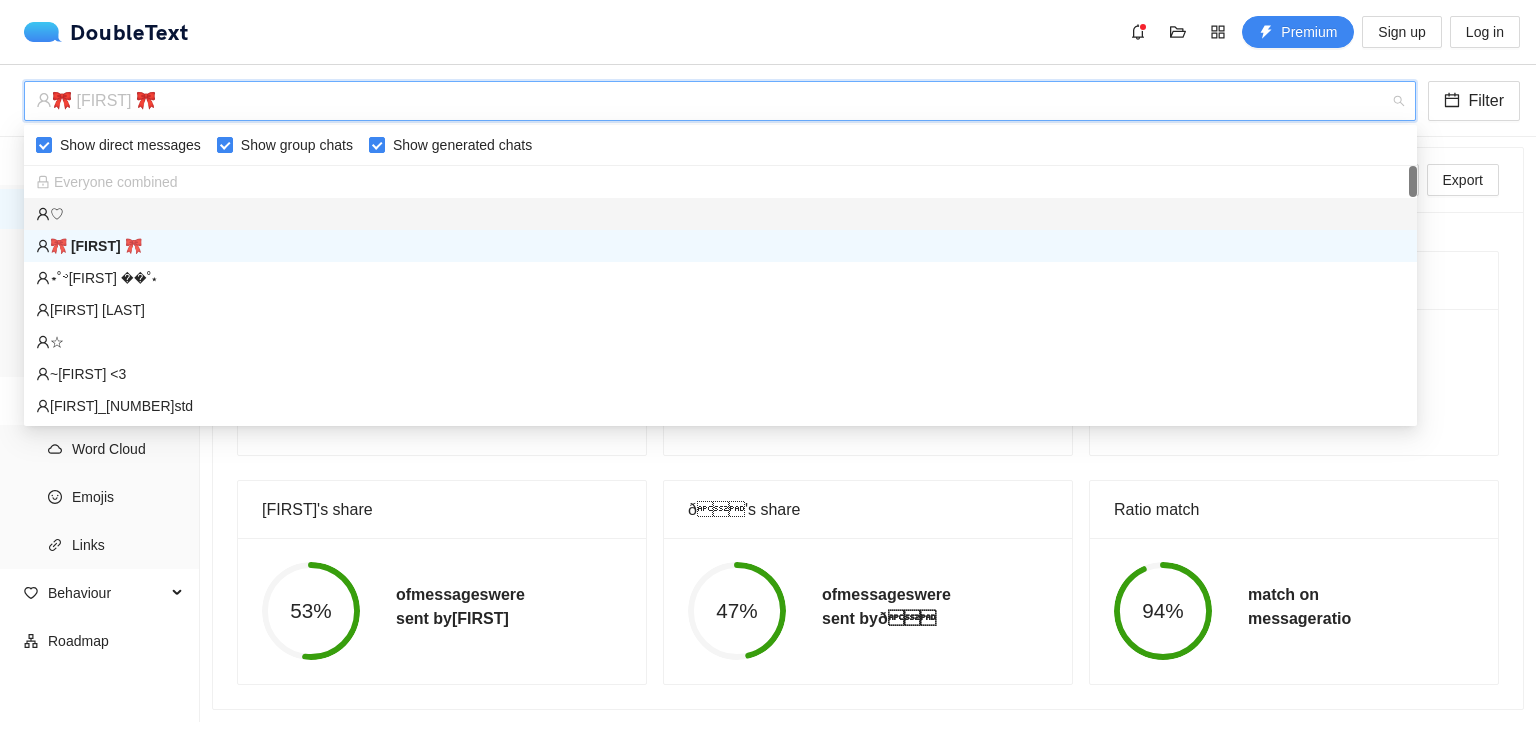 click on "♡︎" at bounding box center (720, 214) 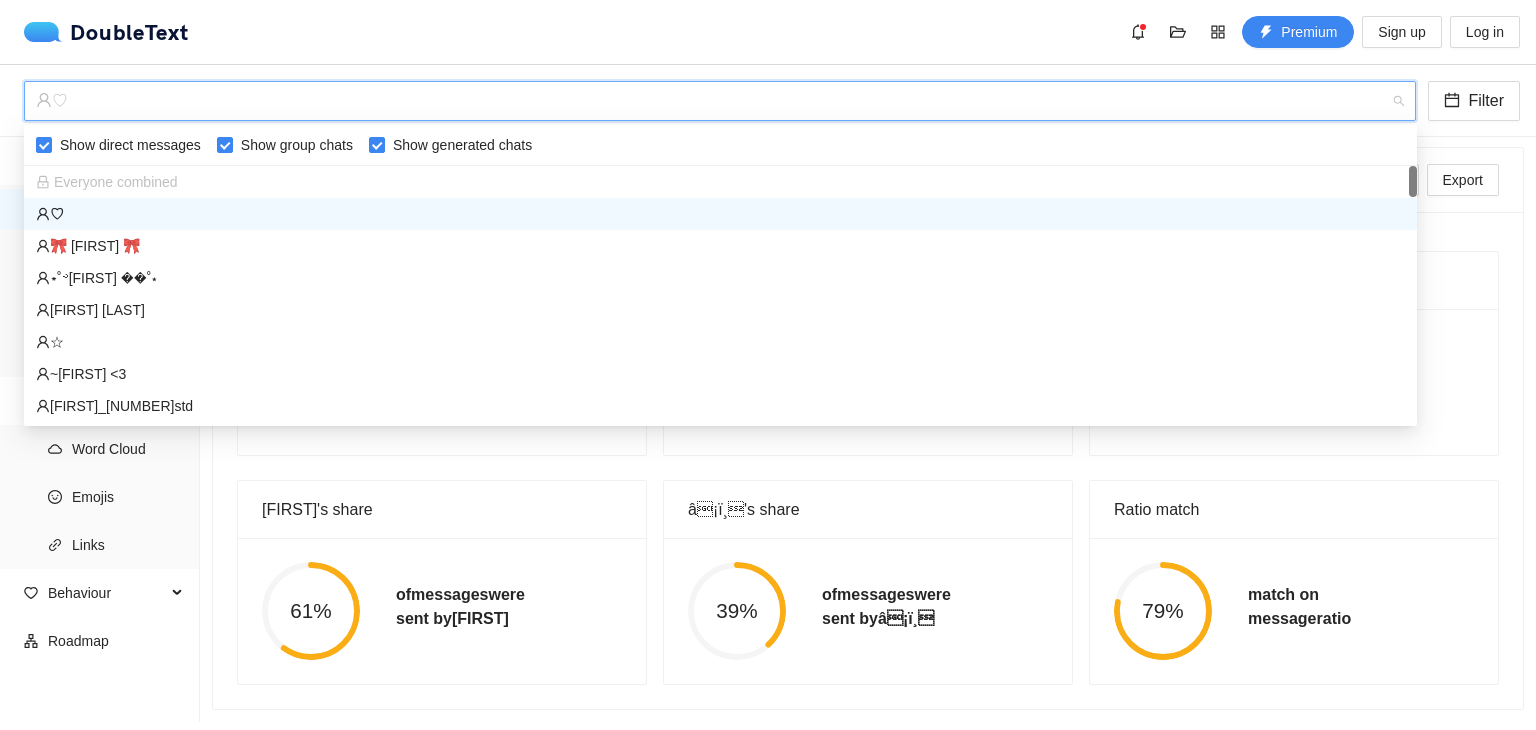 click on "♡︎" at bounding box center (711, 101) 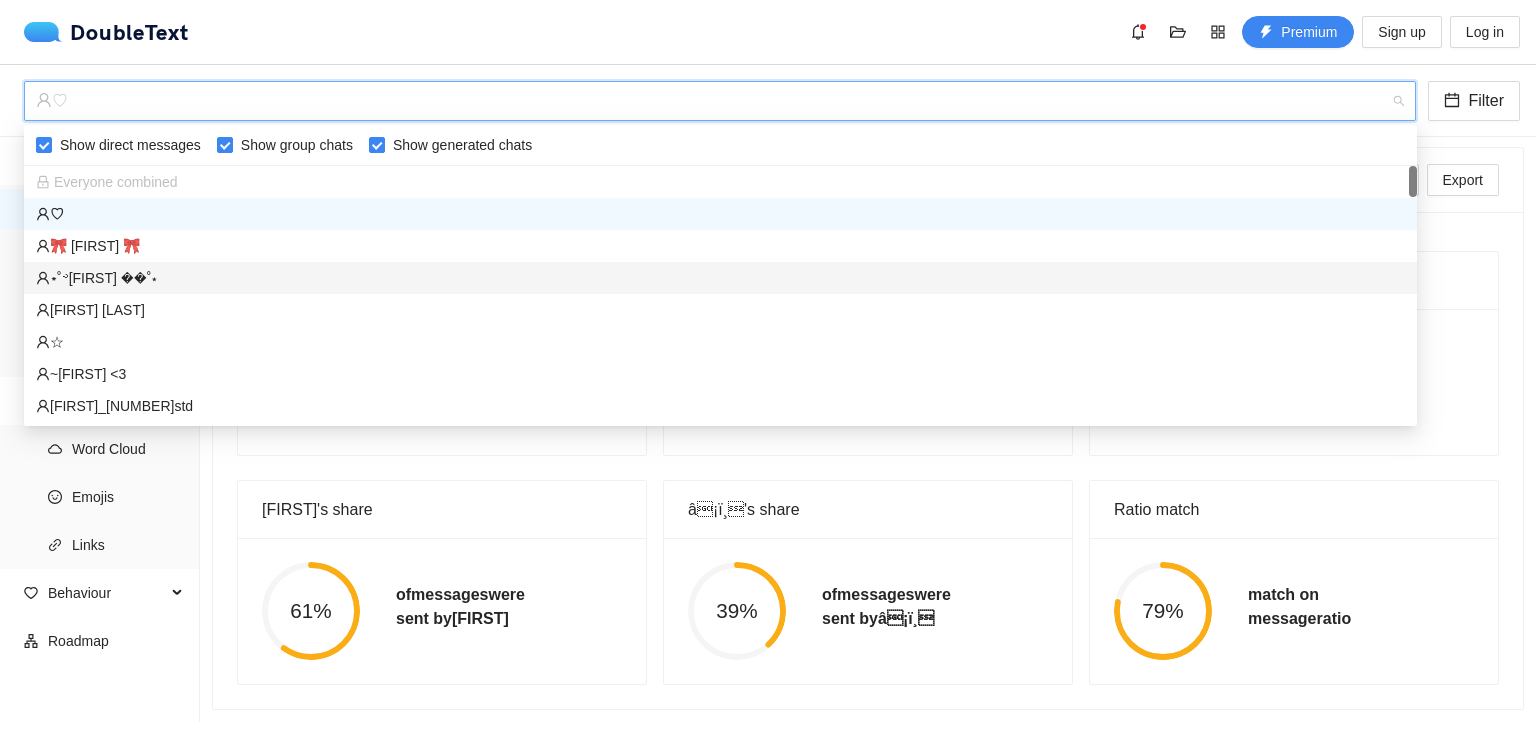 click on "⋆˚࿔[FIRST] ��˚⋆" at bounding box center (720, 278) 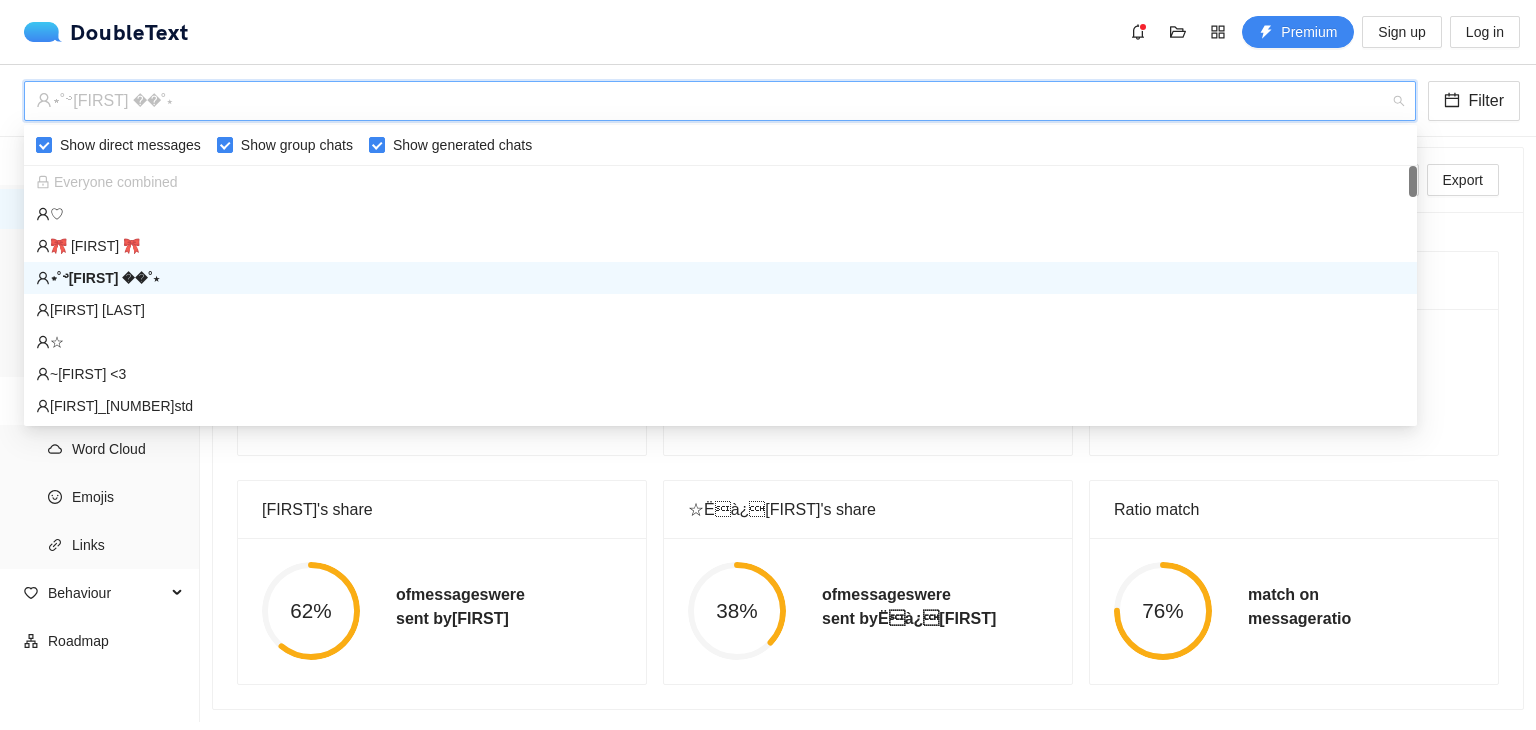 click on "⋆˚࿔[FIRST] ��˚⋆" at bounding box center [711, 101] 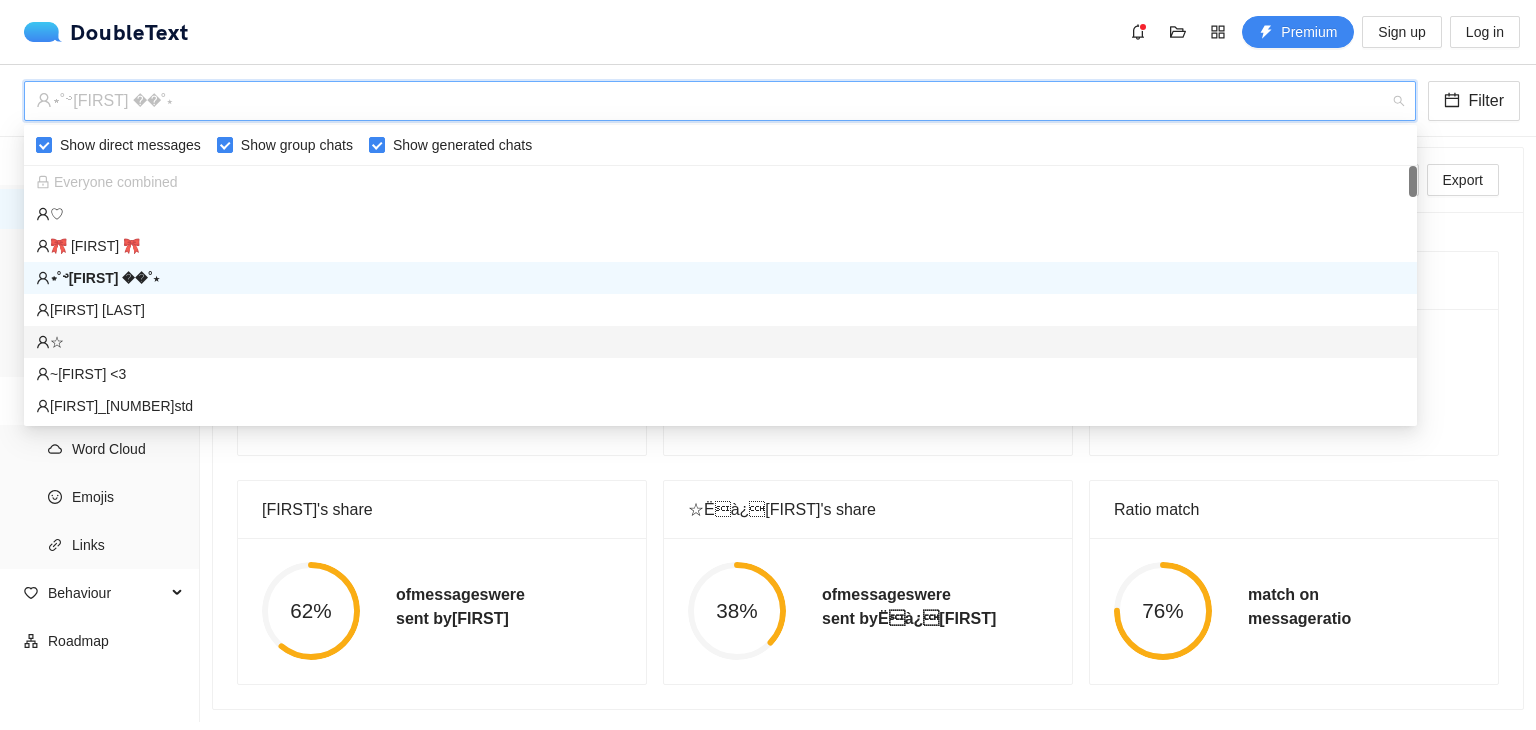 click on "☆" at bounding box center (720, 342) 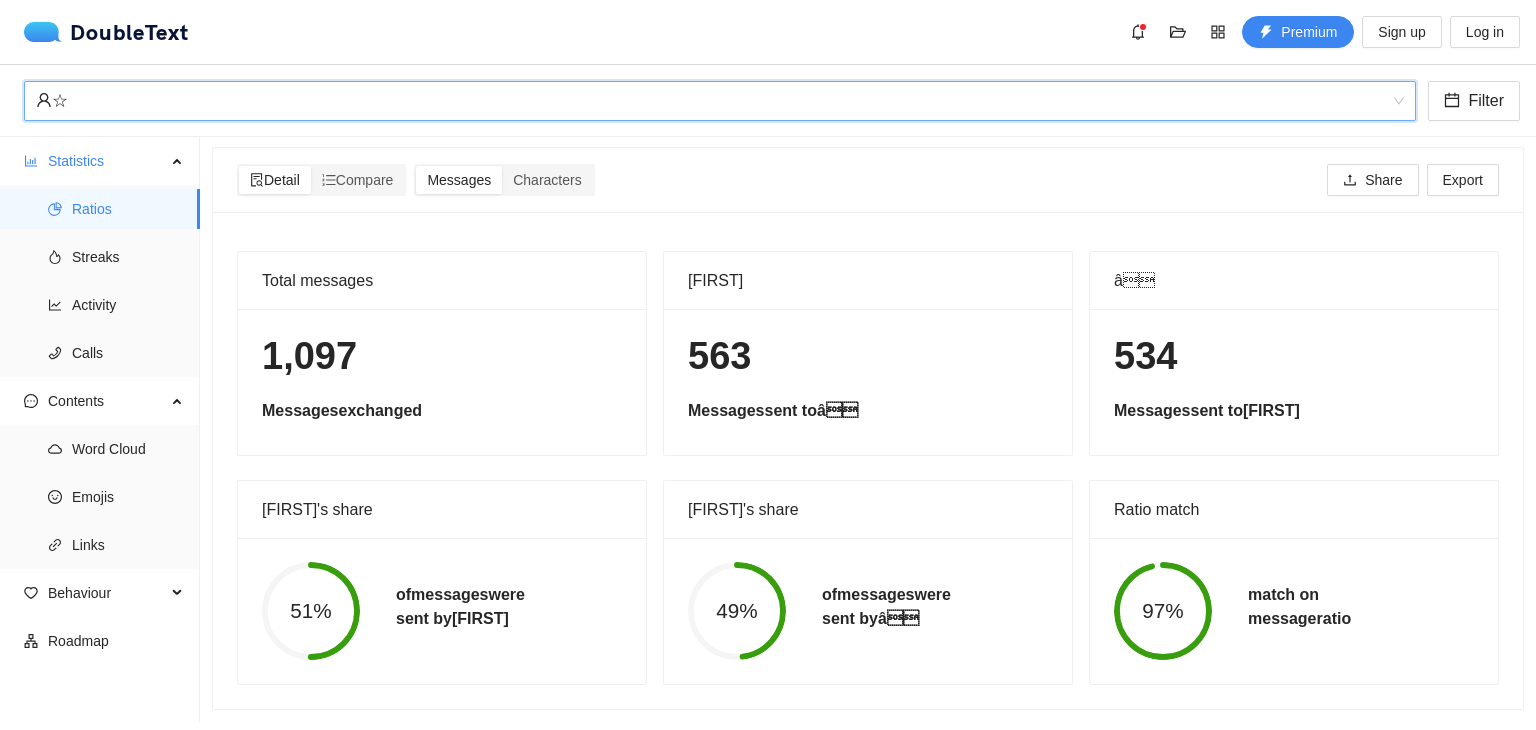 click on "☆" at bounding box center (711, 101) 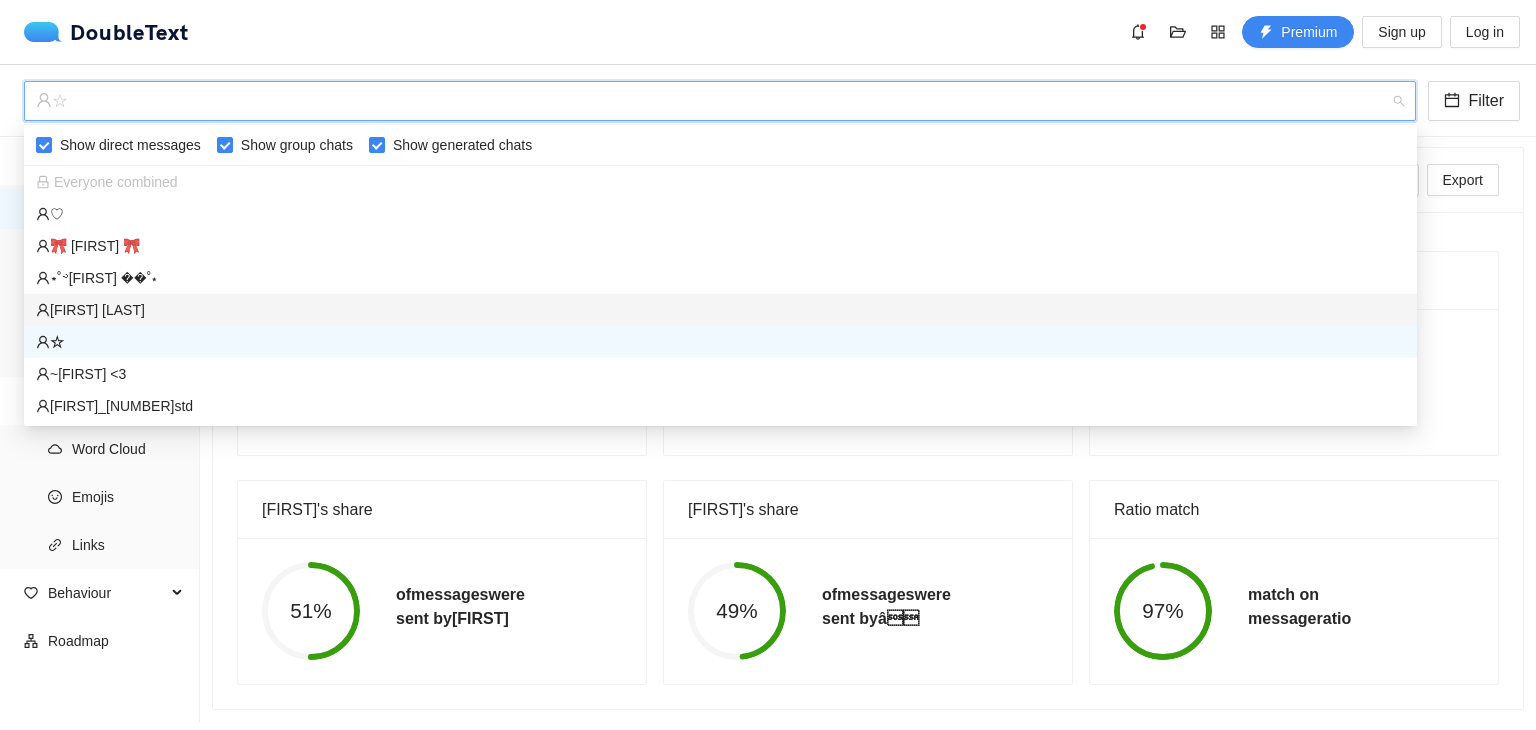 click on "[FIRST] [LAST]" at bounding box center [720, 310] 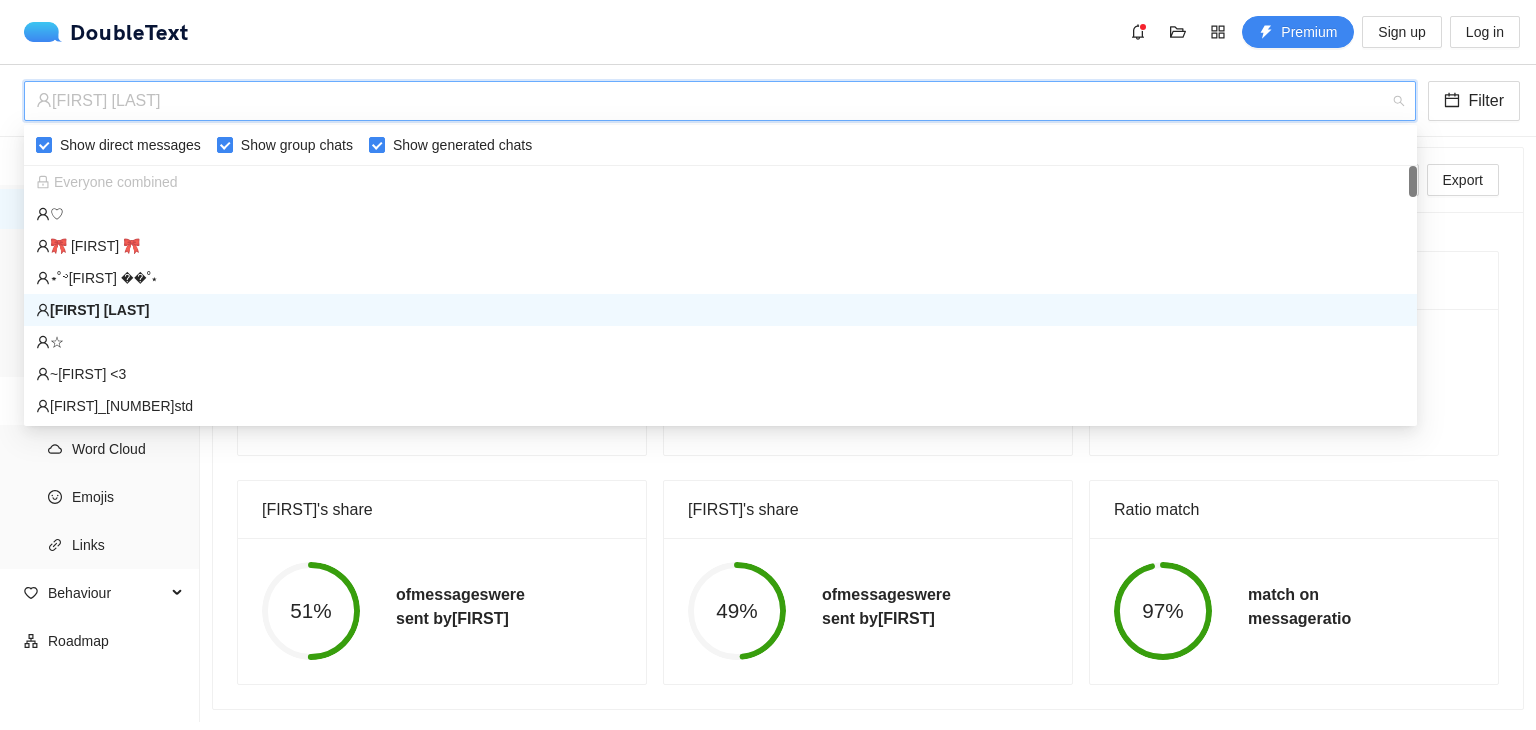 click on "[FIRST] [LAST]" at bounding box center (711, 101) 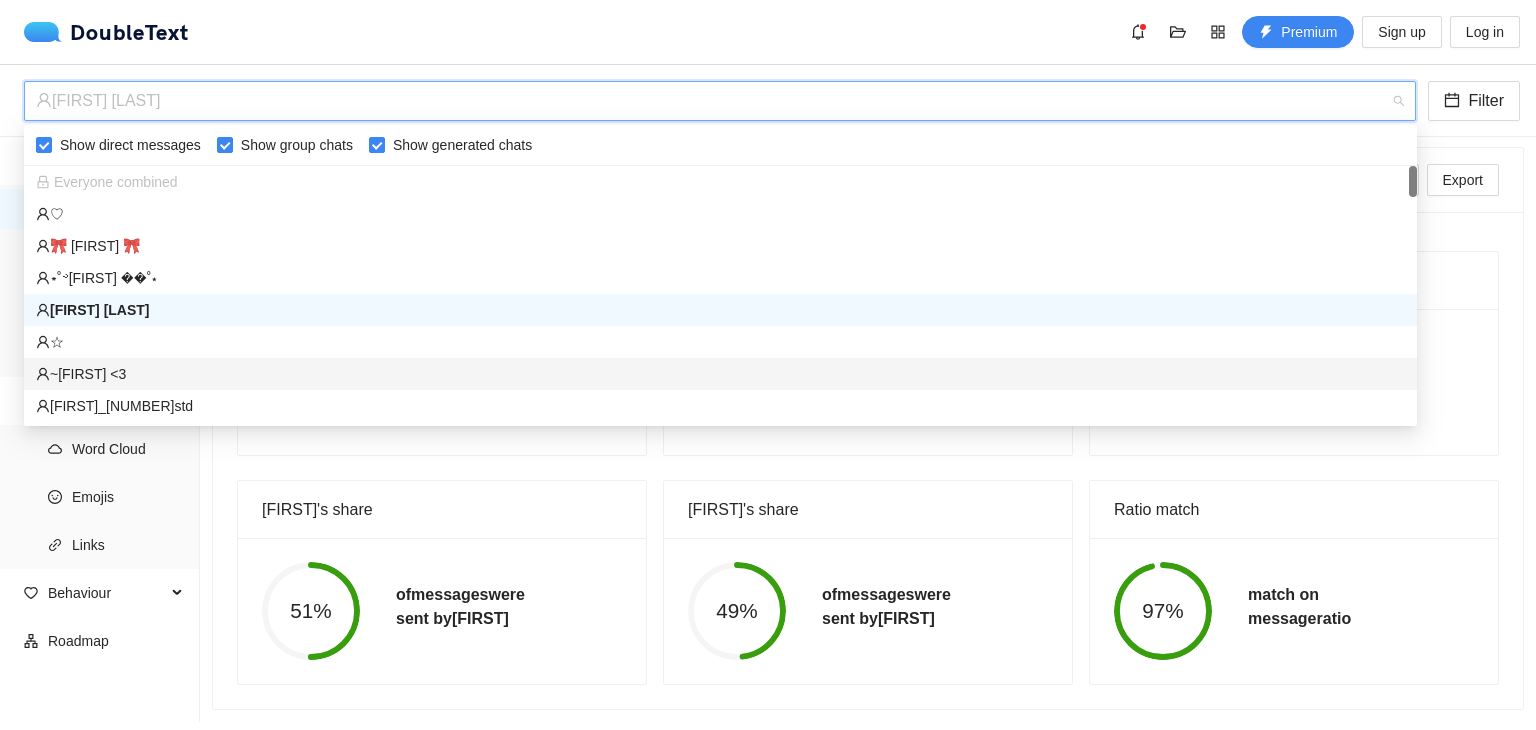click on "~[FIRST] <3" at bounding box center [720, 374] 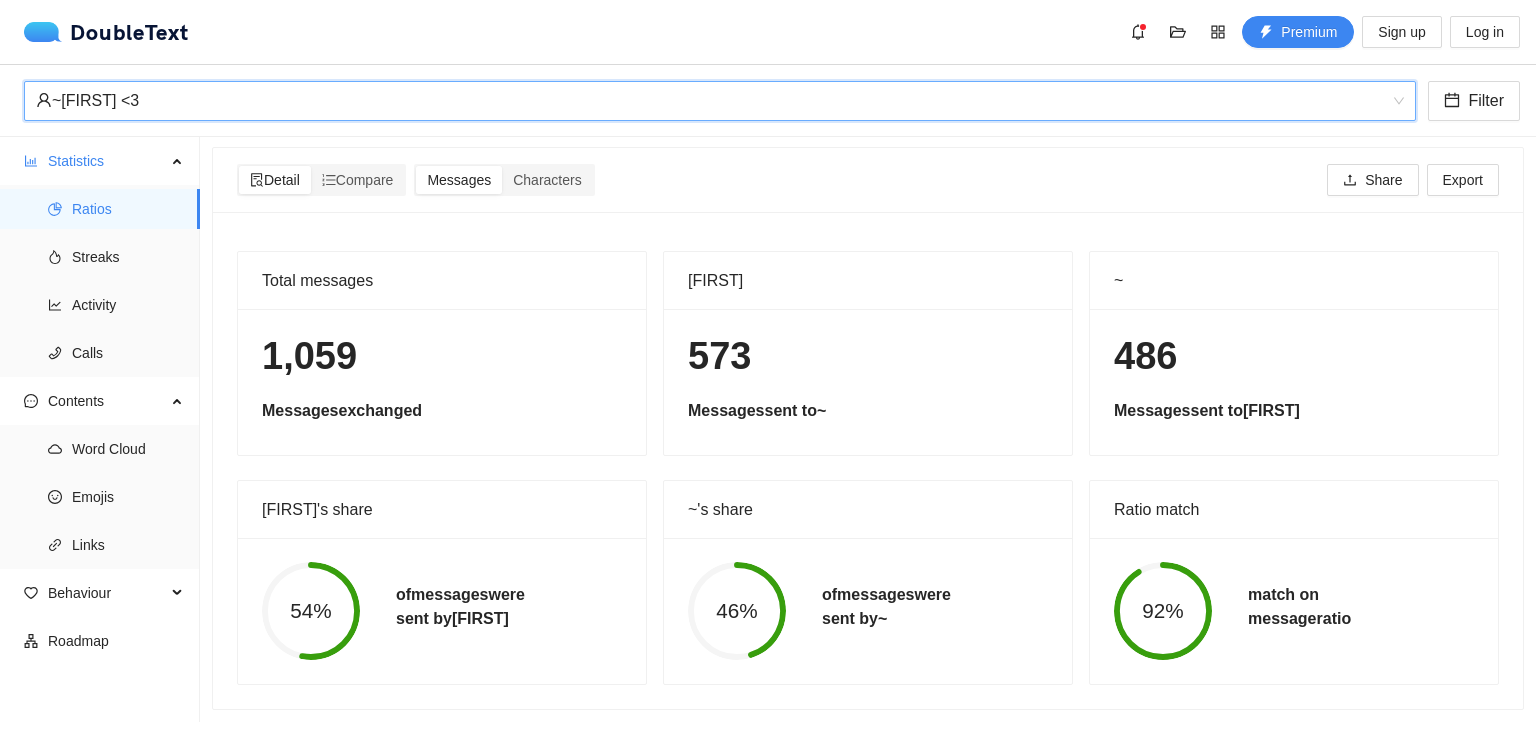 click on "~[FIRST] <3" at bounding box center (711, 101) 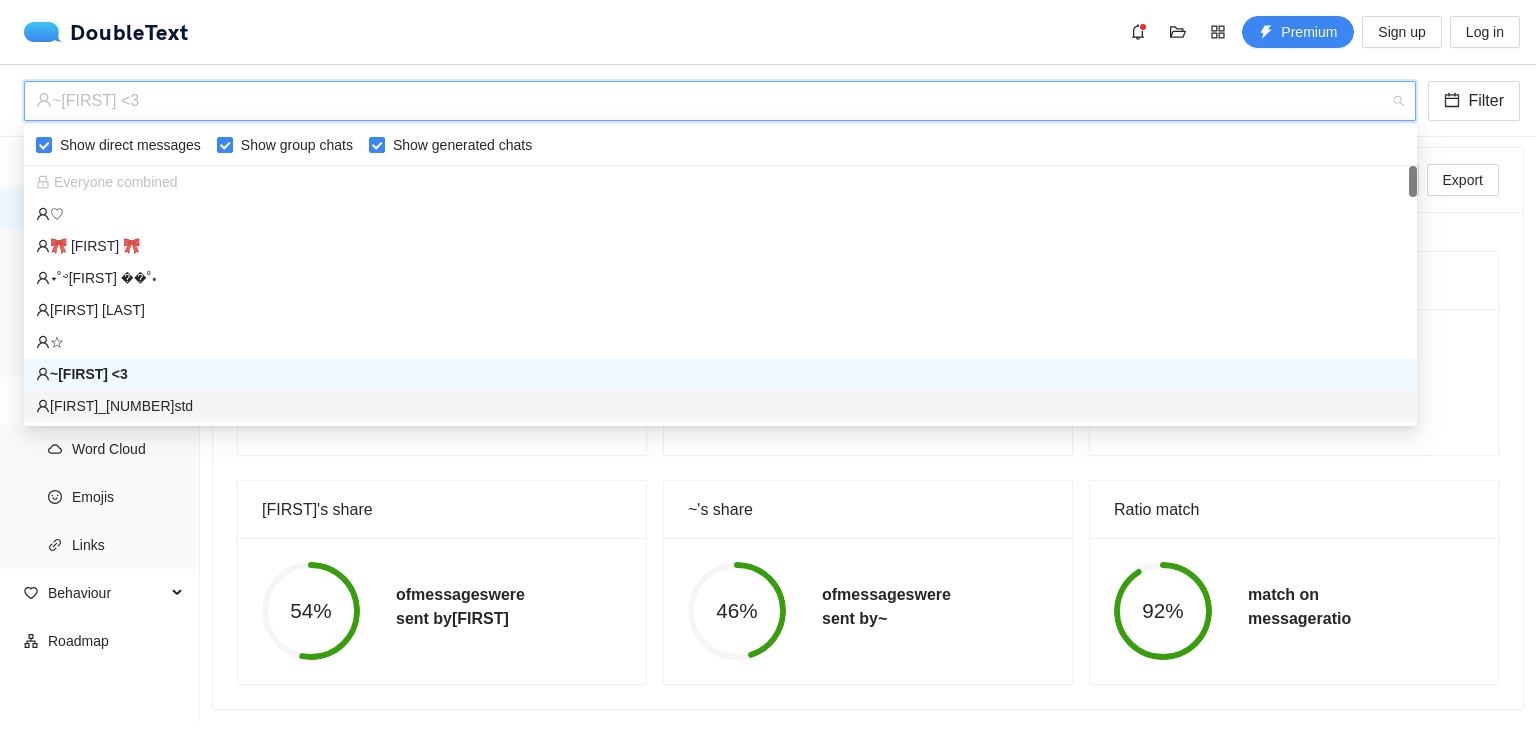 click on "[FIRST]_[NUMBER]std" at bounding box center (720, 406) 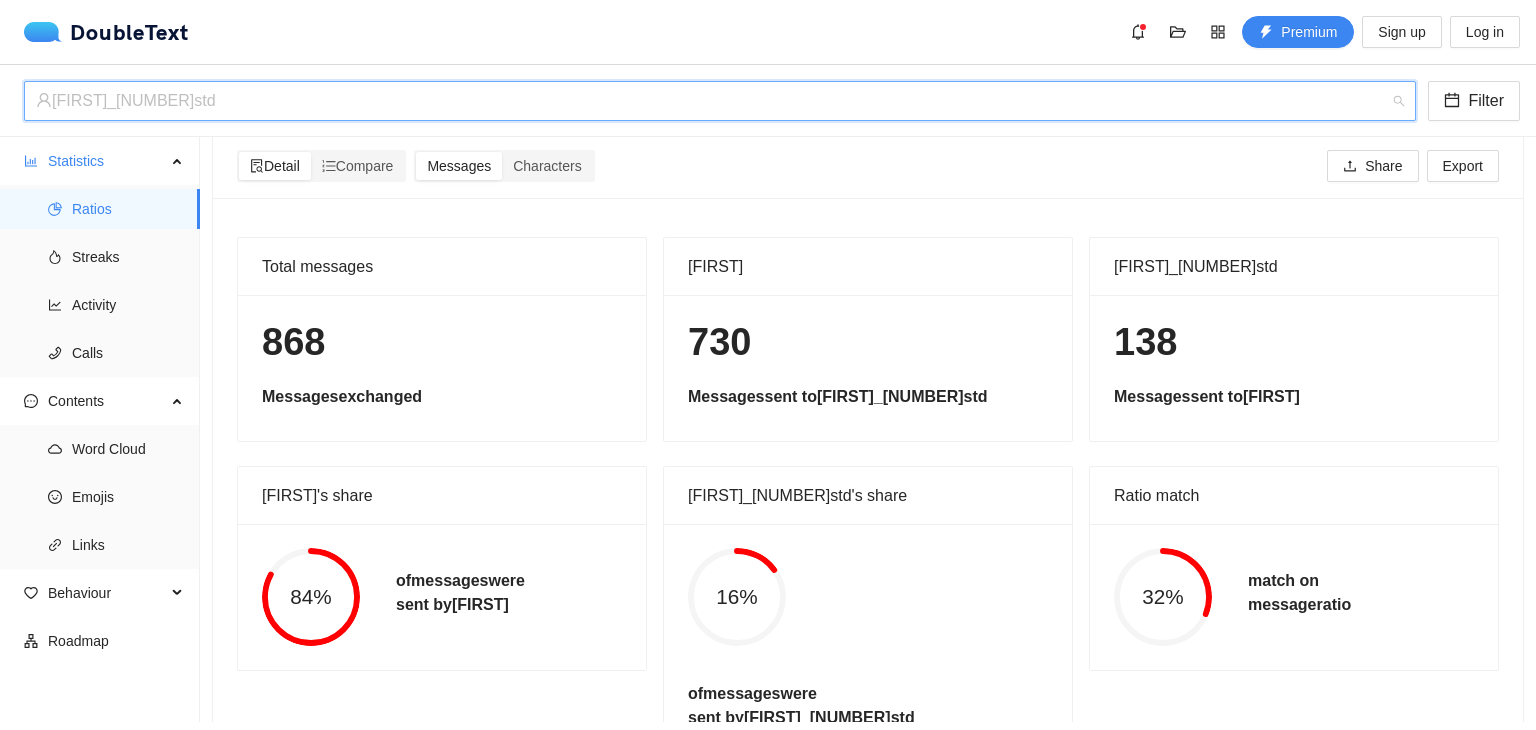 click on "[FIRST]_[NUMBER]std" at bounding box center [711, 101] 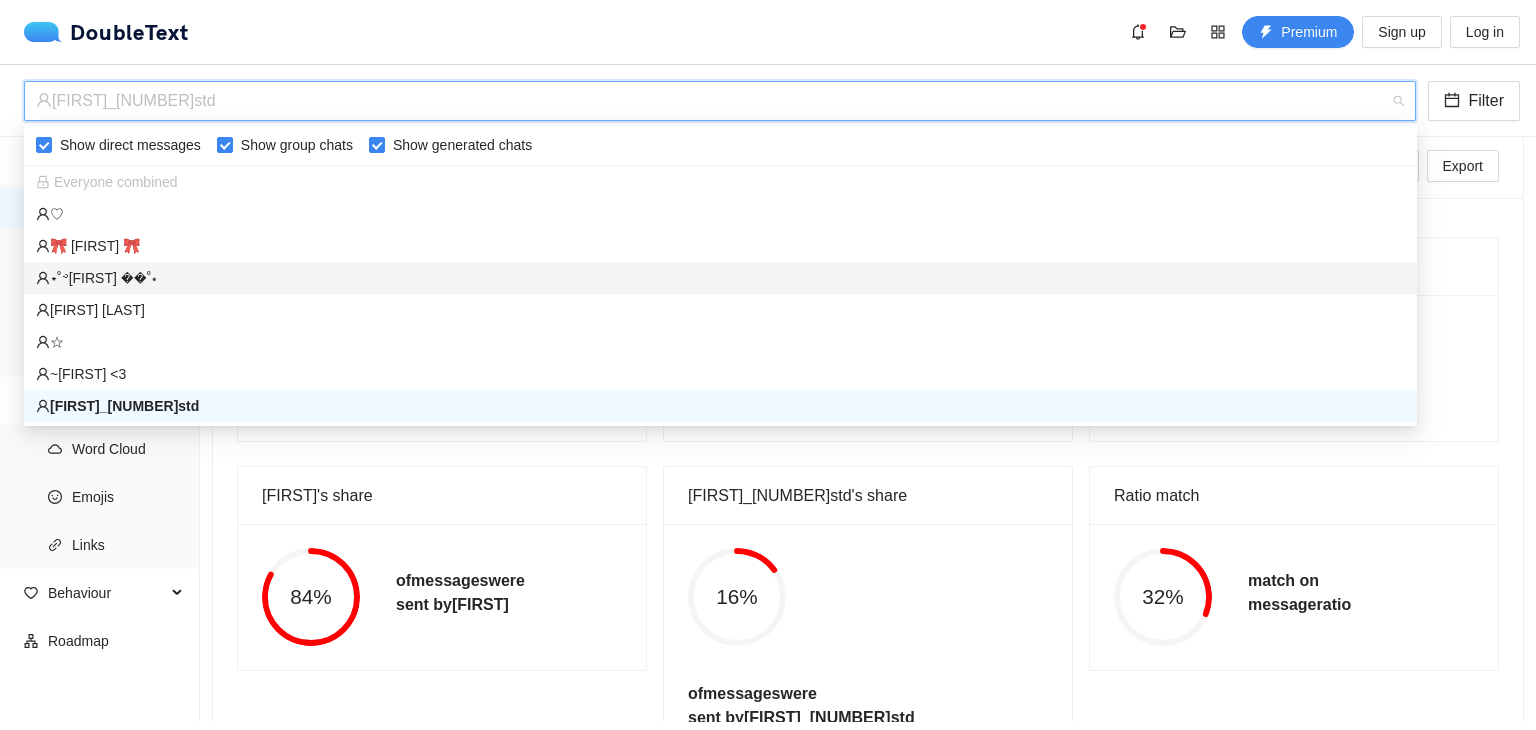 click on "⋆˚࿔[FIRST] ��˚⋆" at bounding box center [720, 278] 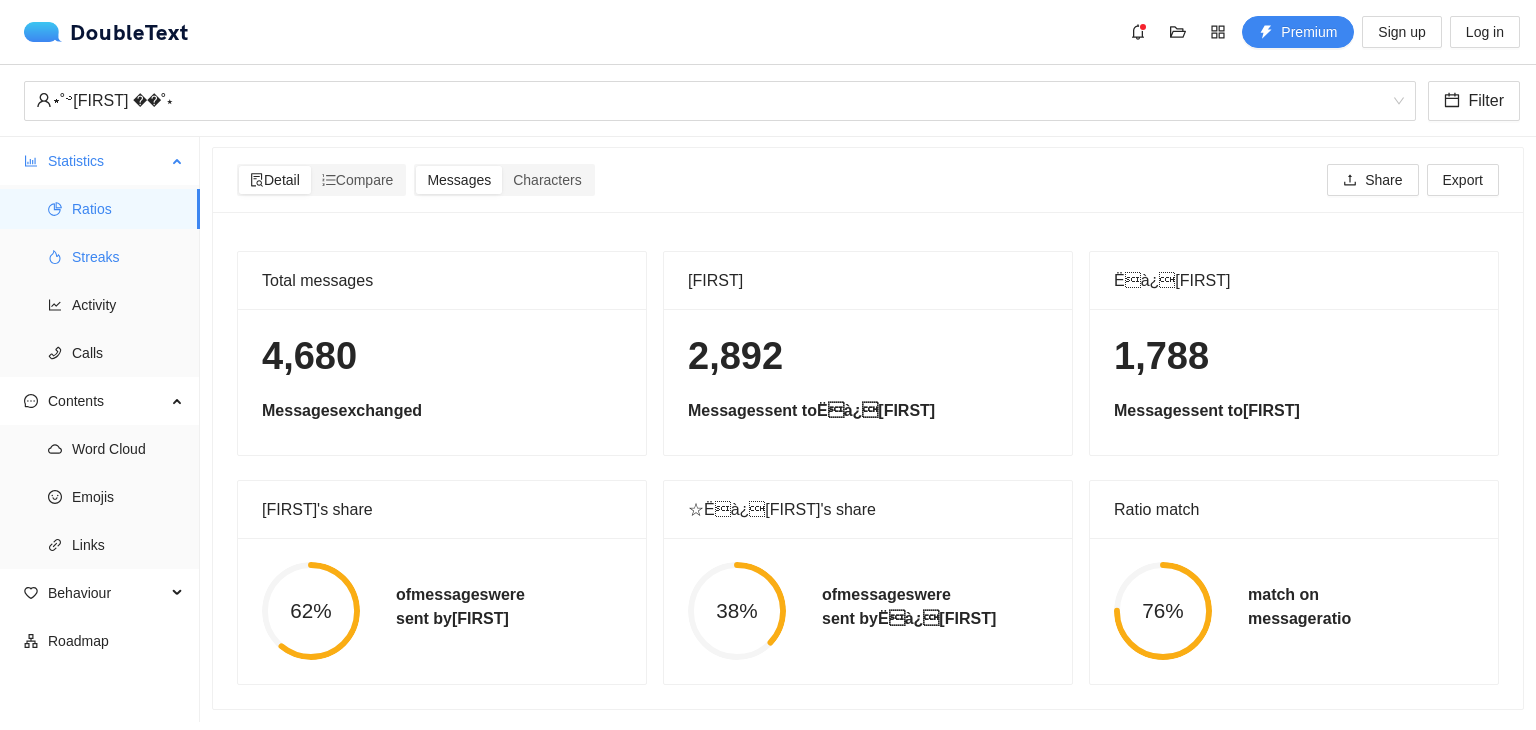 click on "Streaks" at bounding box center (128, 257) 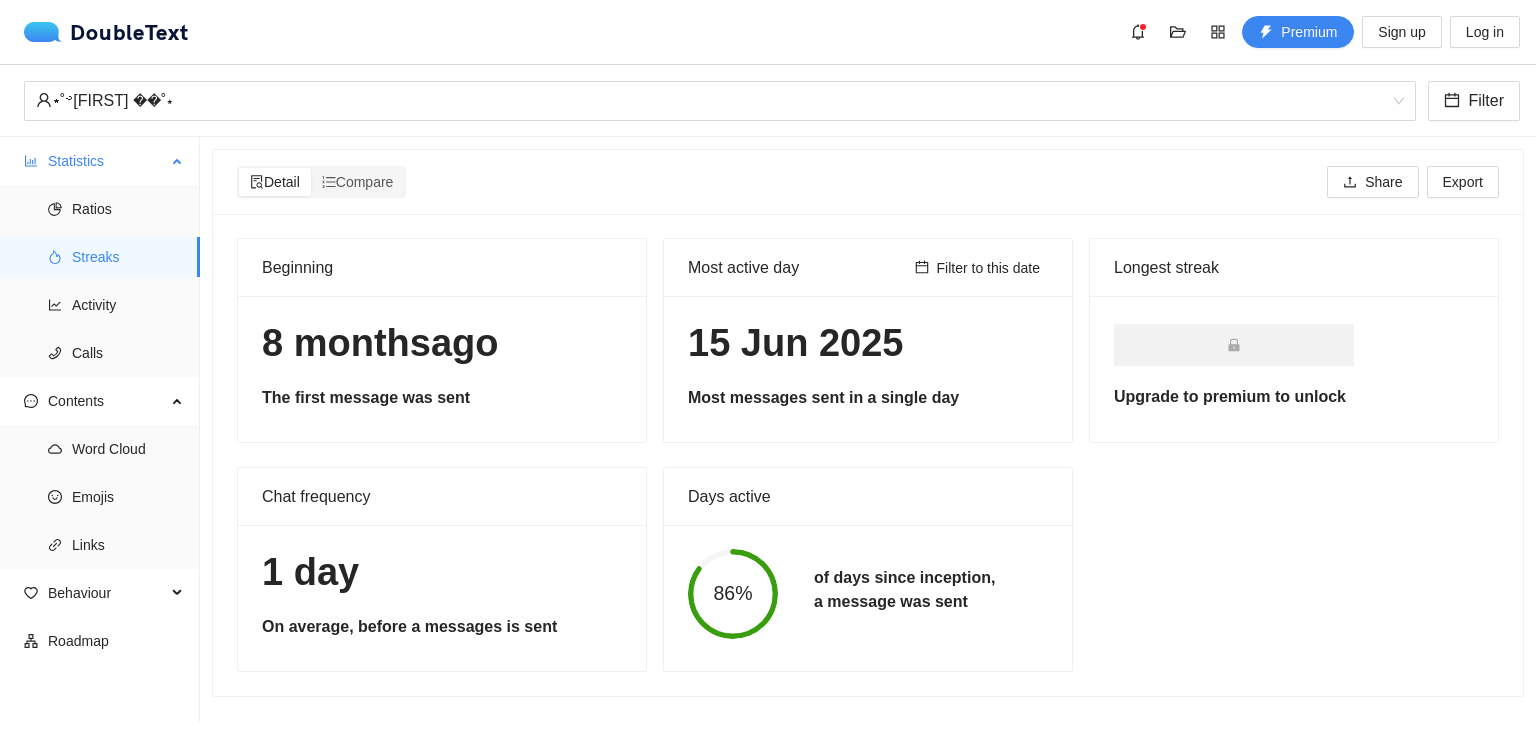 scroll, scrollTop: 1, scrollLeft: 0, axis: vertical 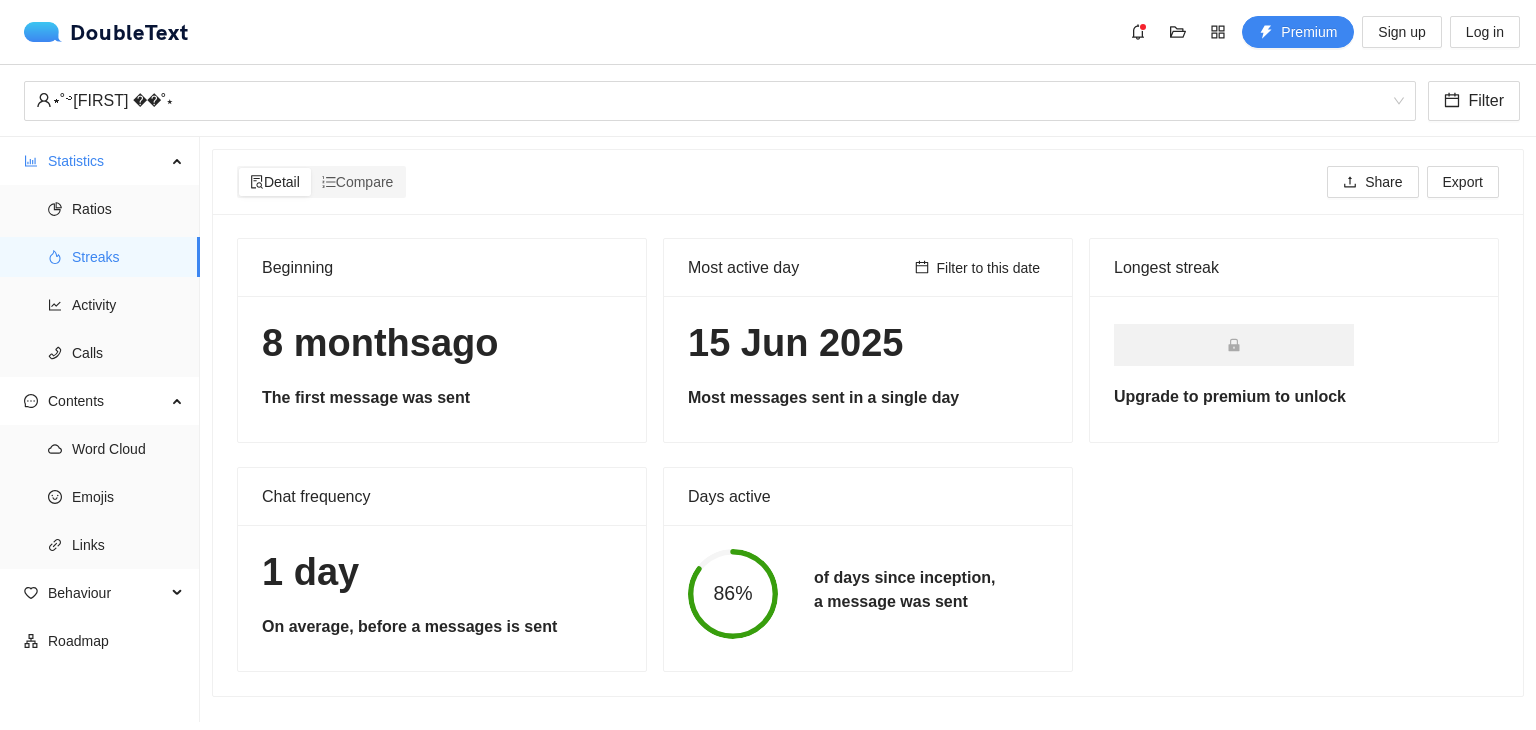 click on "[DD] [MON] [YYYY] Most messages sent in a single day" at bounding box center [868, 369] 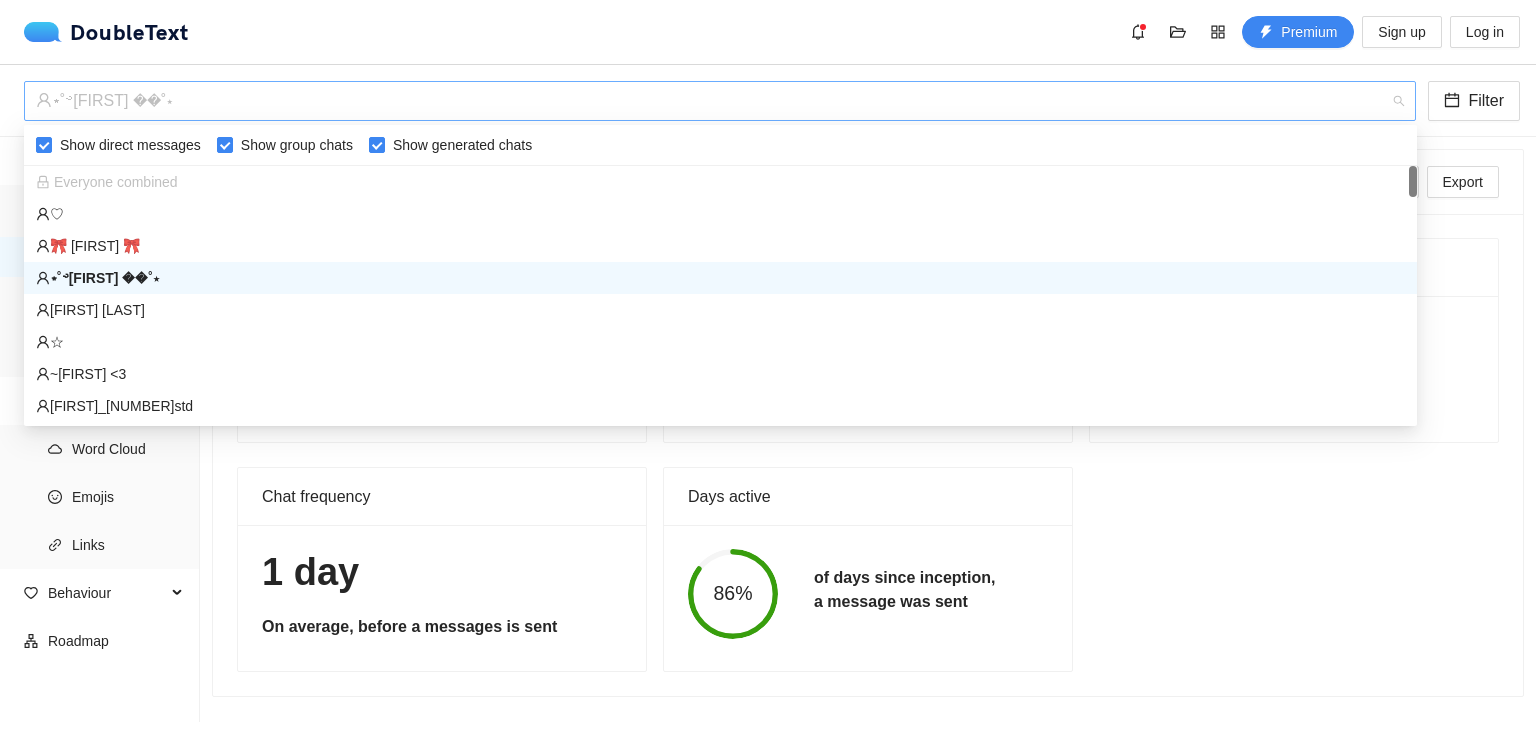 click on "⋆˚࿔[FIRST] ��˚⋆" at bounding box center (711, 101) 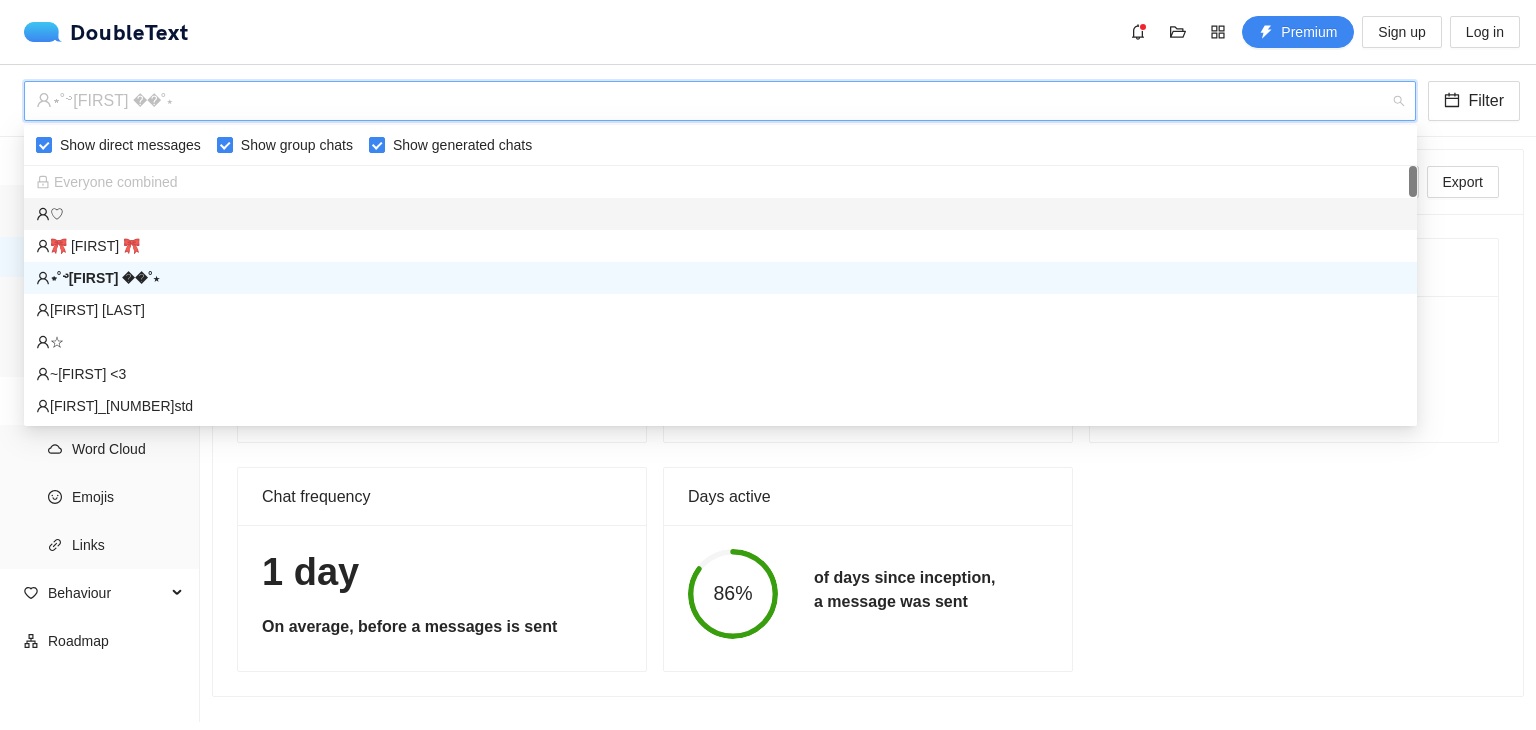 click on "♡︎" at bounding box center [720, 214] 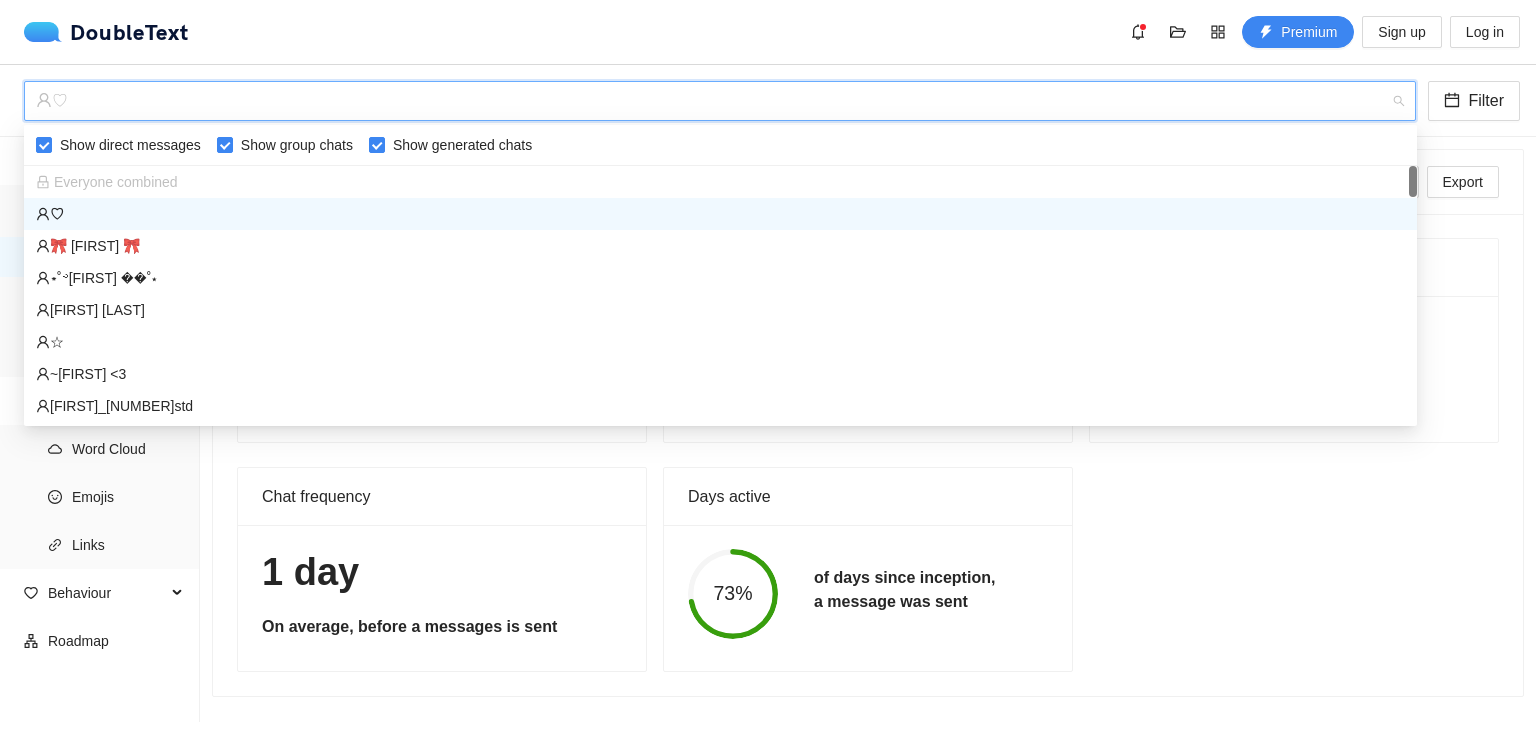 click on "♡︎" at bounding box center [711, 101] 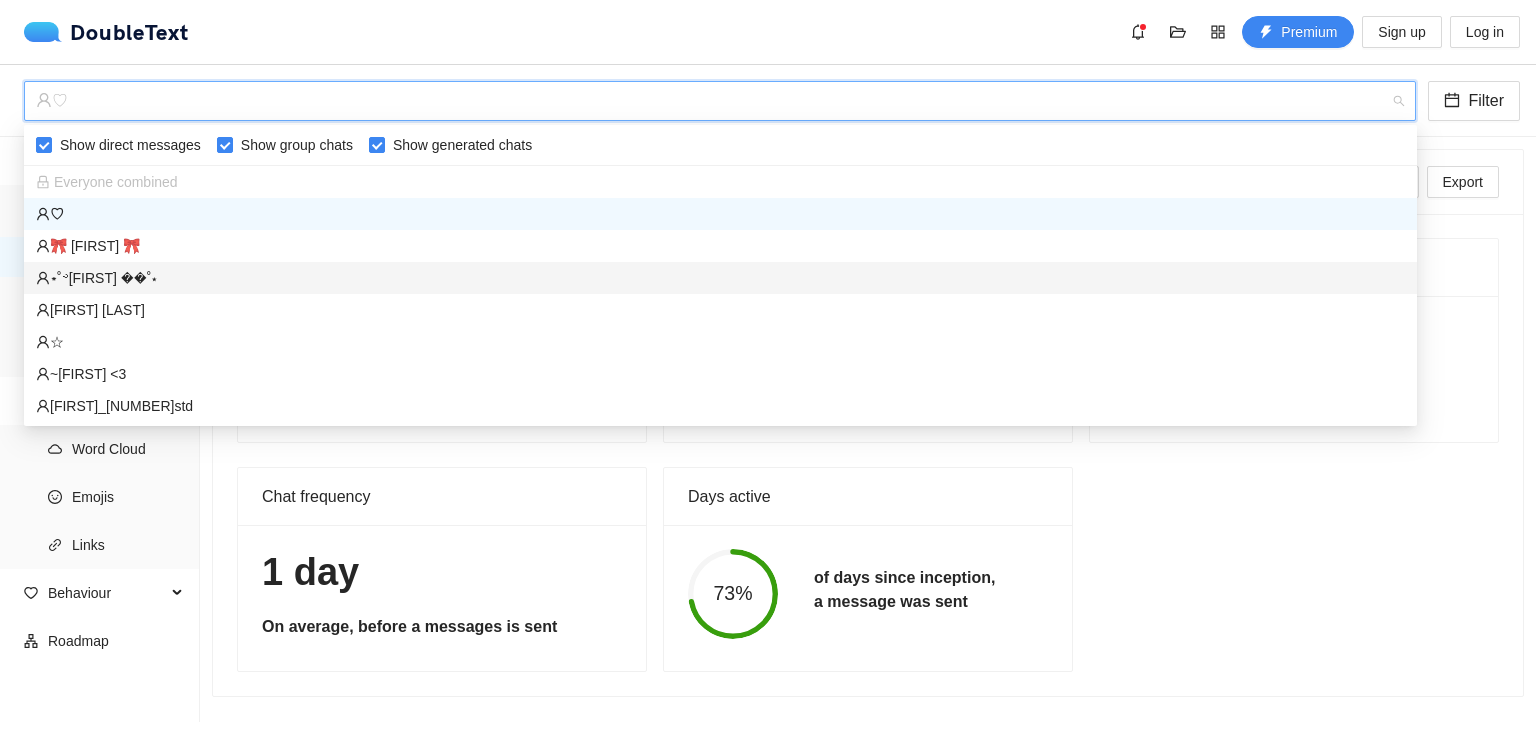 click on "⋆˚࿔[FIRST] ��˚⋆" at bounding box center [720, 278] 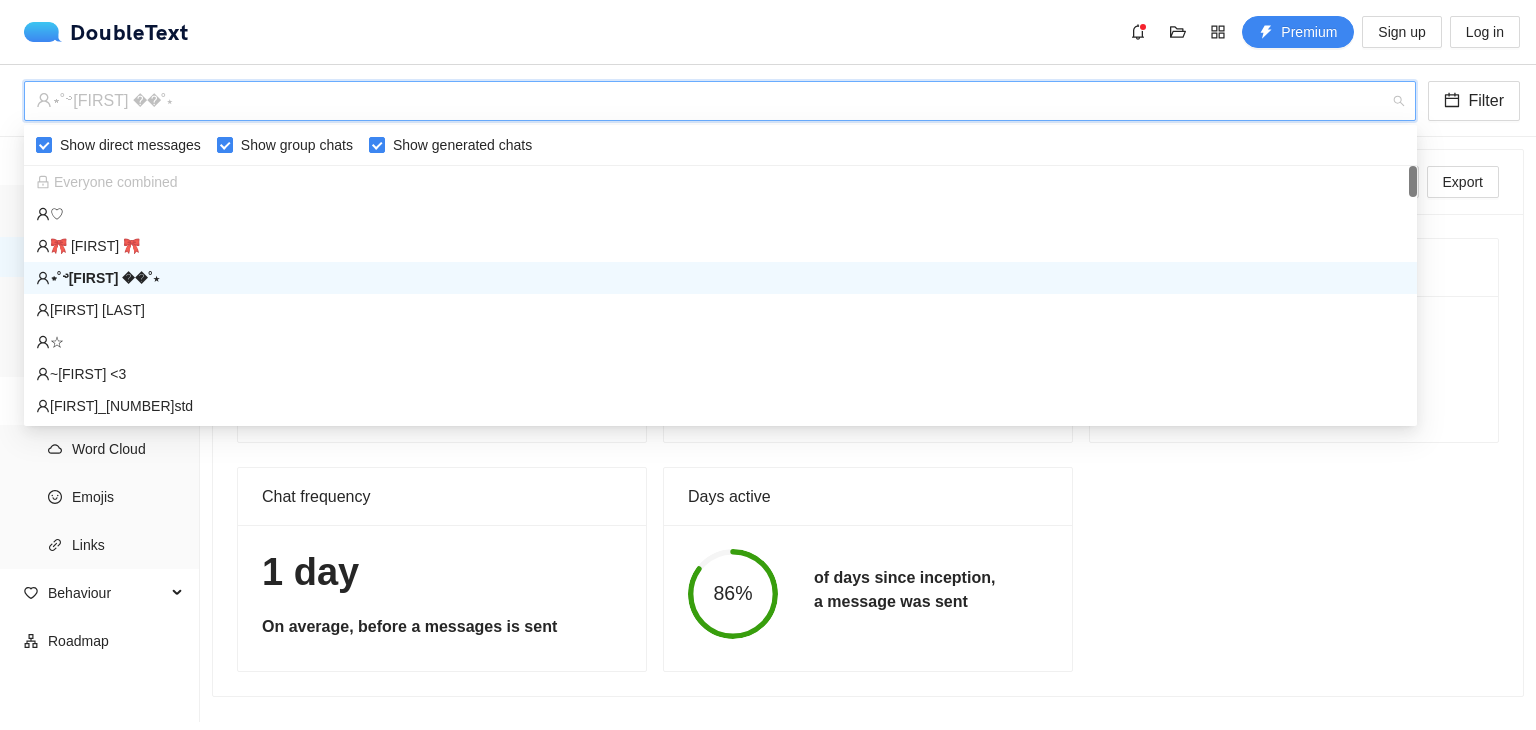 click on "⋆˚࿔[FIRST] ��˚⋆" at bounding box center (711, 101) 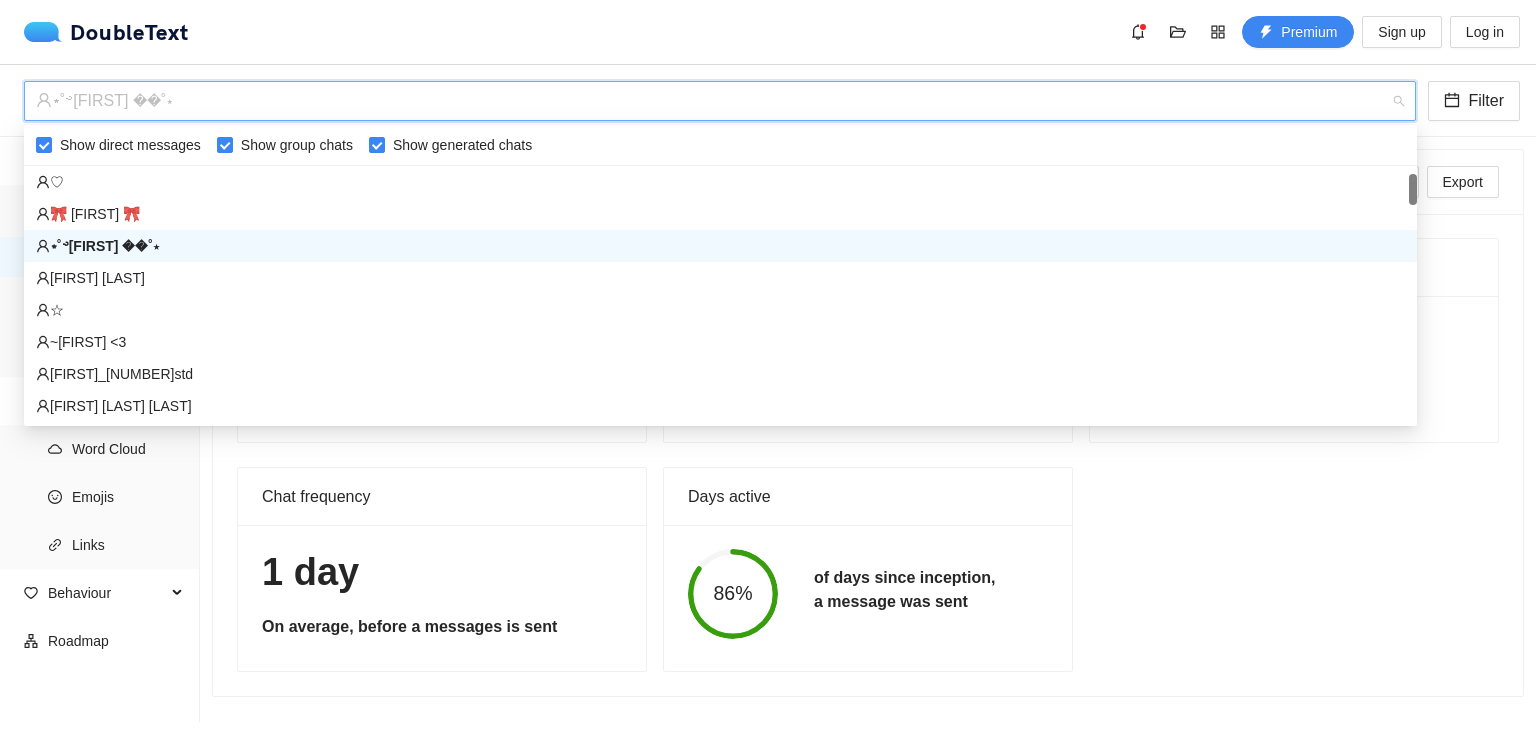 scroll, scrollTop: 64, scrollLeft: 0, axis: vertical 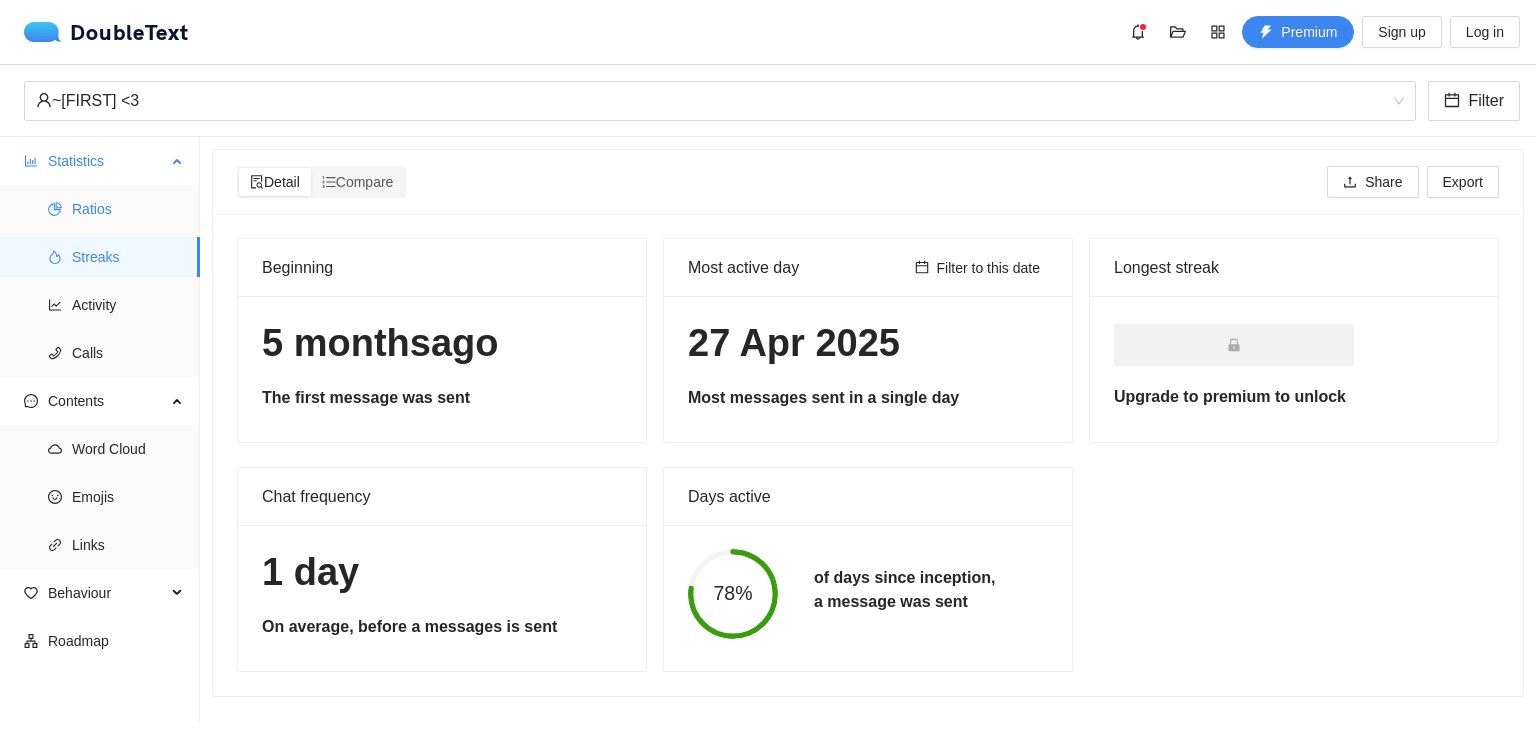click on "Ratios" at bounding box center (128, 209) 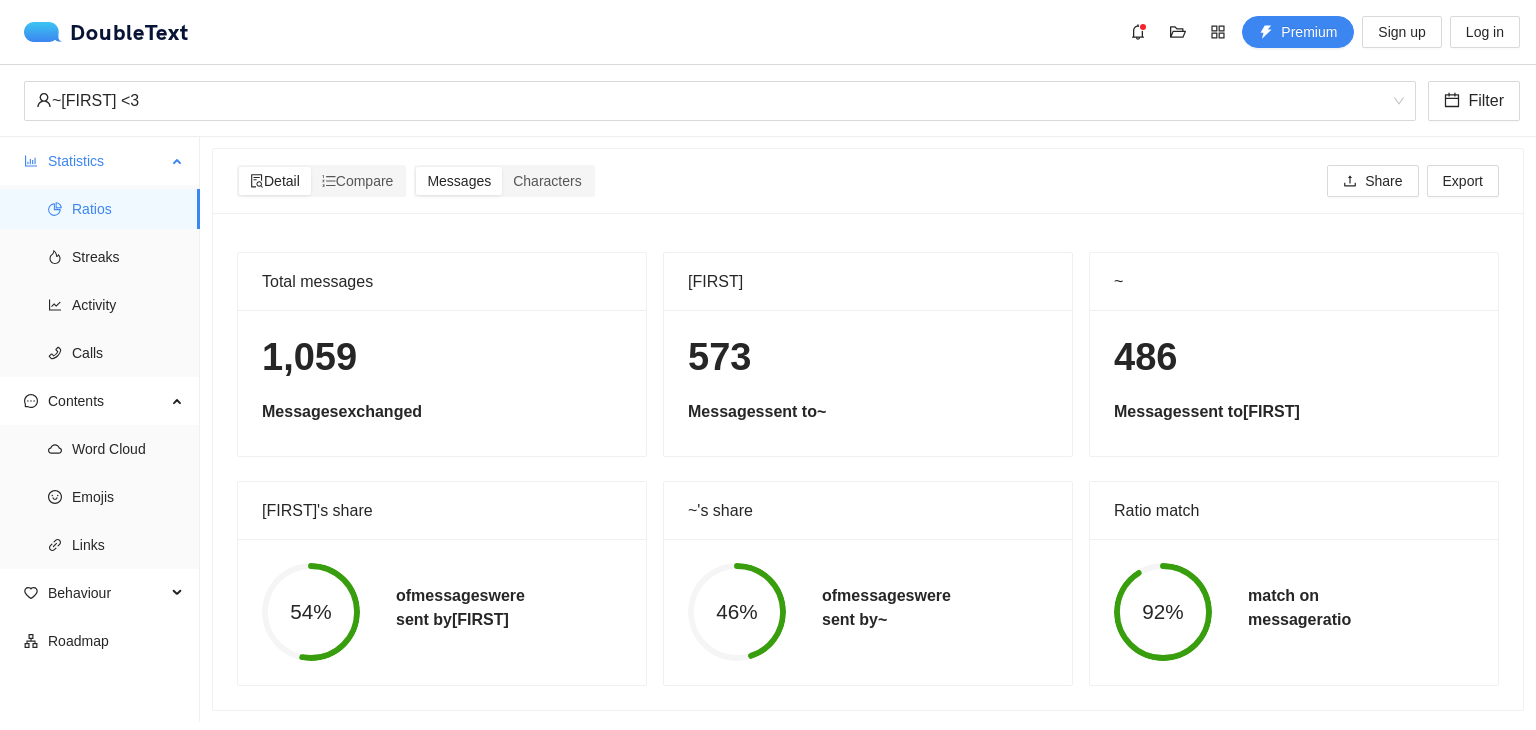 scroll, scrollTop: 16, scrollLeft: 0, axis: vertical 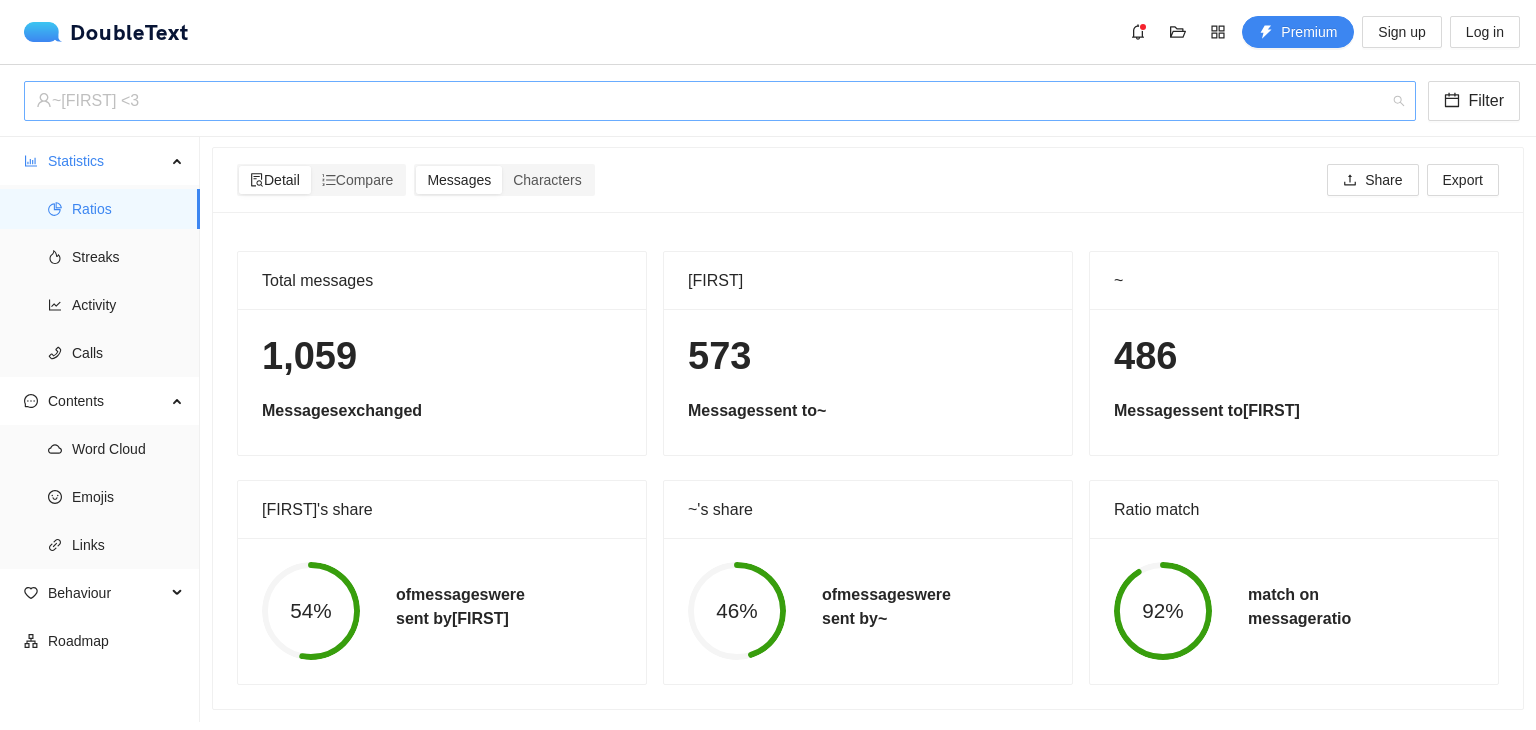 click on "~[FIRST] <3" at bounding box center (711, 101) 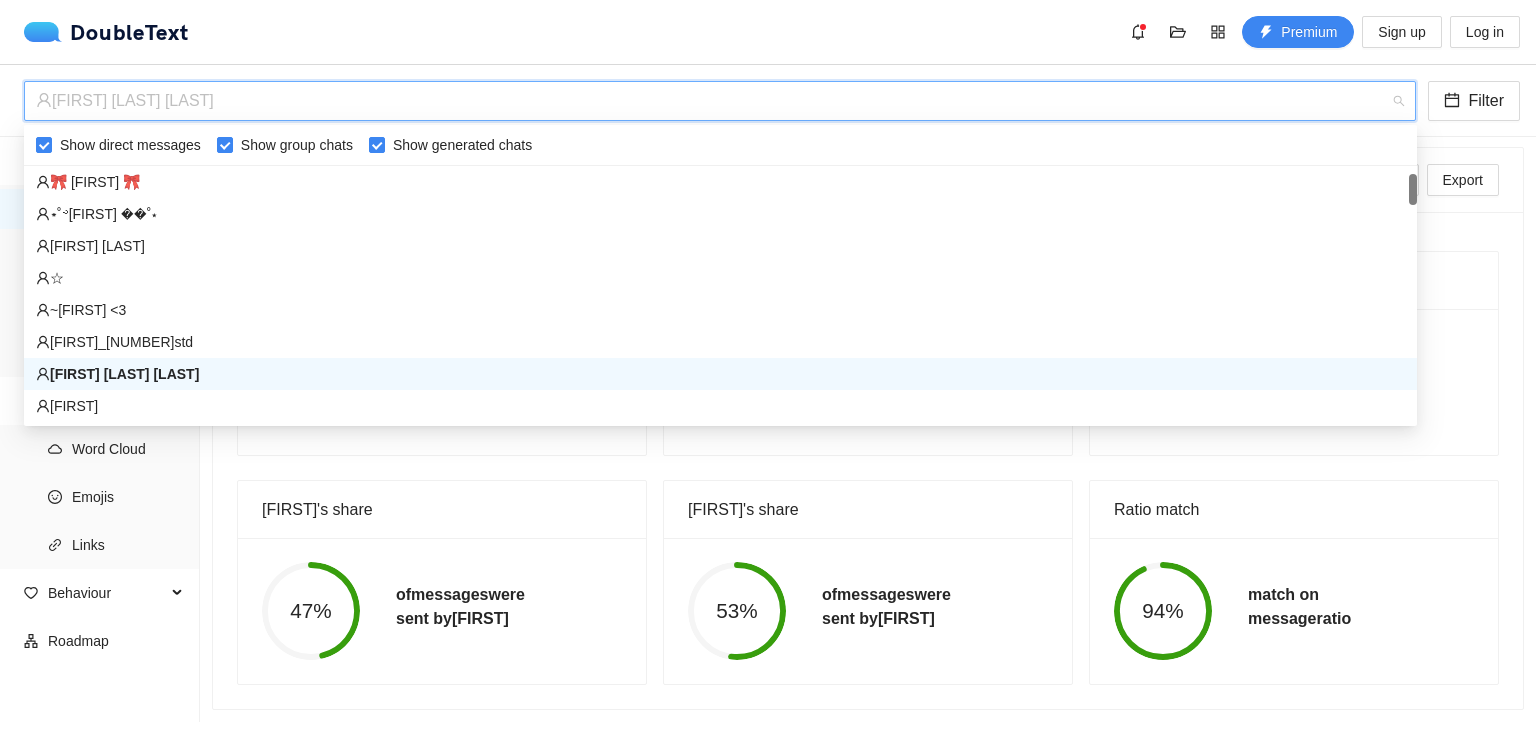 click on "[FIRST] [LAST] [LAST]" at bounding box center (711, 101) 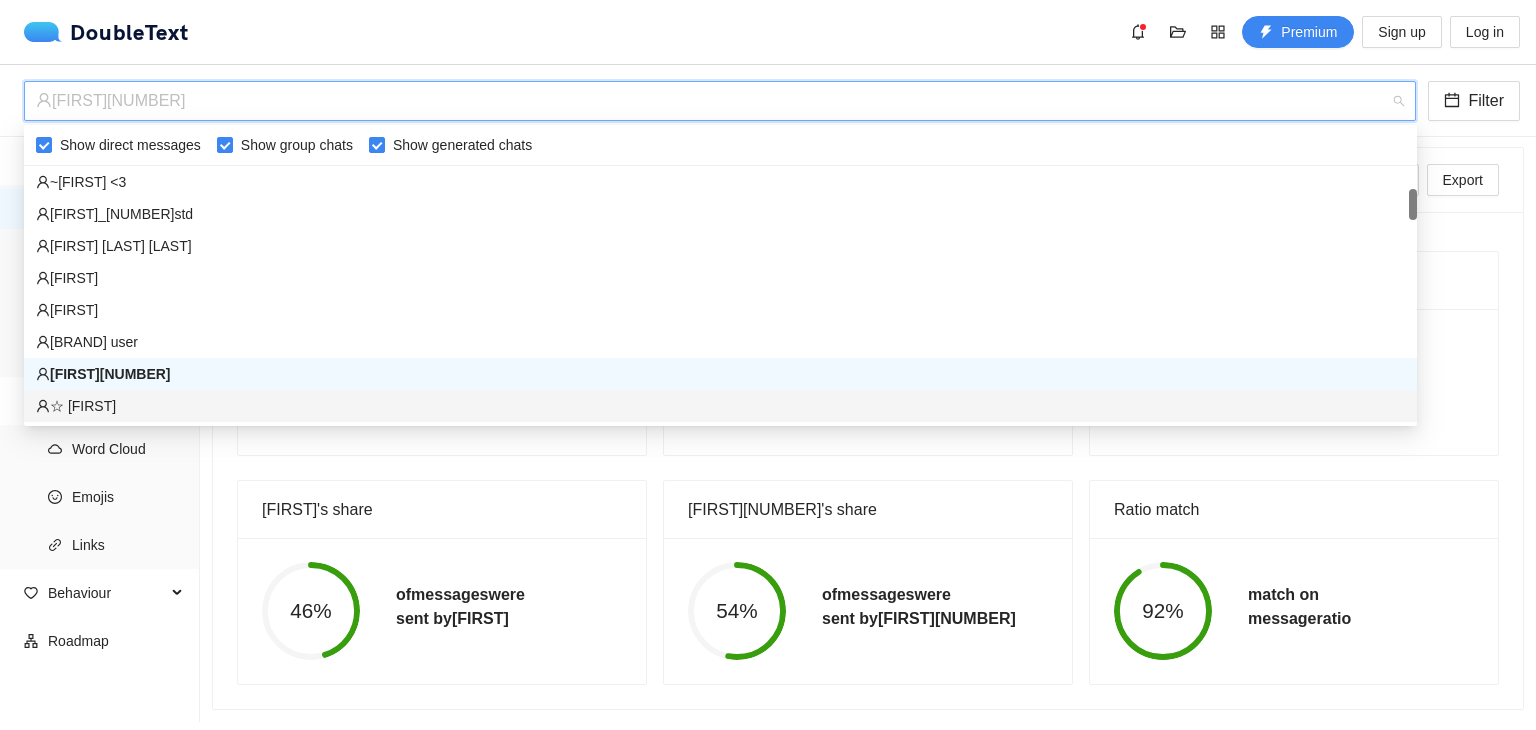 scroll, scrollTop: 224, scrollLeft: 0, axis: vertical 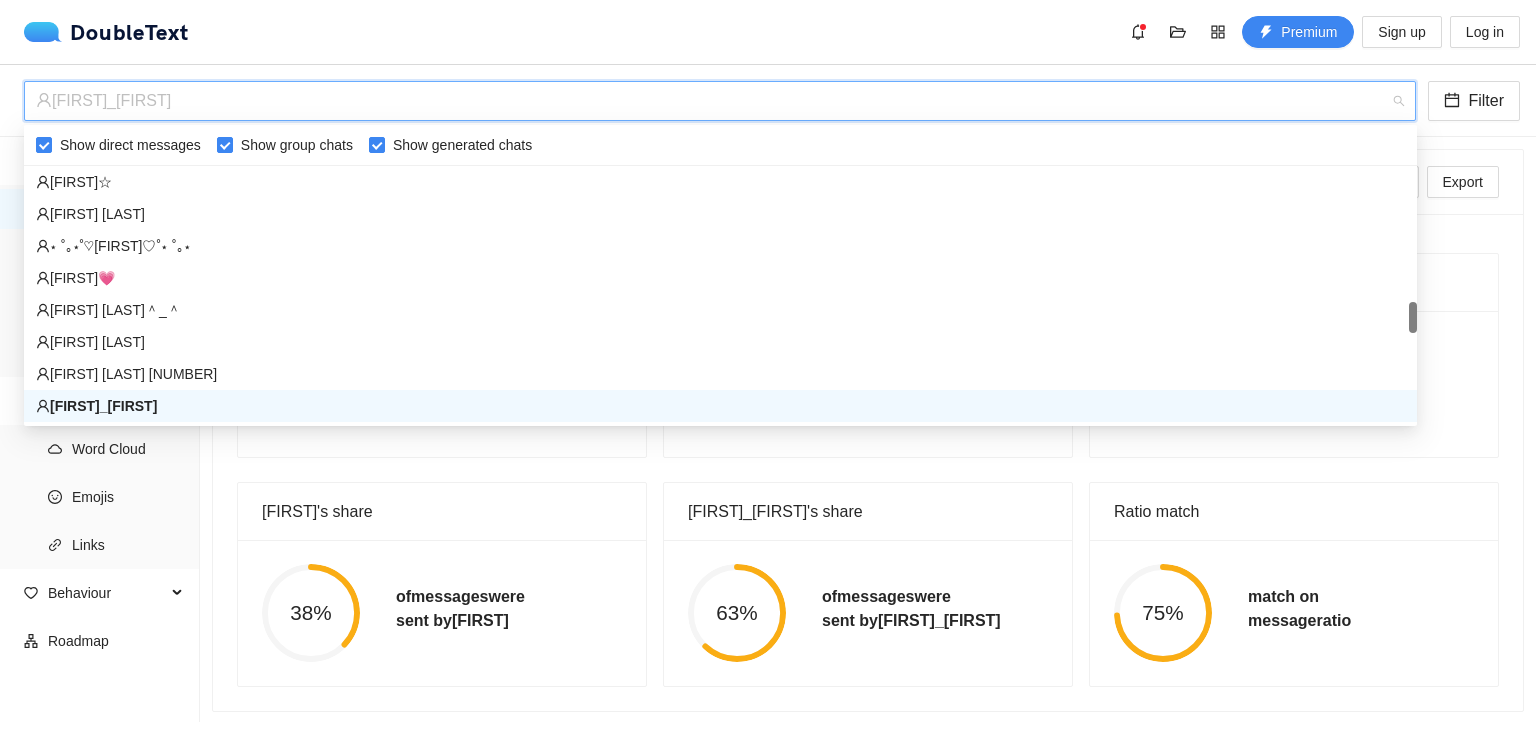 click on "[FIRST]_[FIRST]" at bounding box center [711, 101] 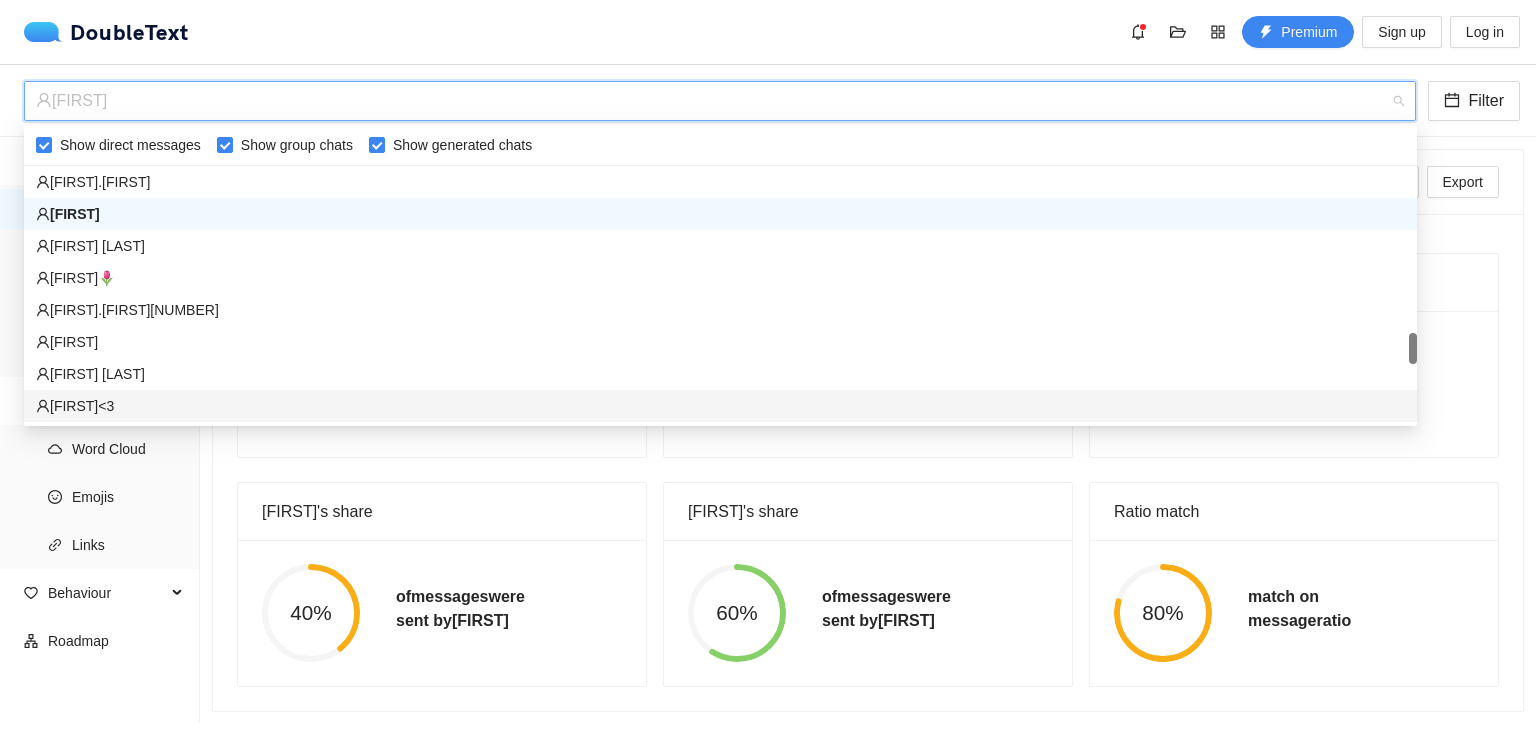 scroll, scrollTop: 1664, scrollLeft: 0, axis: vertical 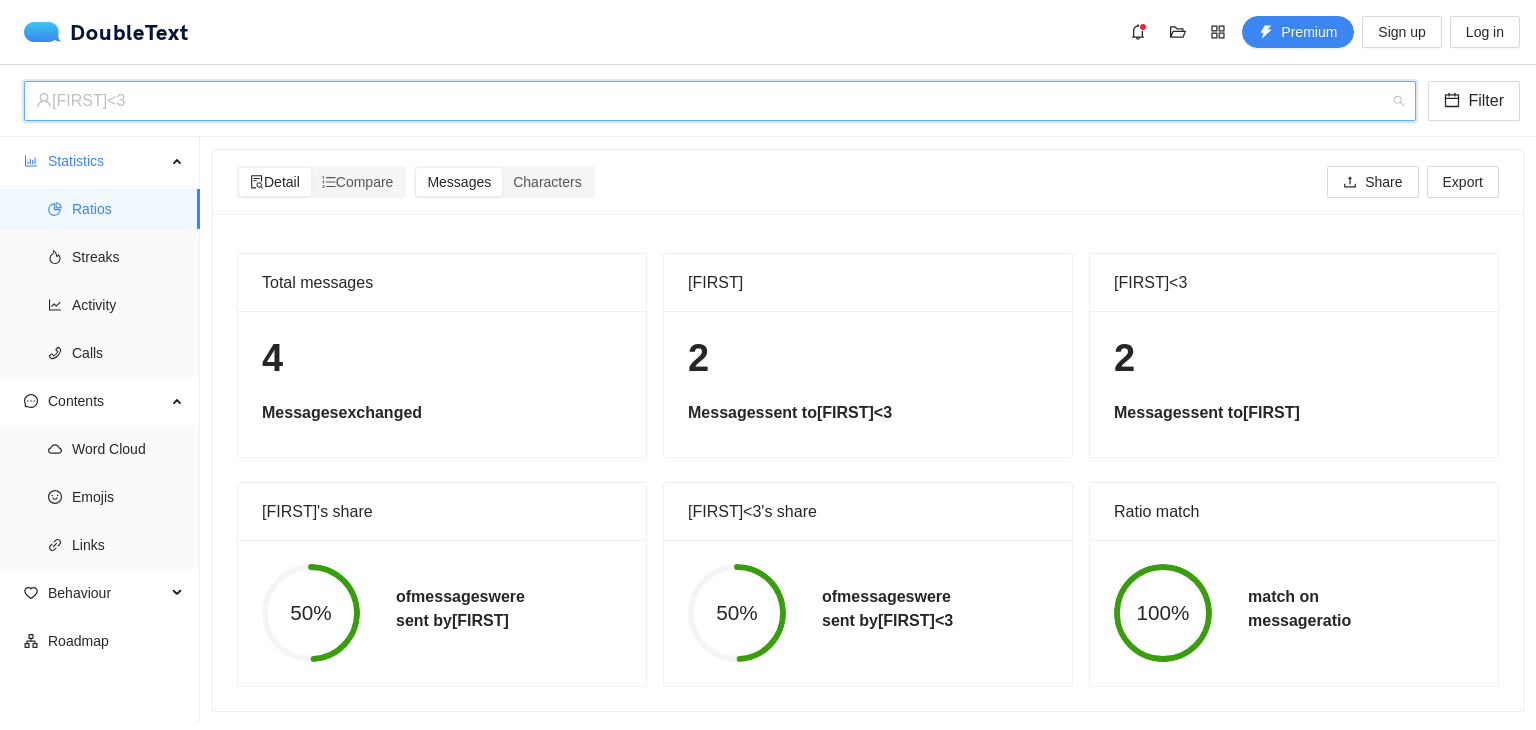 click on "[FIRST]<3" at bounding box center [711, 101] 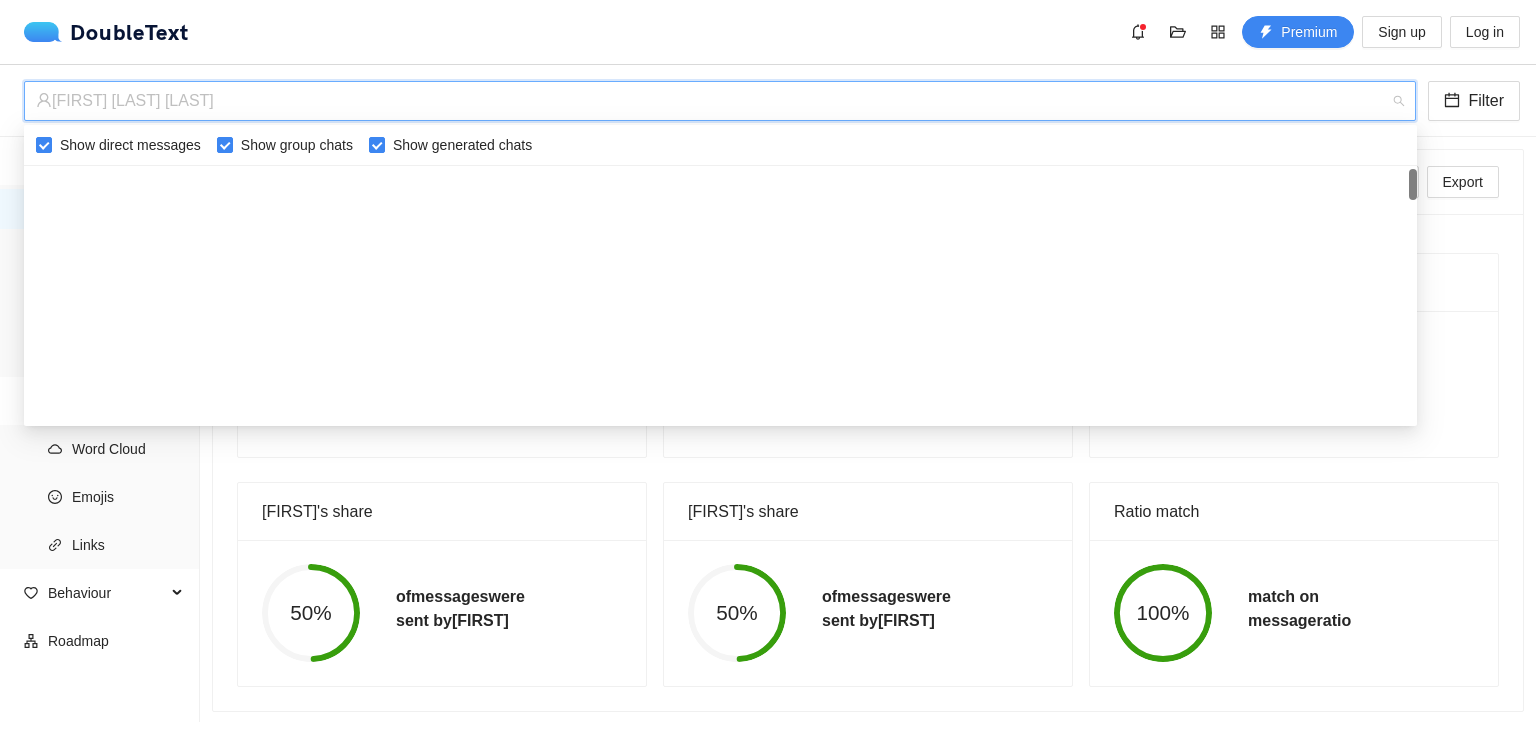scroll, scrollTop: 32, scrollLeft: 0, axis: vertical 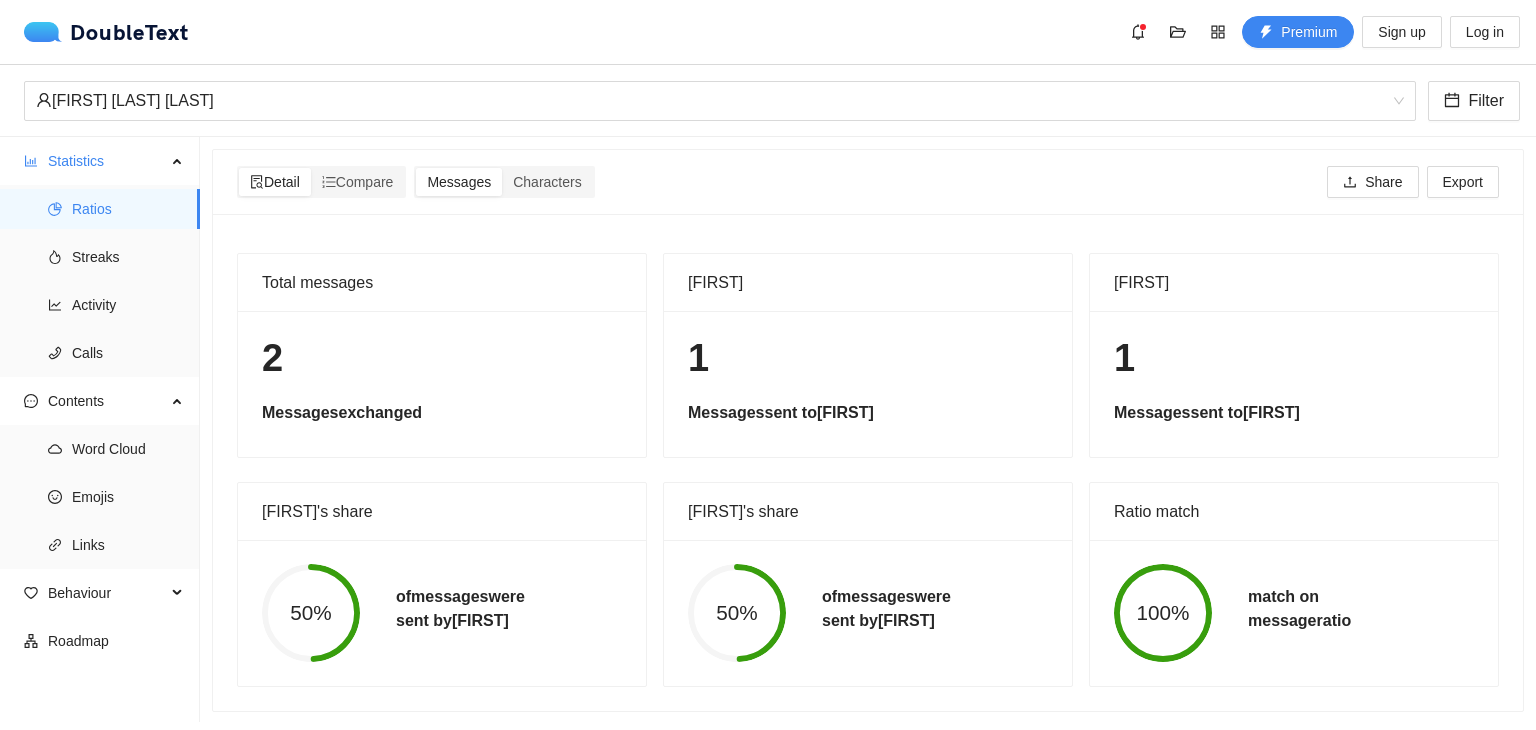 click on "Total messages 2 Messages exchanged [FIRST] 1 Messages sent to [FIRST] [FIRST]'s share 50% of messages were sent by [FIRST] [FIRST]'s share 50% of messages were sent by [FIRST] Ratio match 100% match on message ratio" at bounding box center (868, 470) 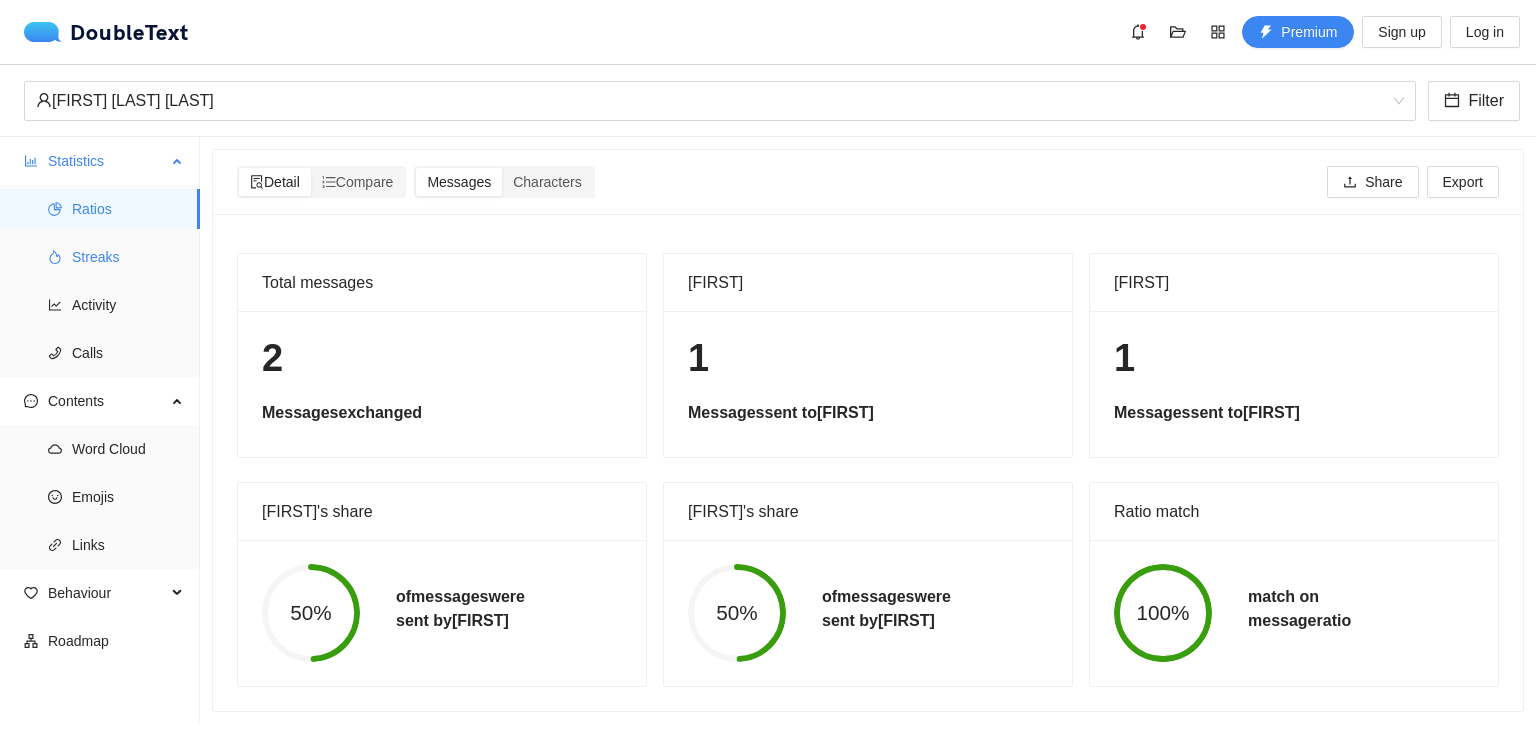 click on "Streaks" at bounding box center [128, 257] 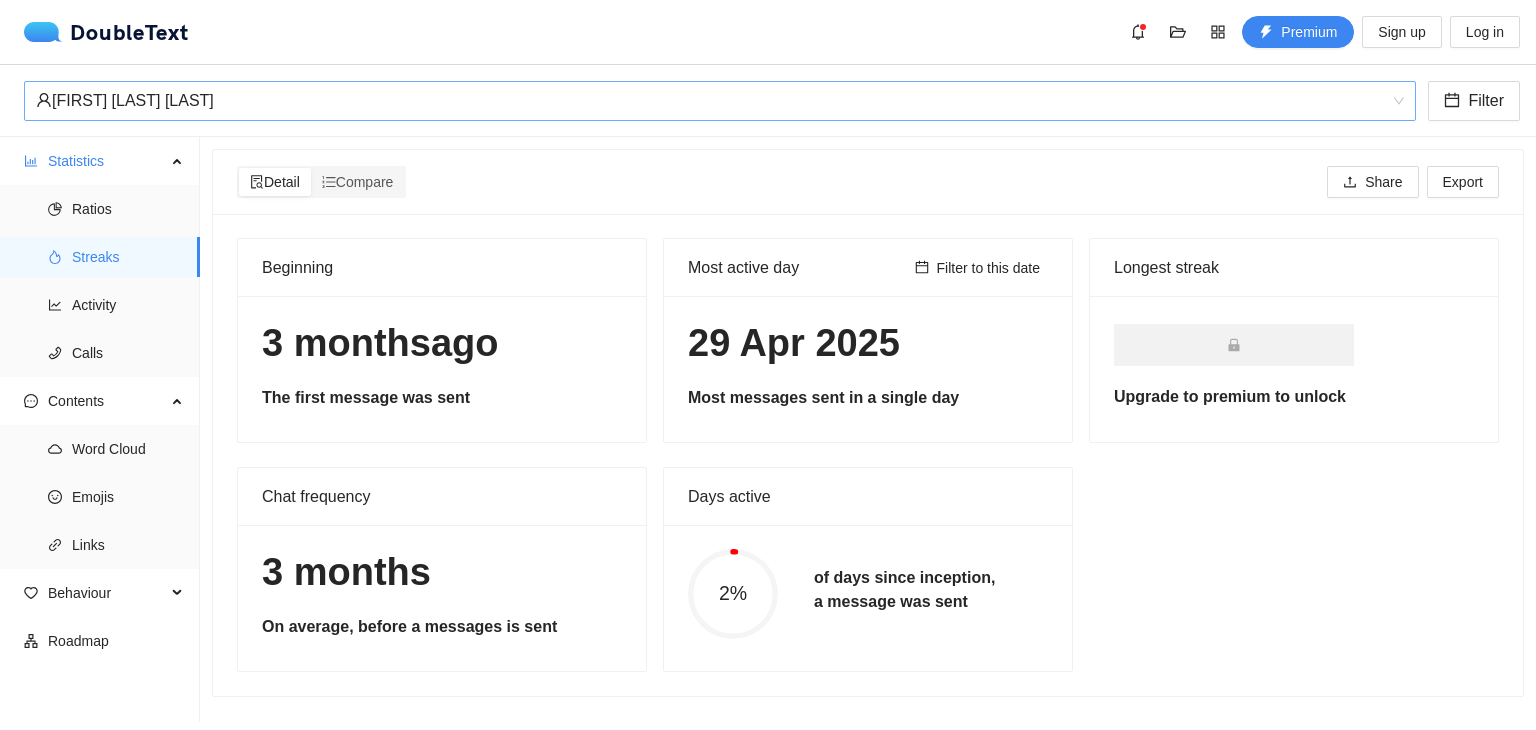 scroll, scrollTop: 1952, scrollLeft: 0, axis: vertical 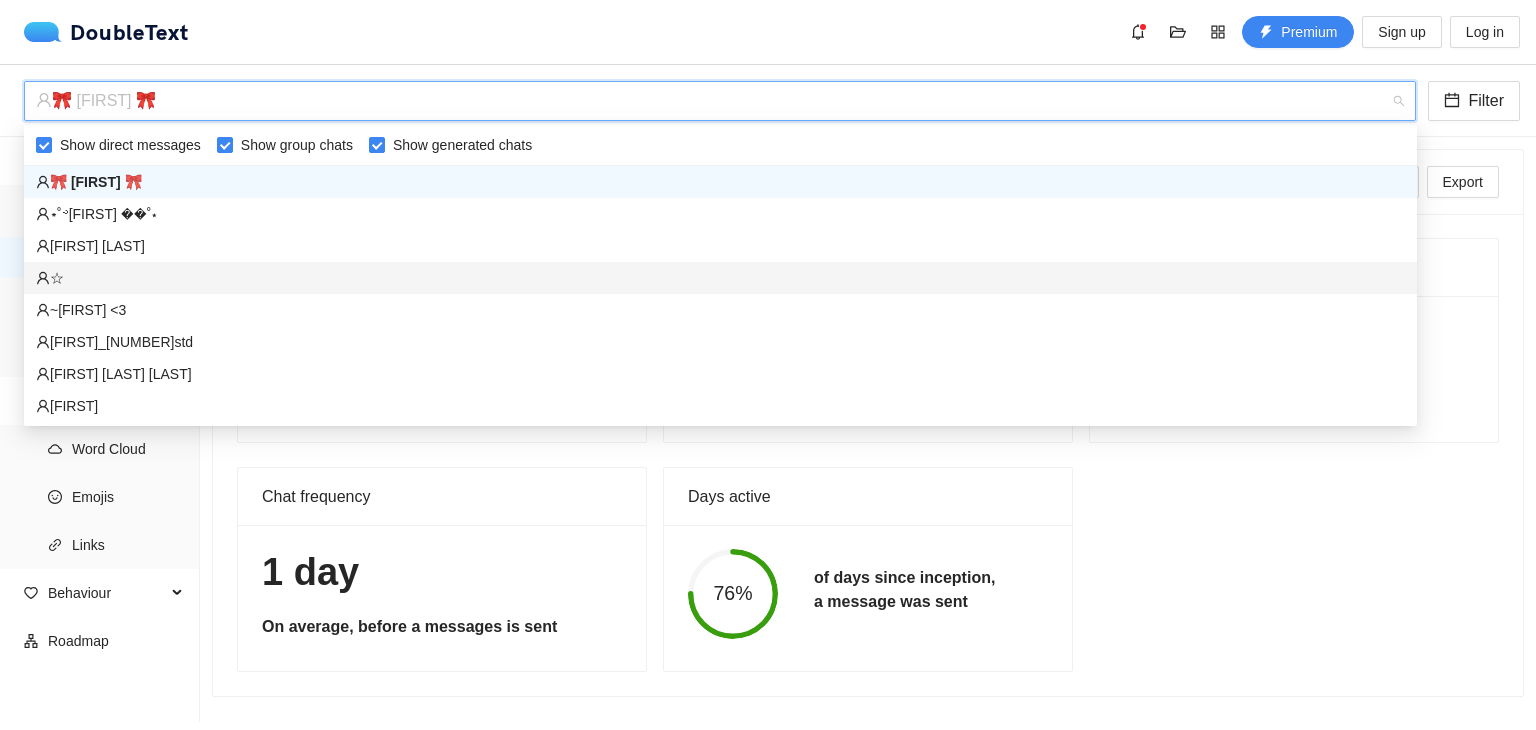 click on "☆" at bounding box center (720, 278) 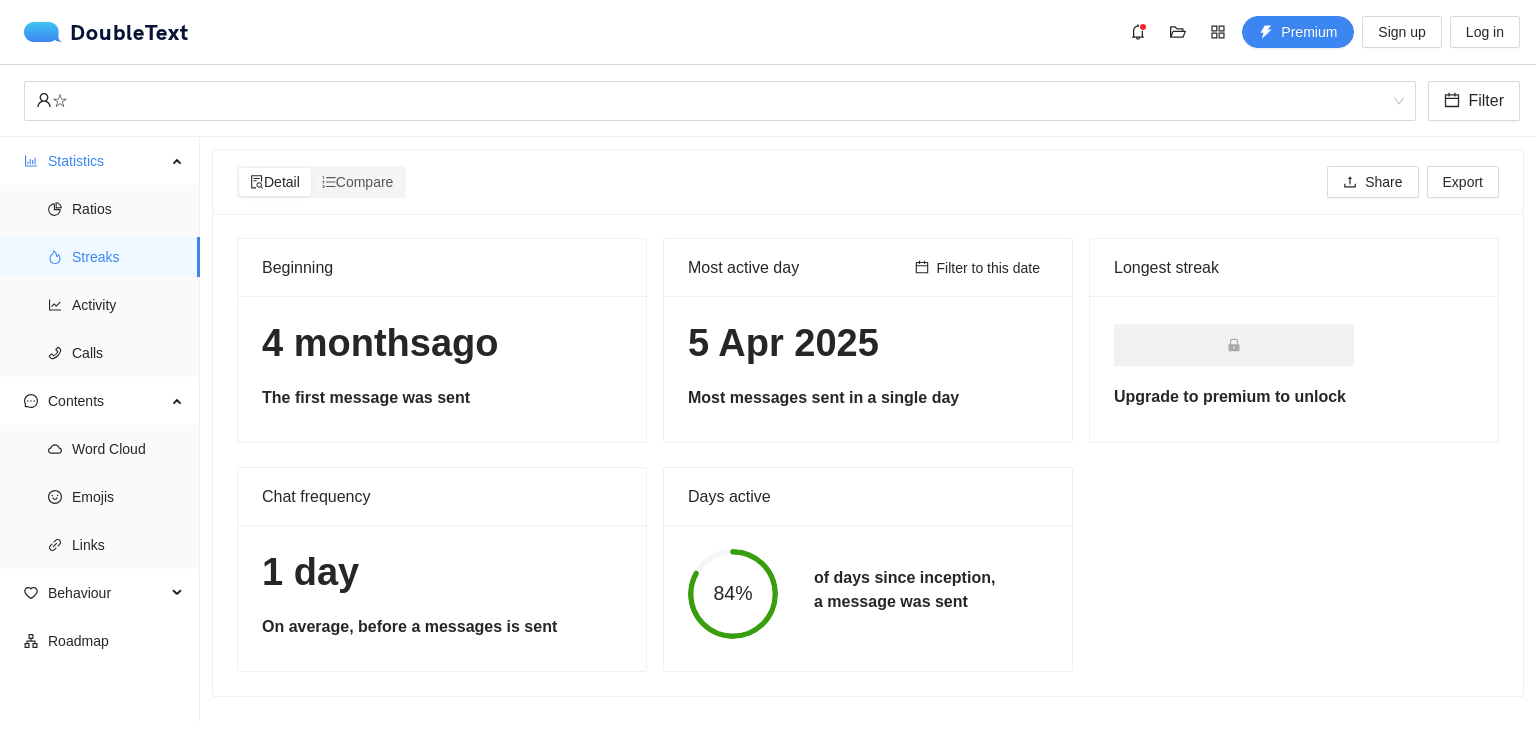click on "Beginning" at bounding box center [442, 267] 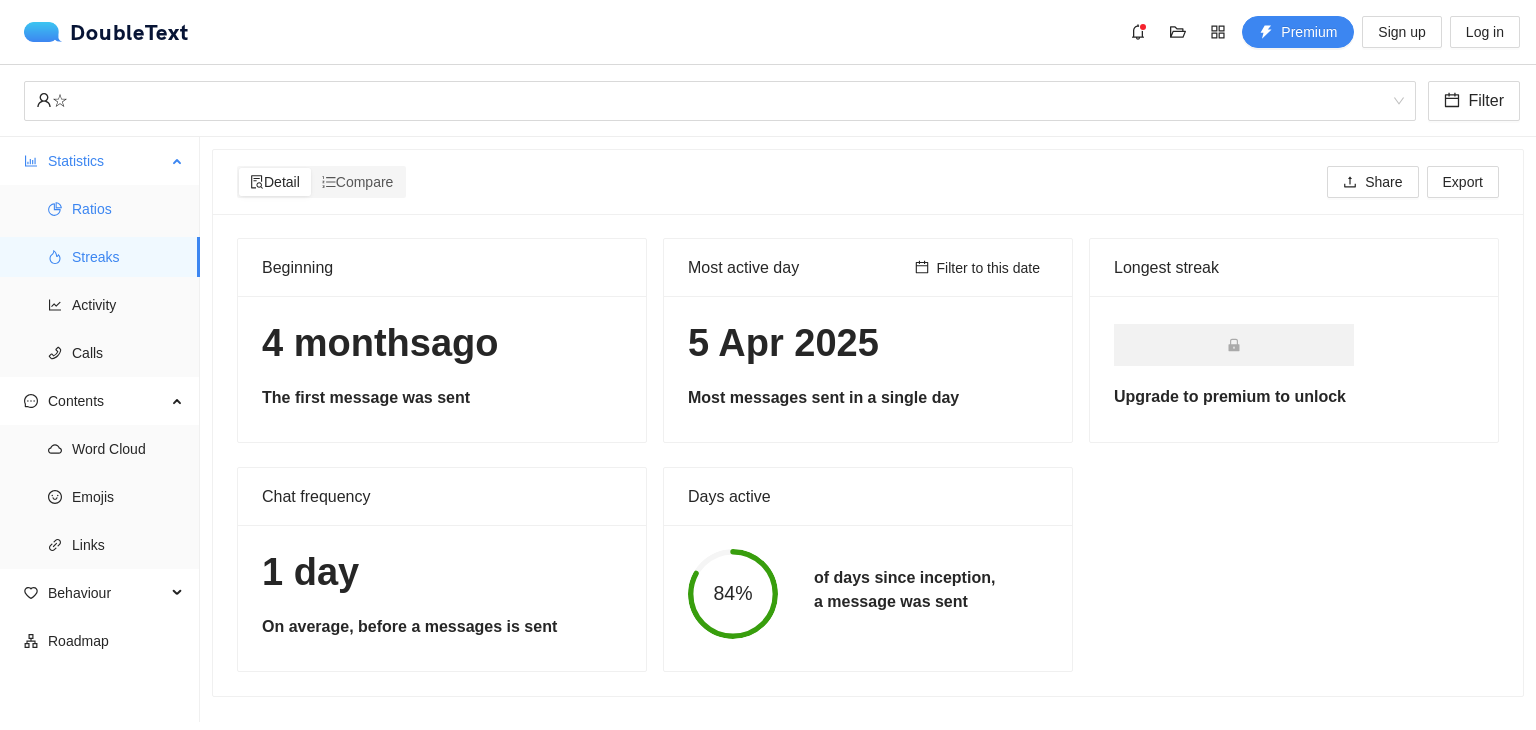 click on "Ratios" at bounding box center (128, 209) 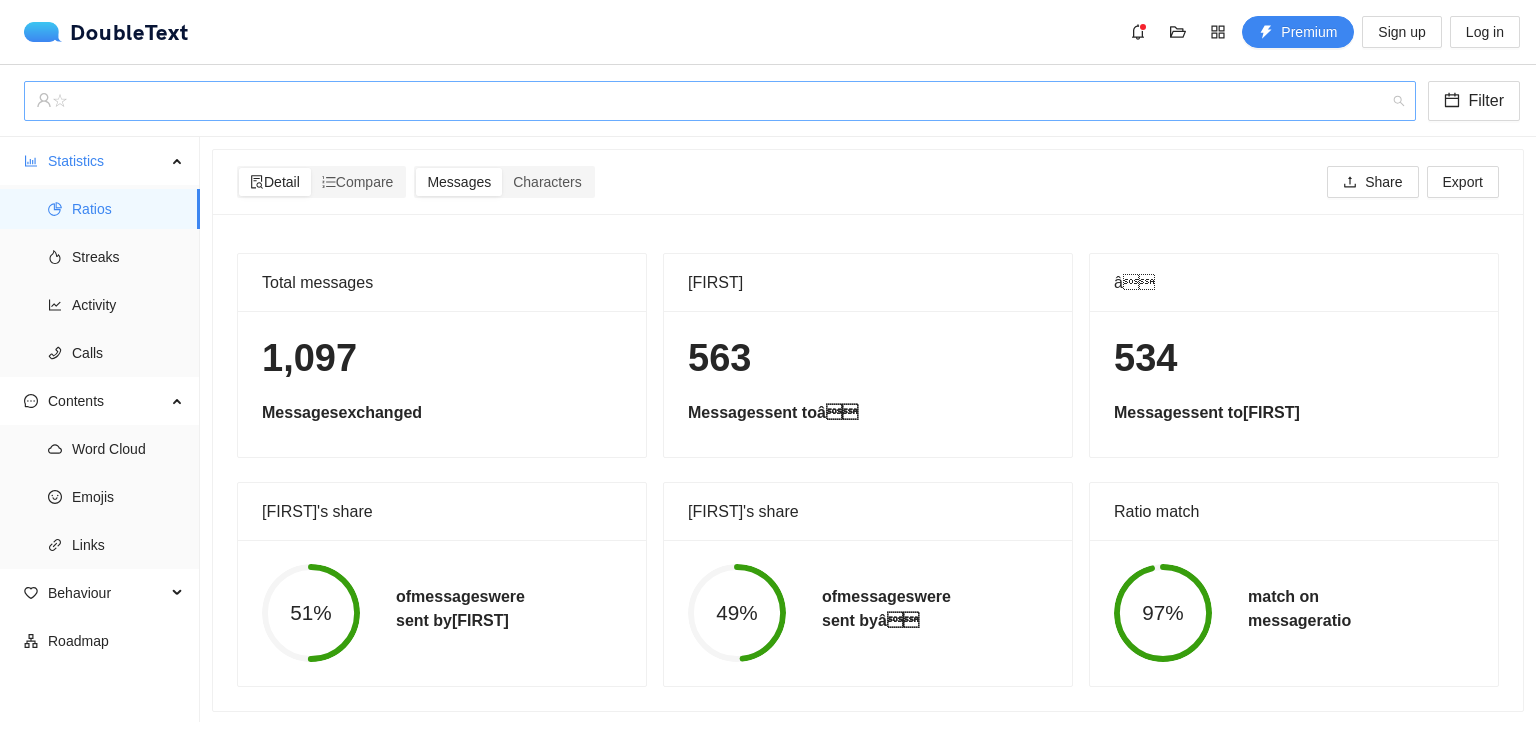 click on "☆" at bounding box center [711, 101] 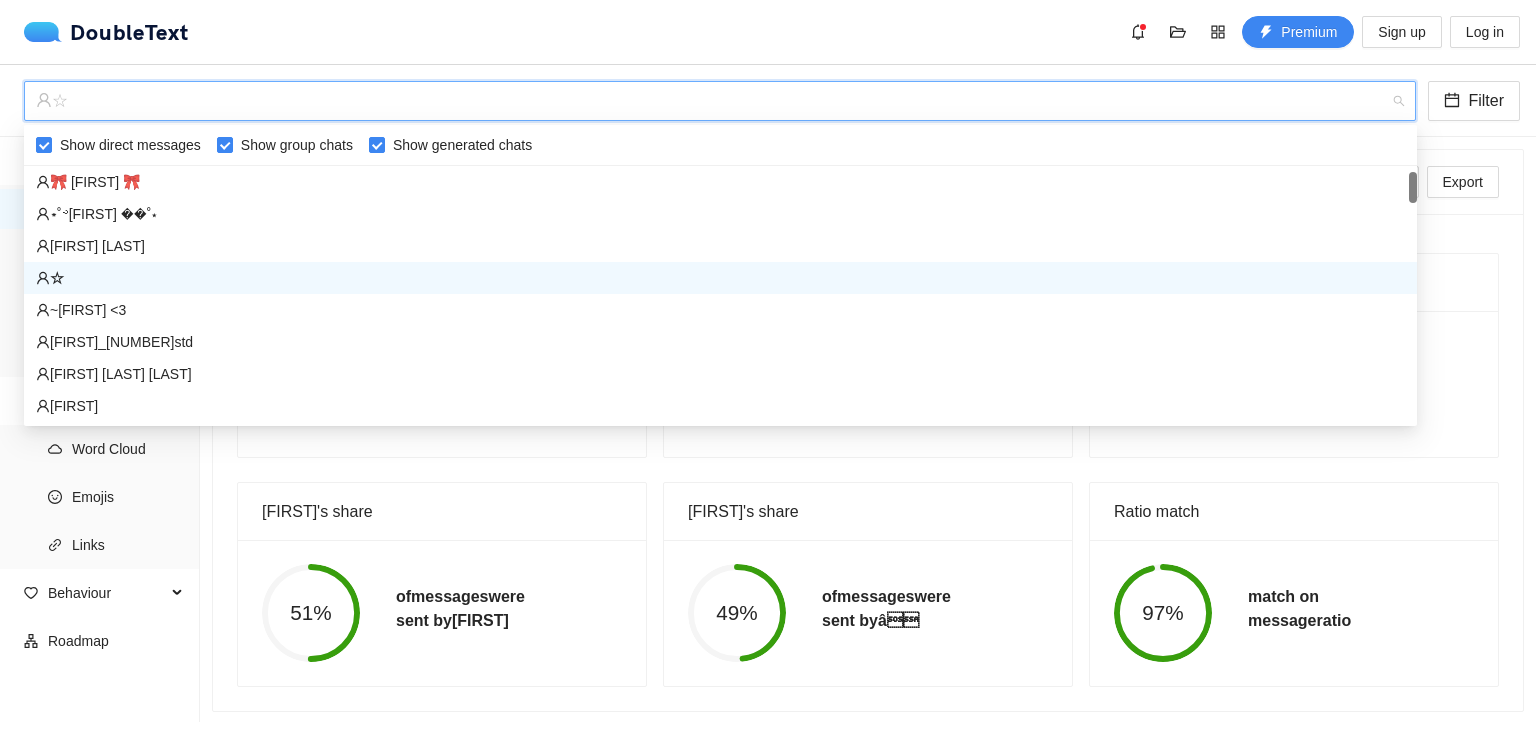 click on "☆" at bounding box center (720, 101) 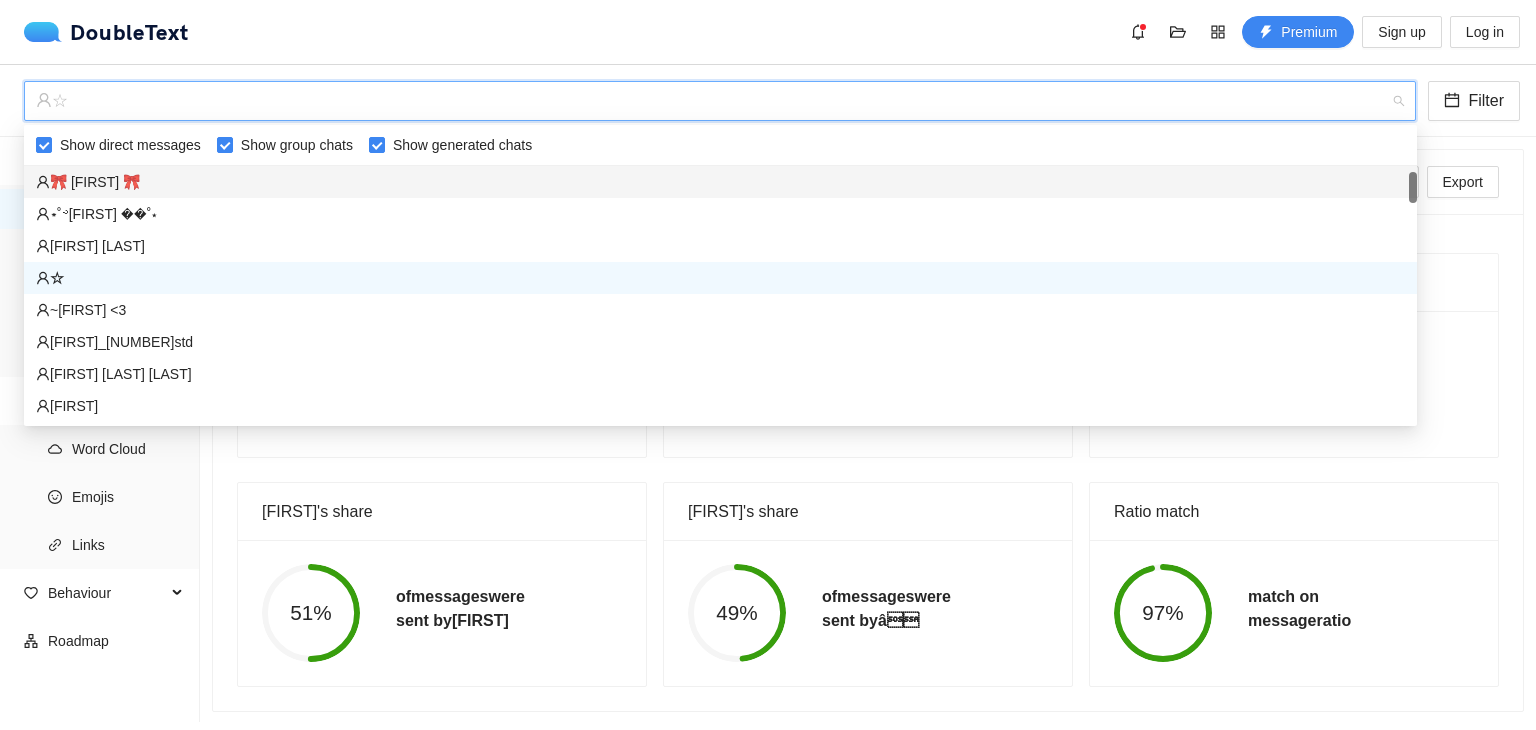 scroll, scrollTop: 0, scrollLeft: 0, axis: both 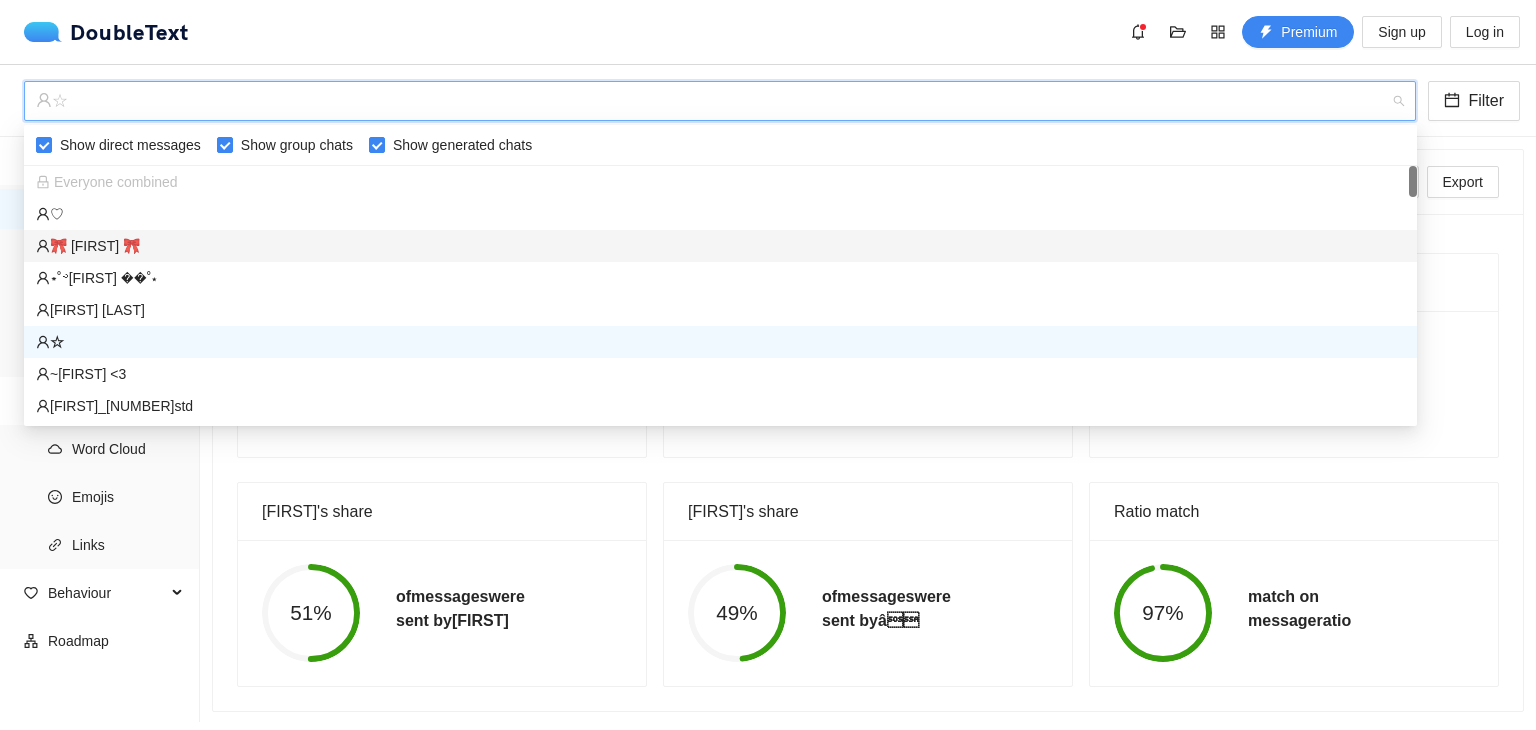 drag, startPoint x: 1413, startPoint y: 193, endPoint x: 1413, endPoint y: 170, distance: 23 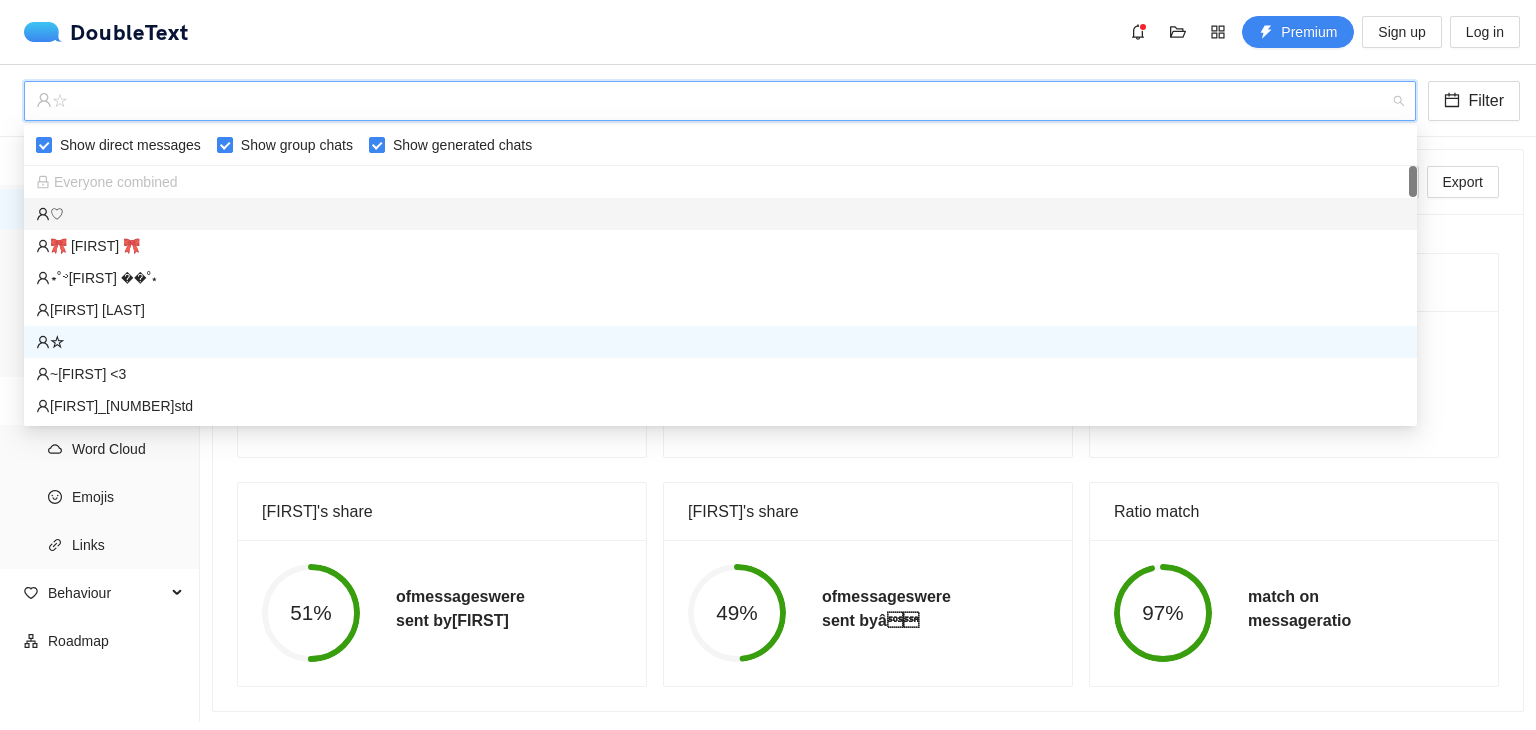 click on "♡︎" at bounding box center (720, 214) 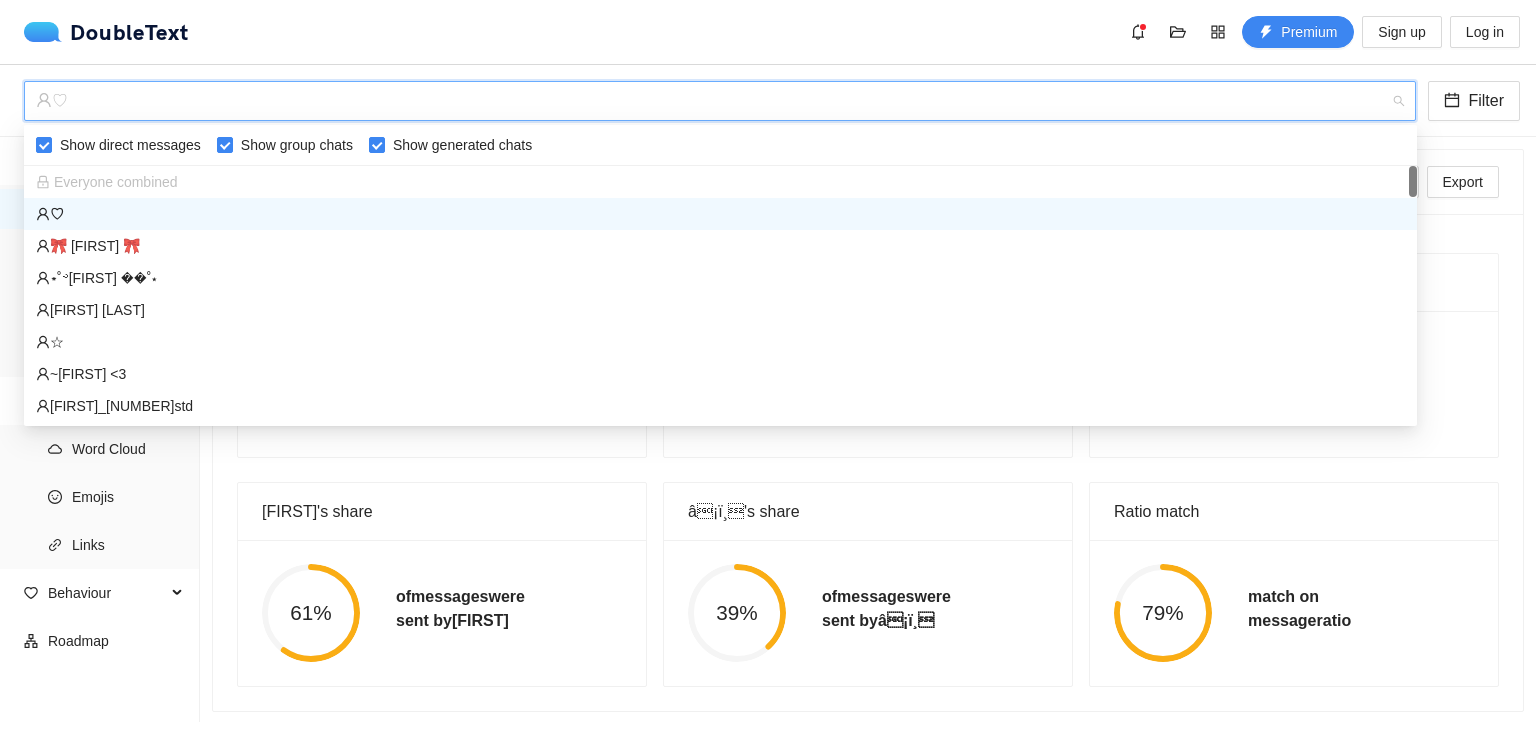 click on "♡︎" at bounding box center (711, 101) 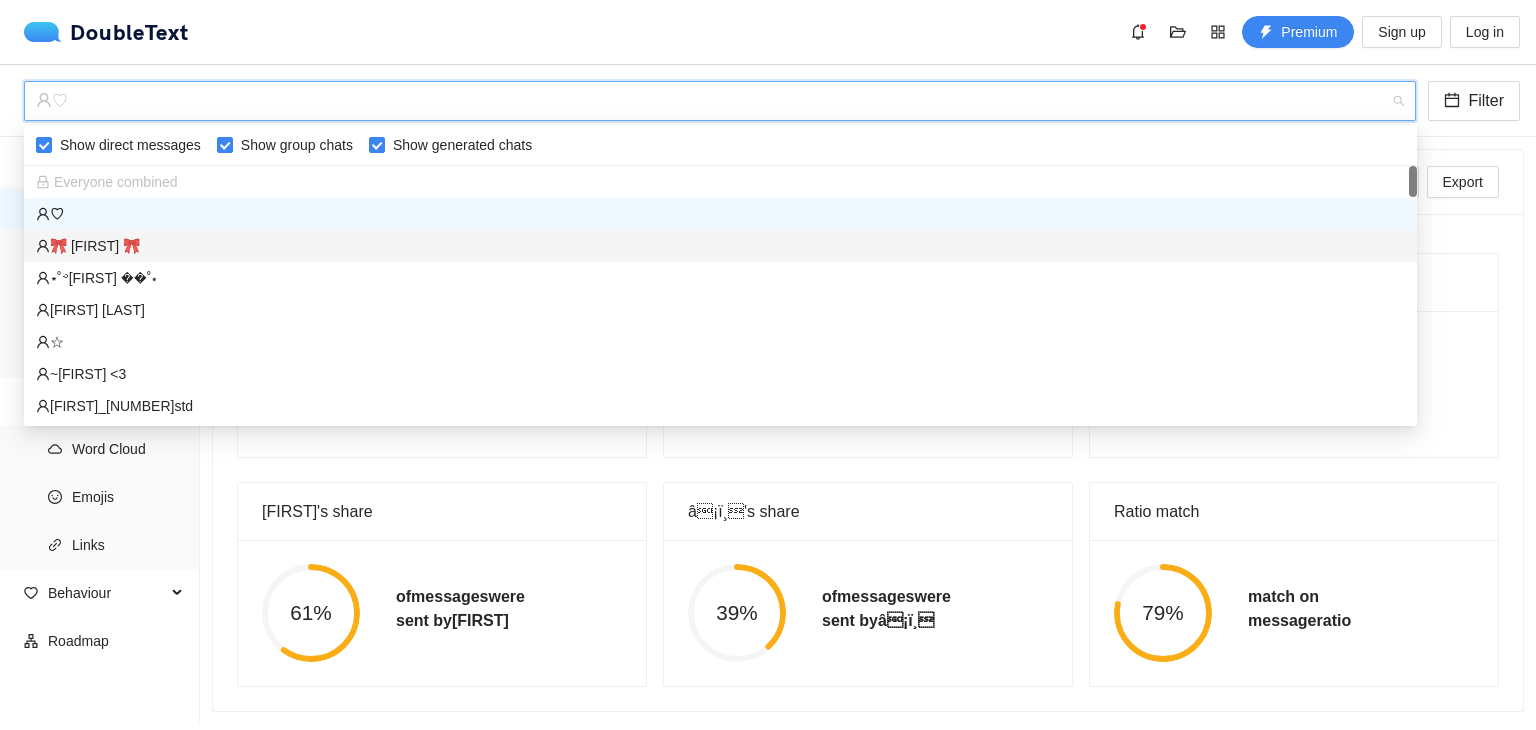 click on "🎀 [FIRST] 🎀" at bounding box center [720, 246] 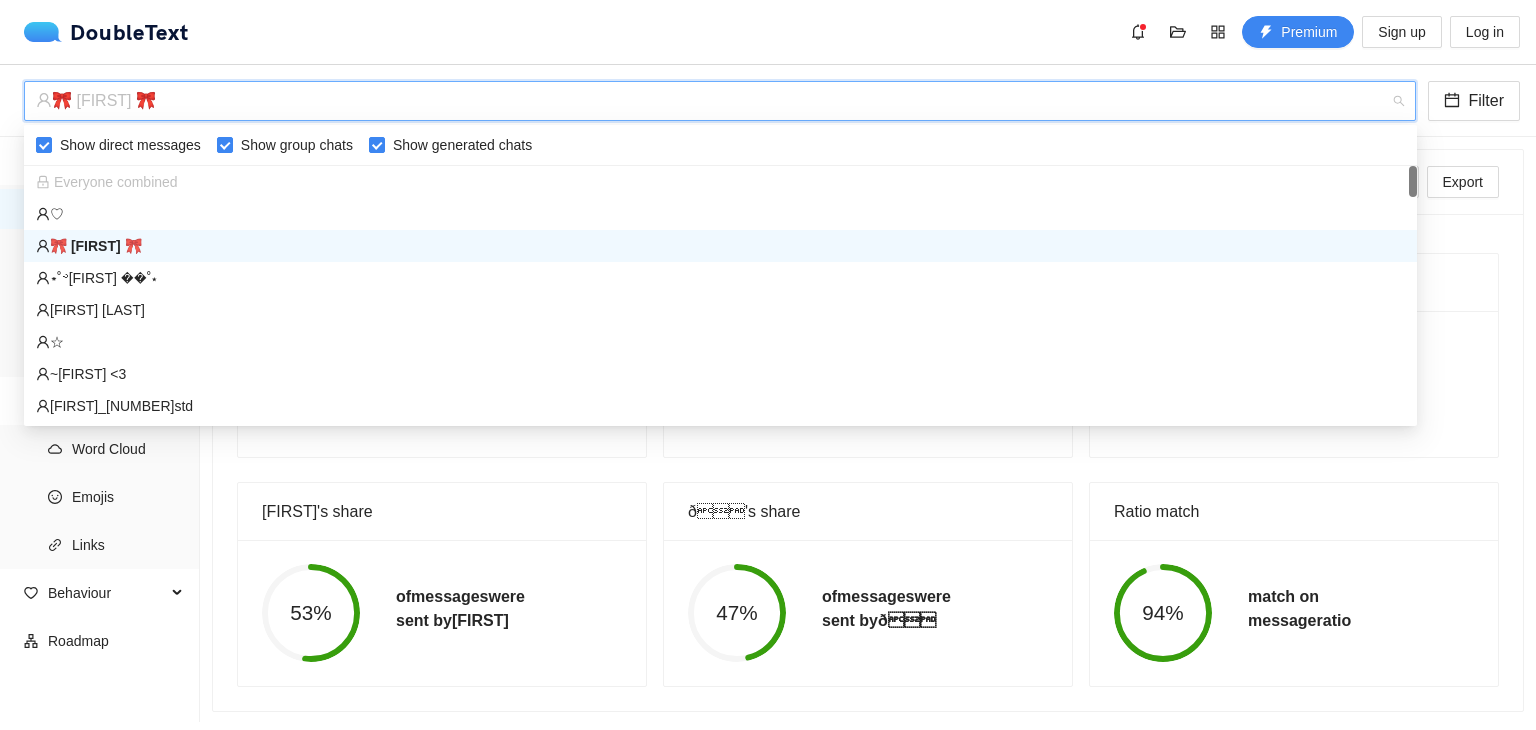 click on "🎀 [FIRST] 🎀" at bounding box center (711, 101) 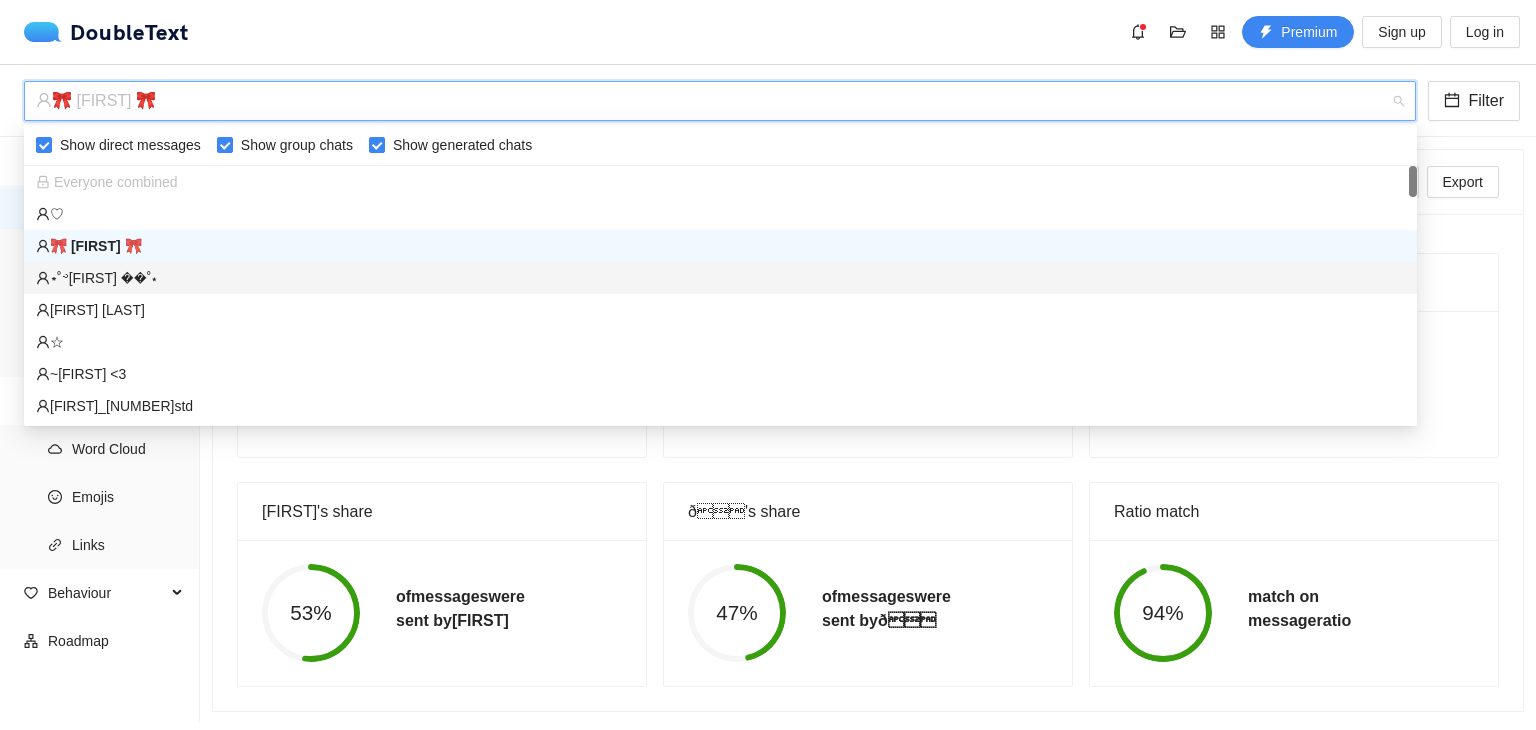 click on "⋆˚࿔[FIRST] ��˚⋆" at bounding box center [720, 278] 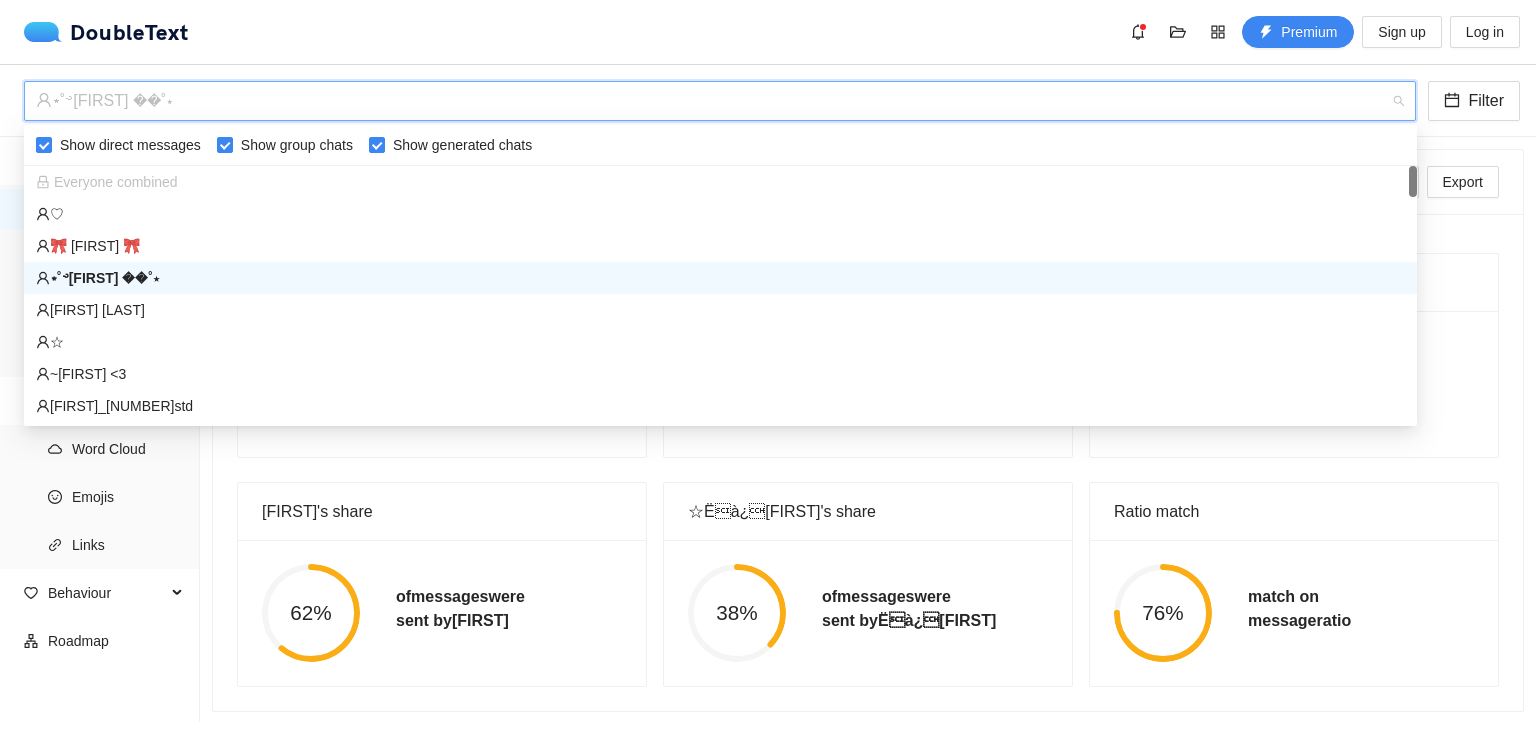 click on "⋆˚࿔[FIRST] ��˚⋆" at bounding box center (711, 101) 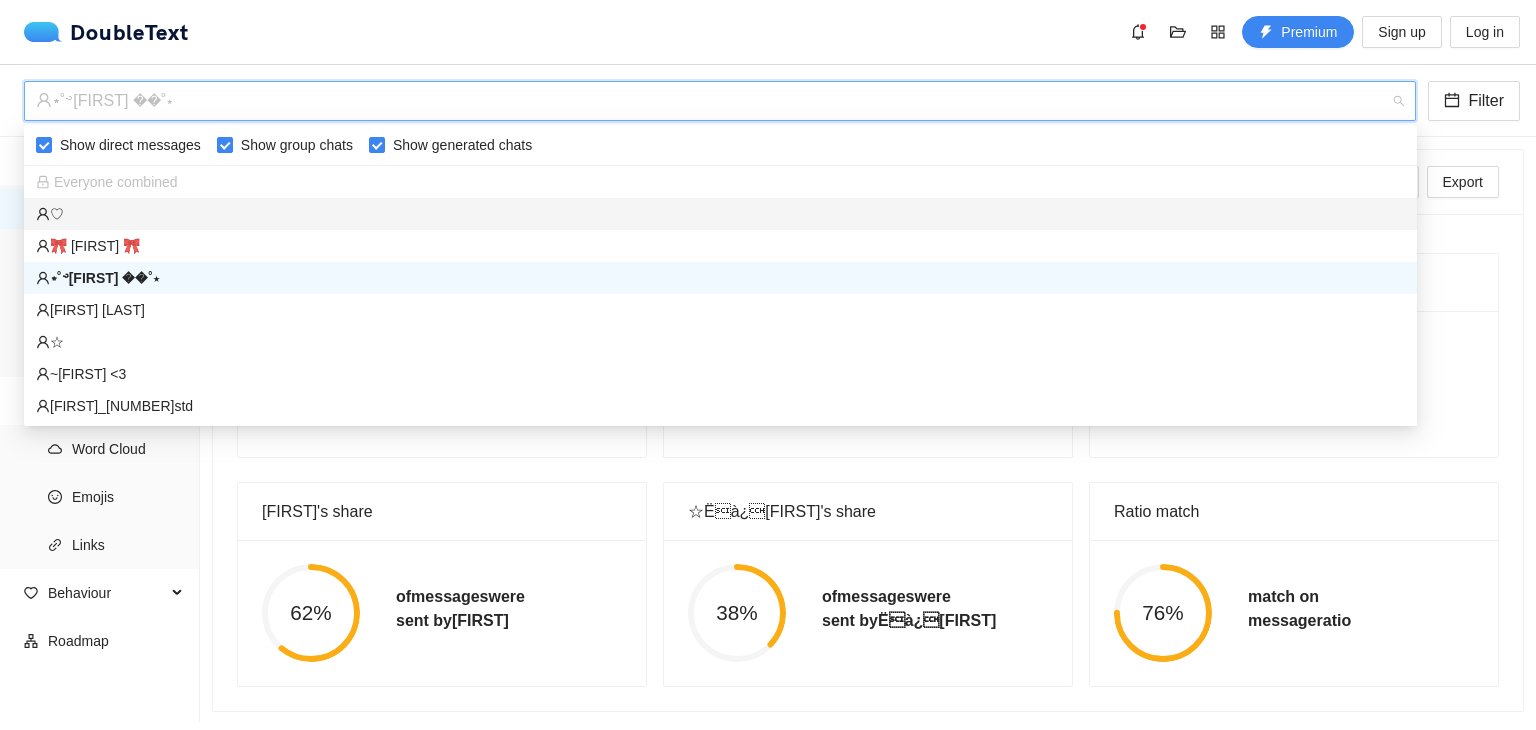 click on "Everyone combined" at bounding box center (720, 182) 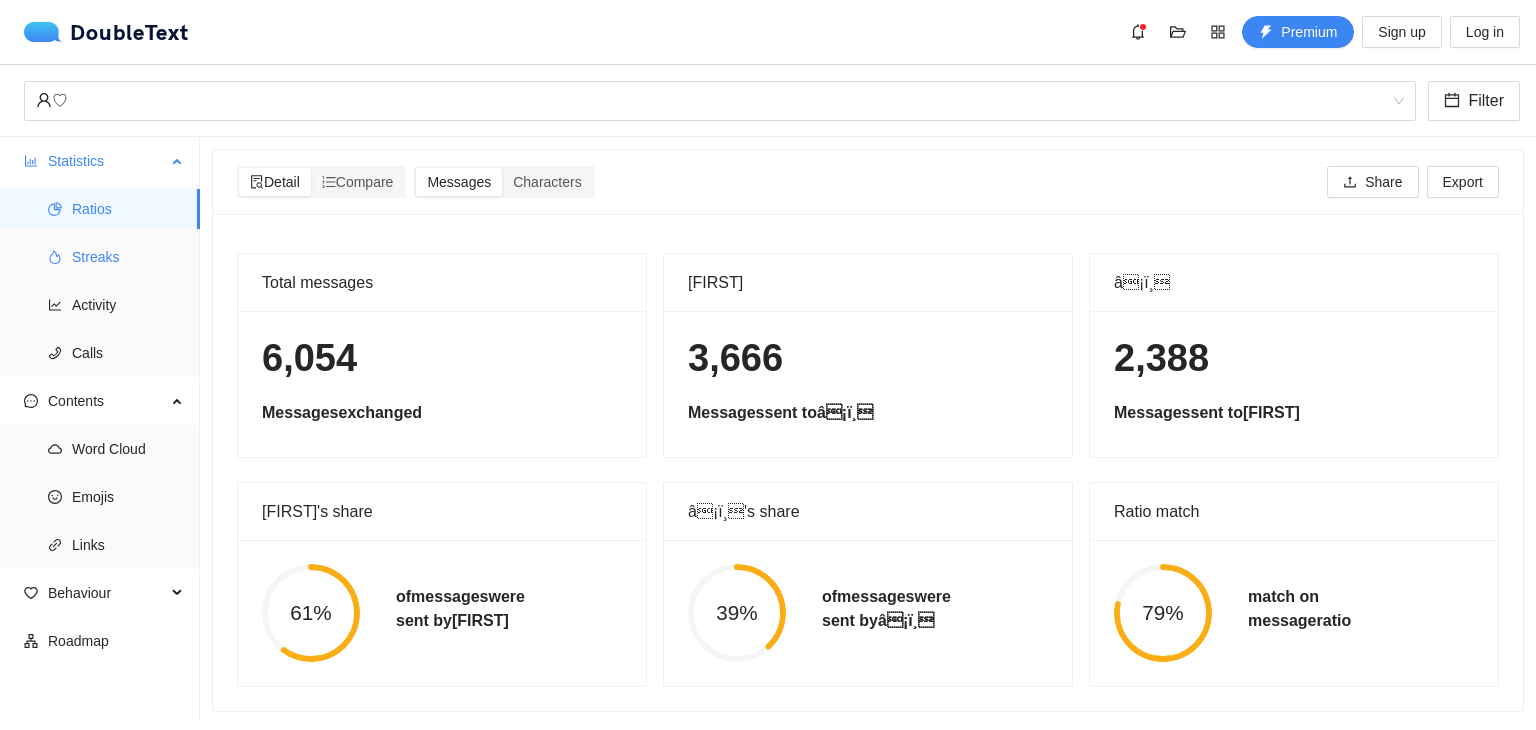 click on "Streaks" at bounding box center (128, 257) 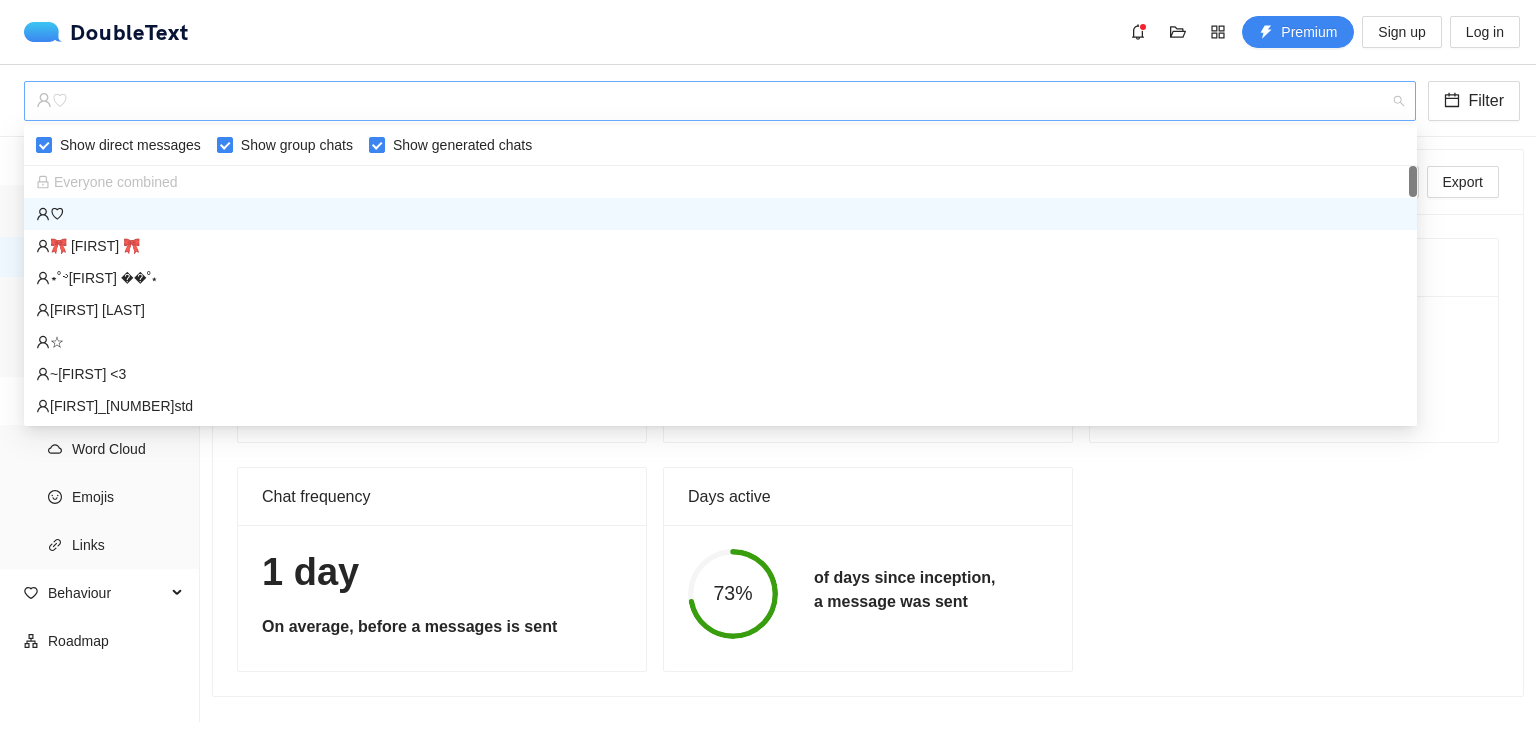 click on "♡︎" at bounding box center [711, 101] 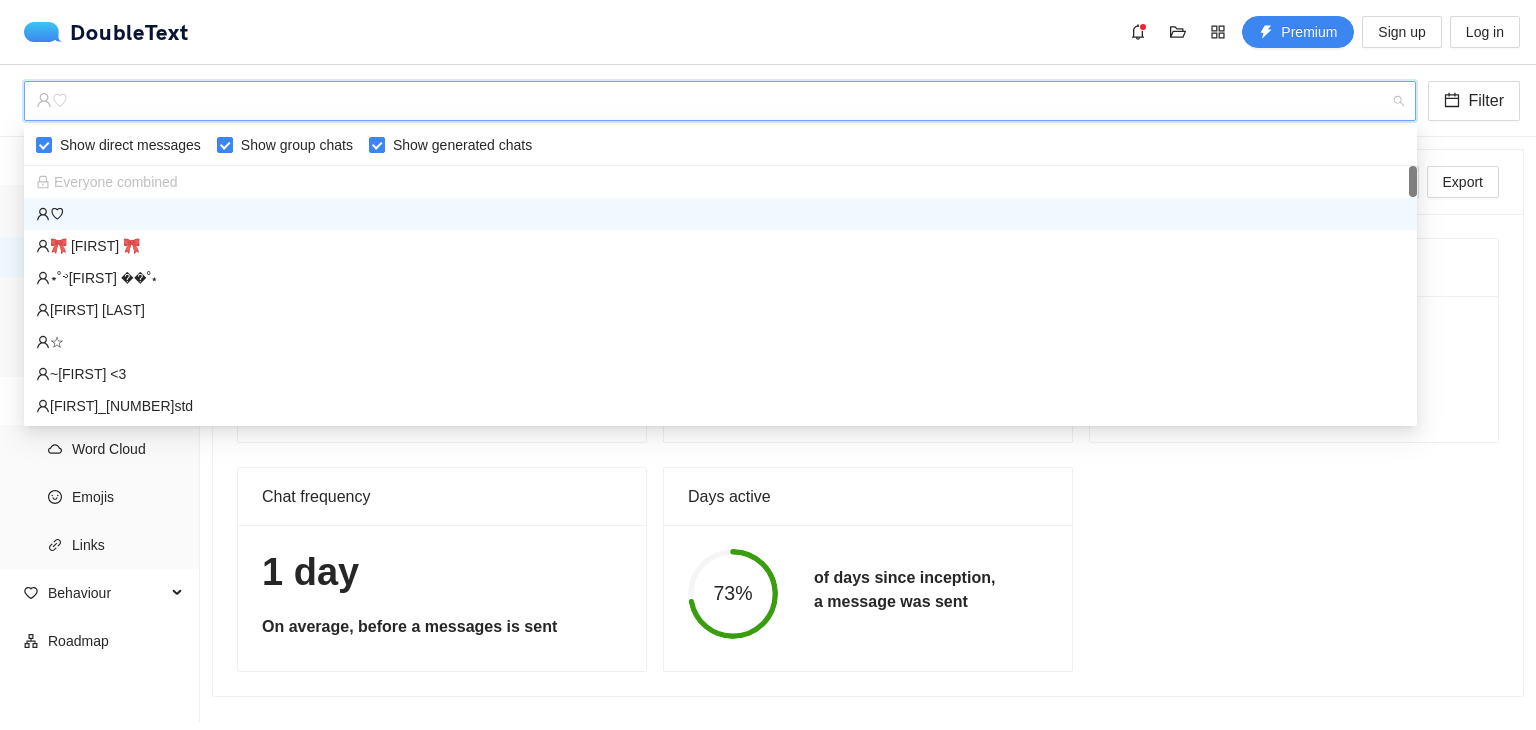 click on "♡︎" at bounding box center (720, 214) 